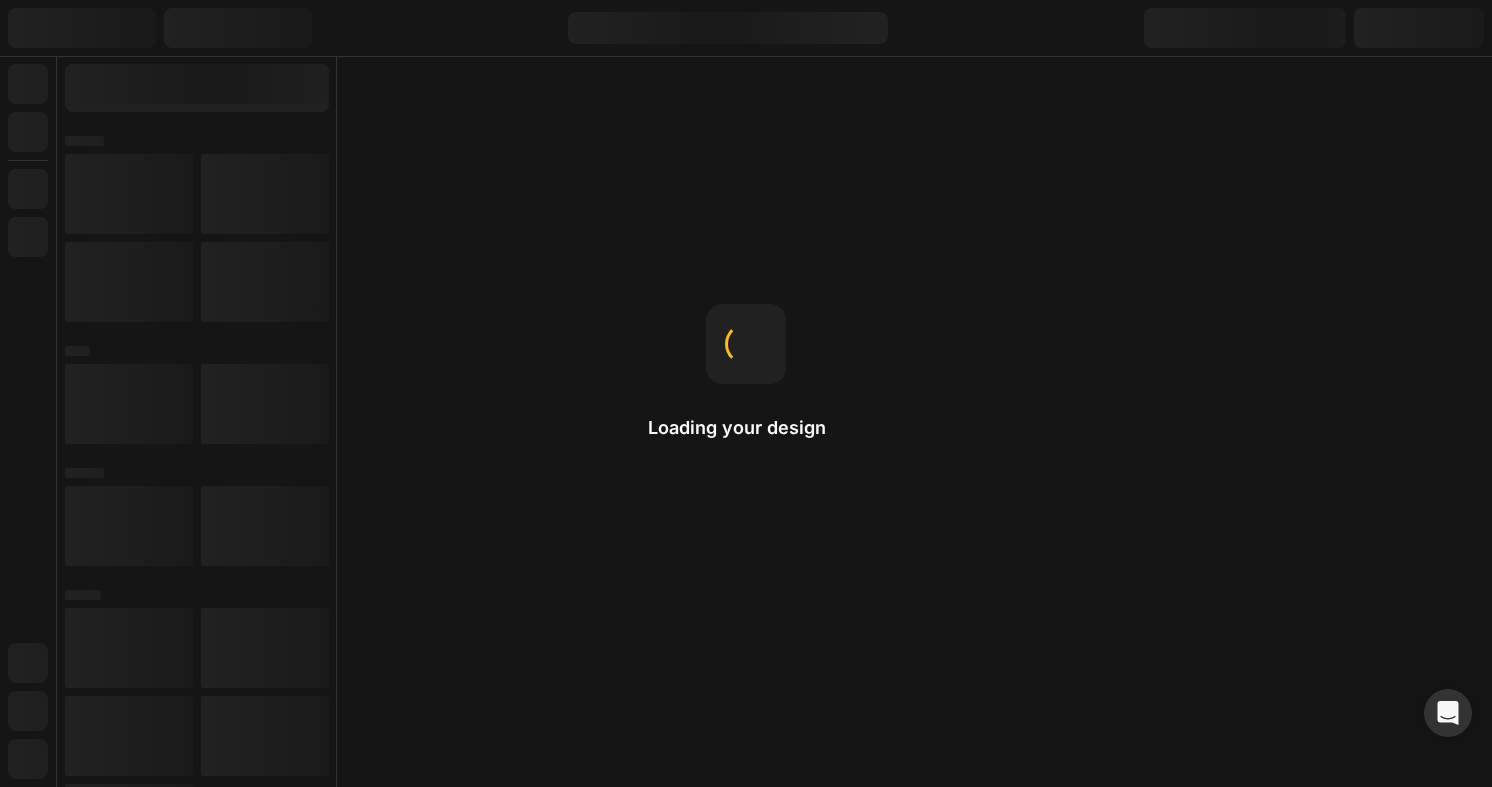 scroll, scrollTop: 0, scrollLeft: 0, axis: both 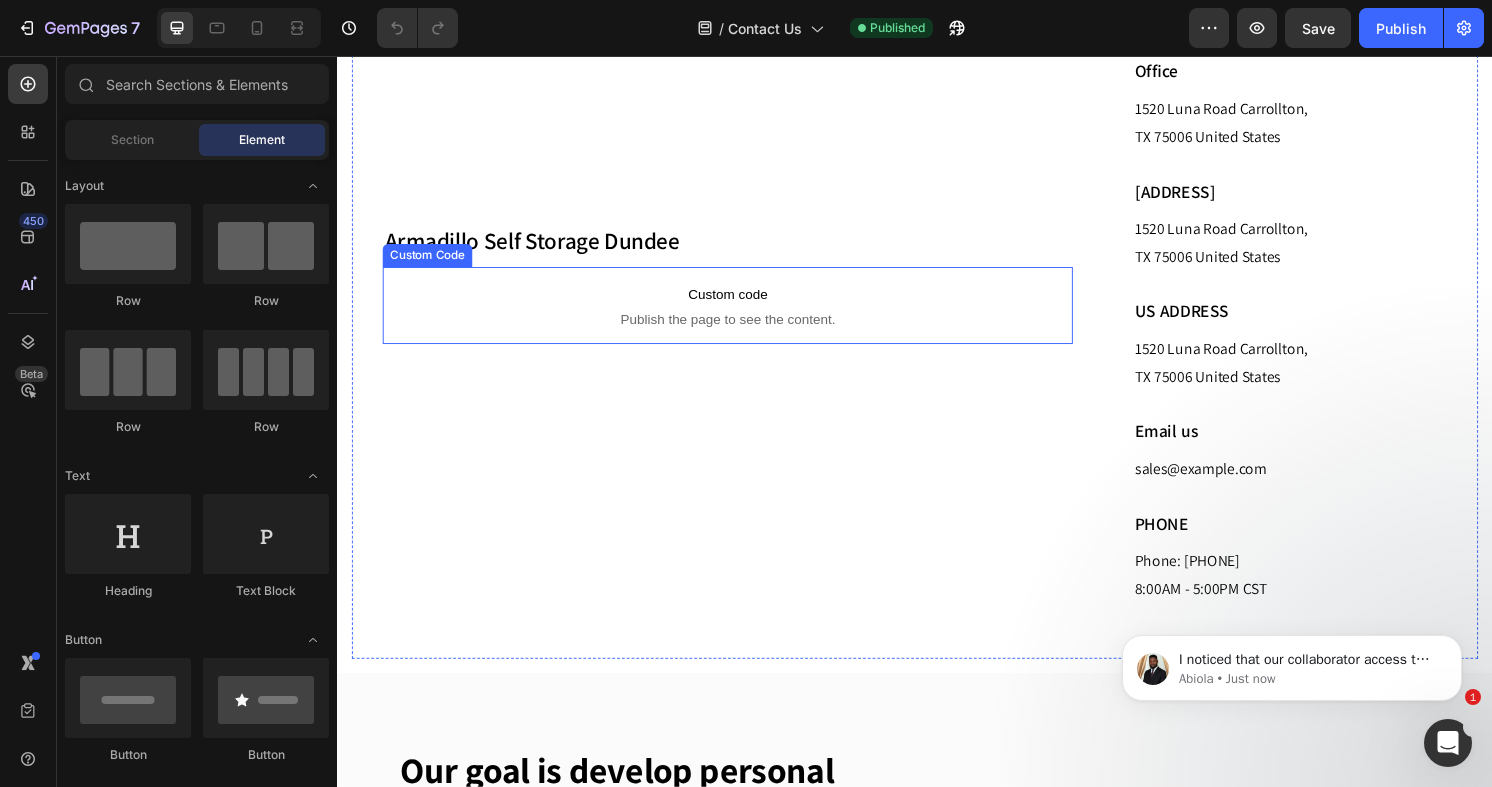click on "Custom code" at bounding box center [742, 303] 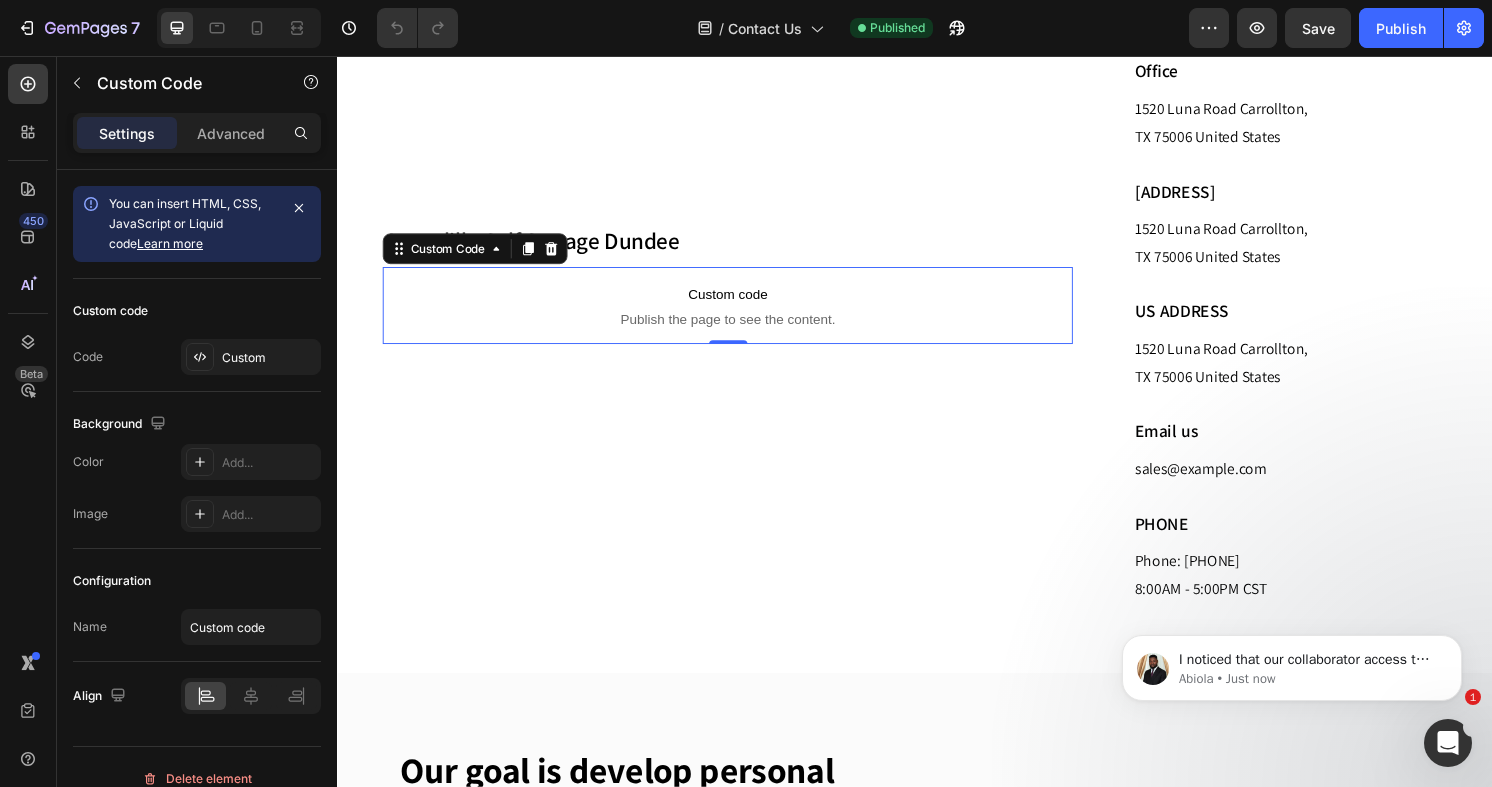click on "Settings Advanced" at bounding box center (197, 133) 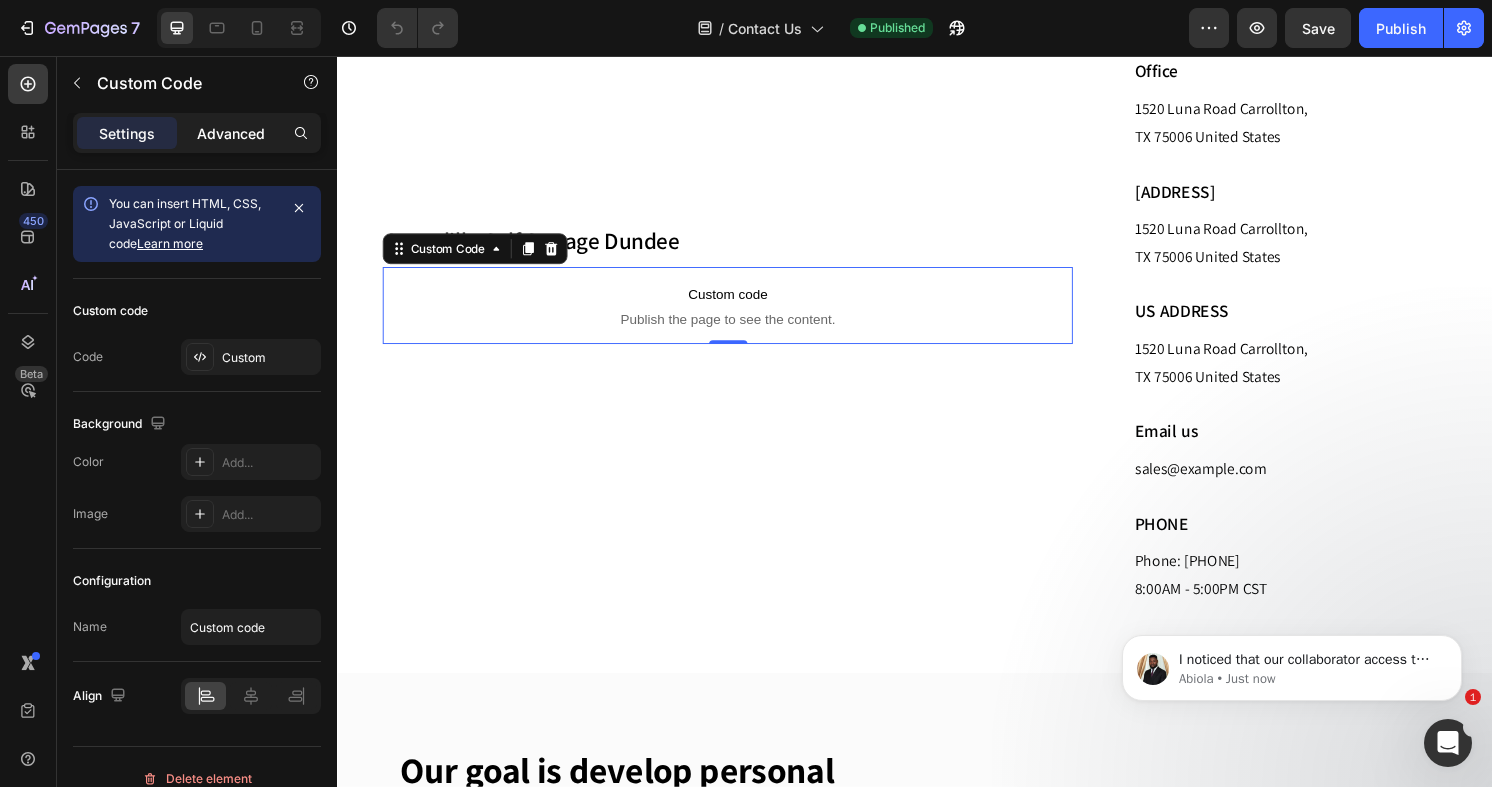 click on "Advanced" 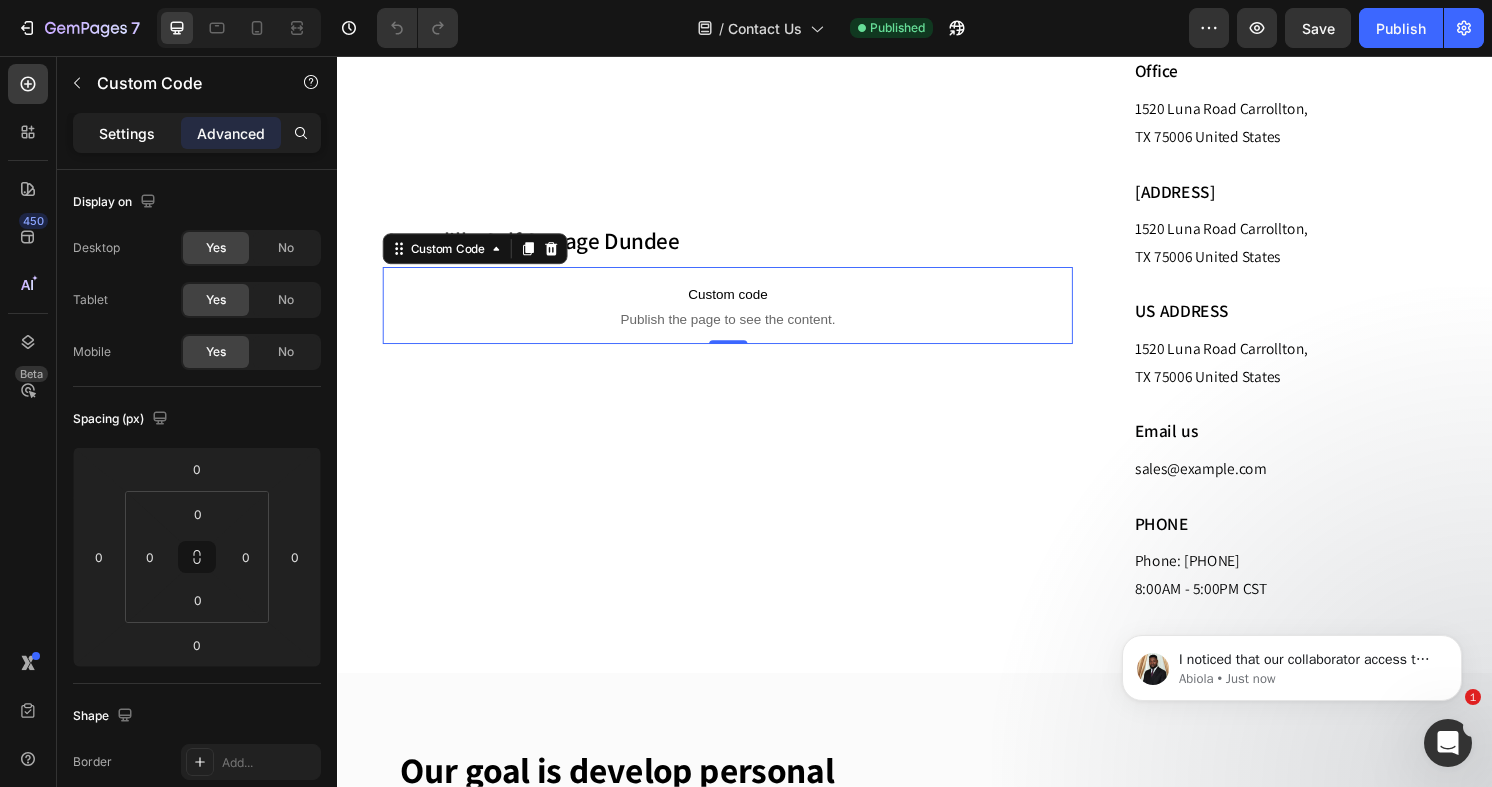 click on "Settings" 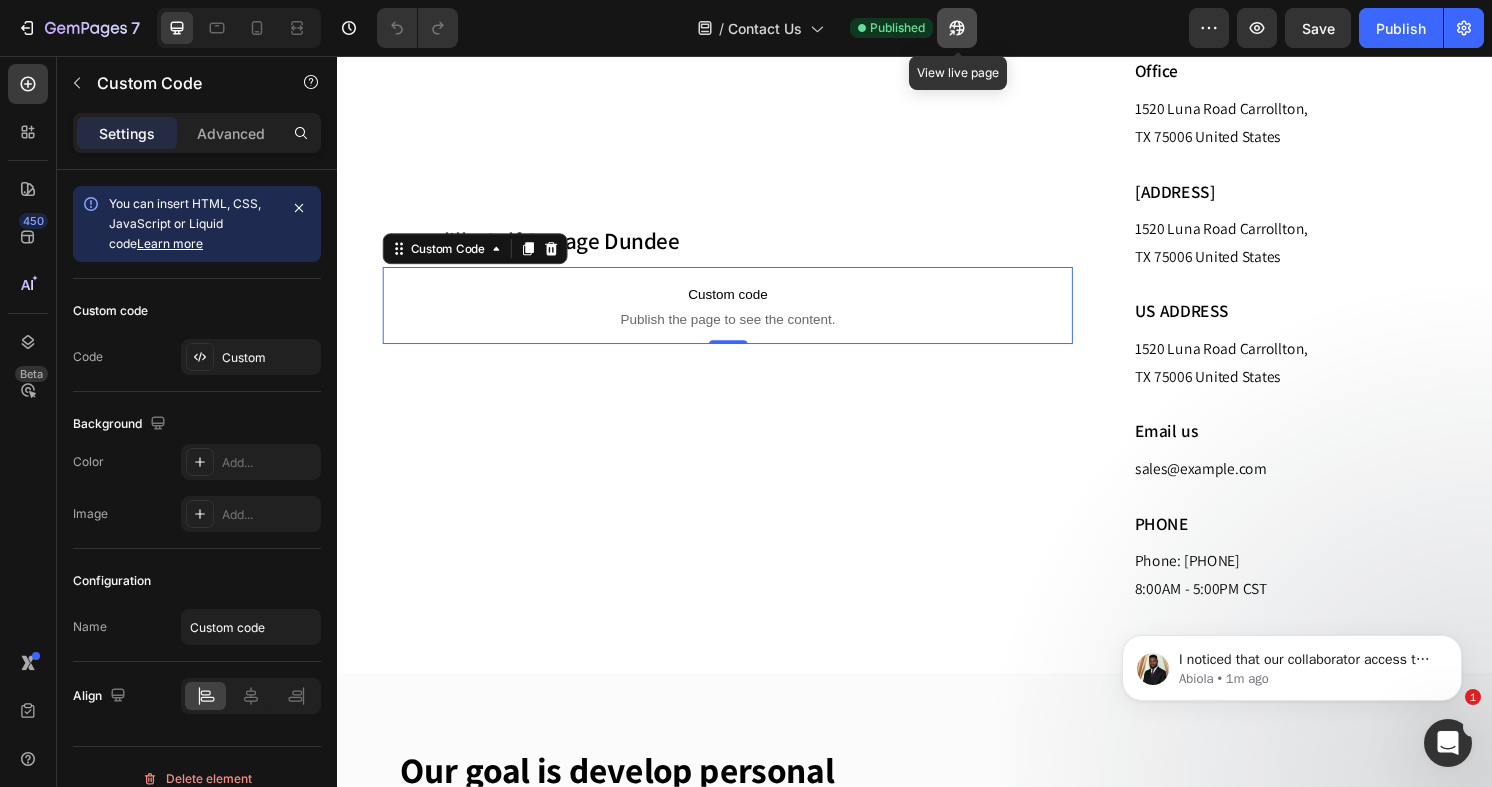 click 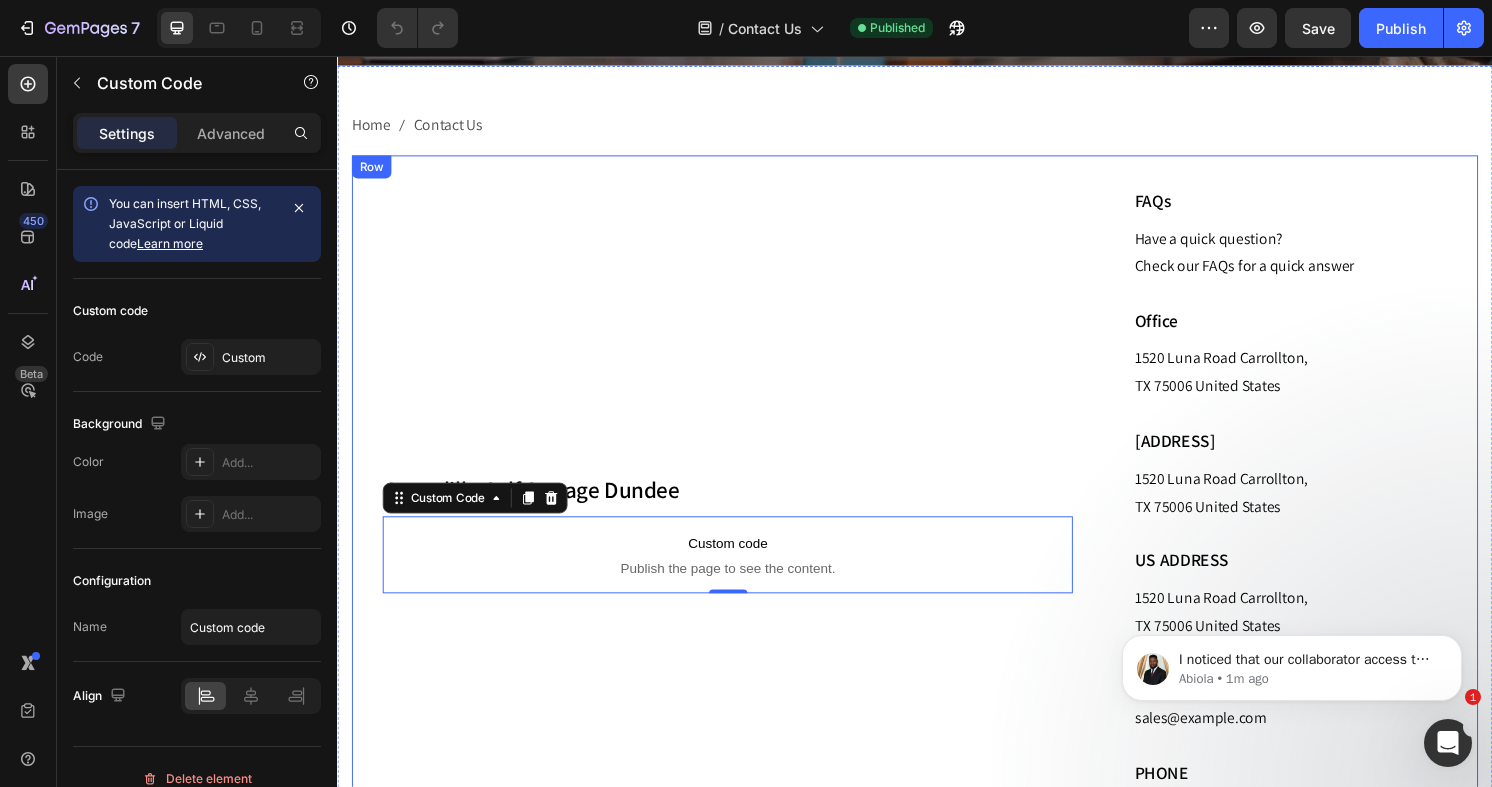 scroll, scrollTop: 727, scrollLeft: 0, axis: vertical 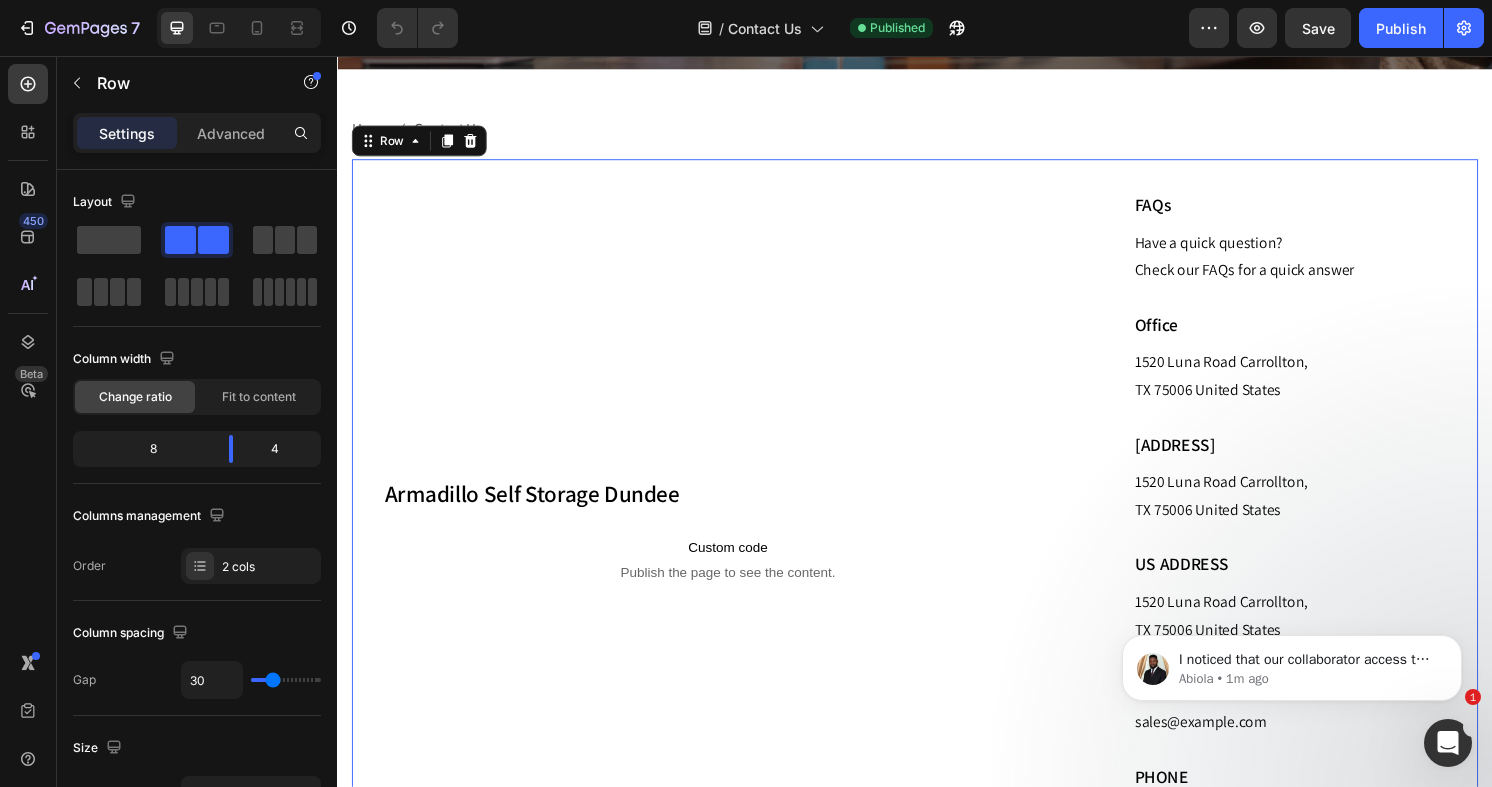 click on "Armadillo Self Storage Dundee Heading
Custom code
Publish the page to see the content.
Custom Code" at bounding box center (742, 554) 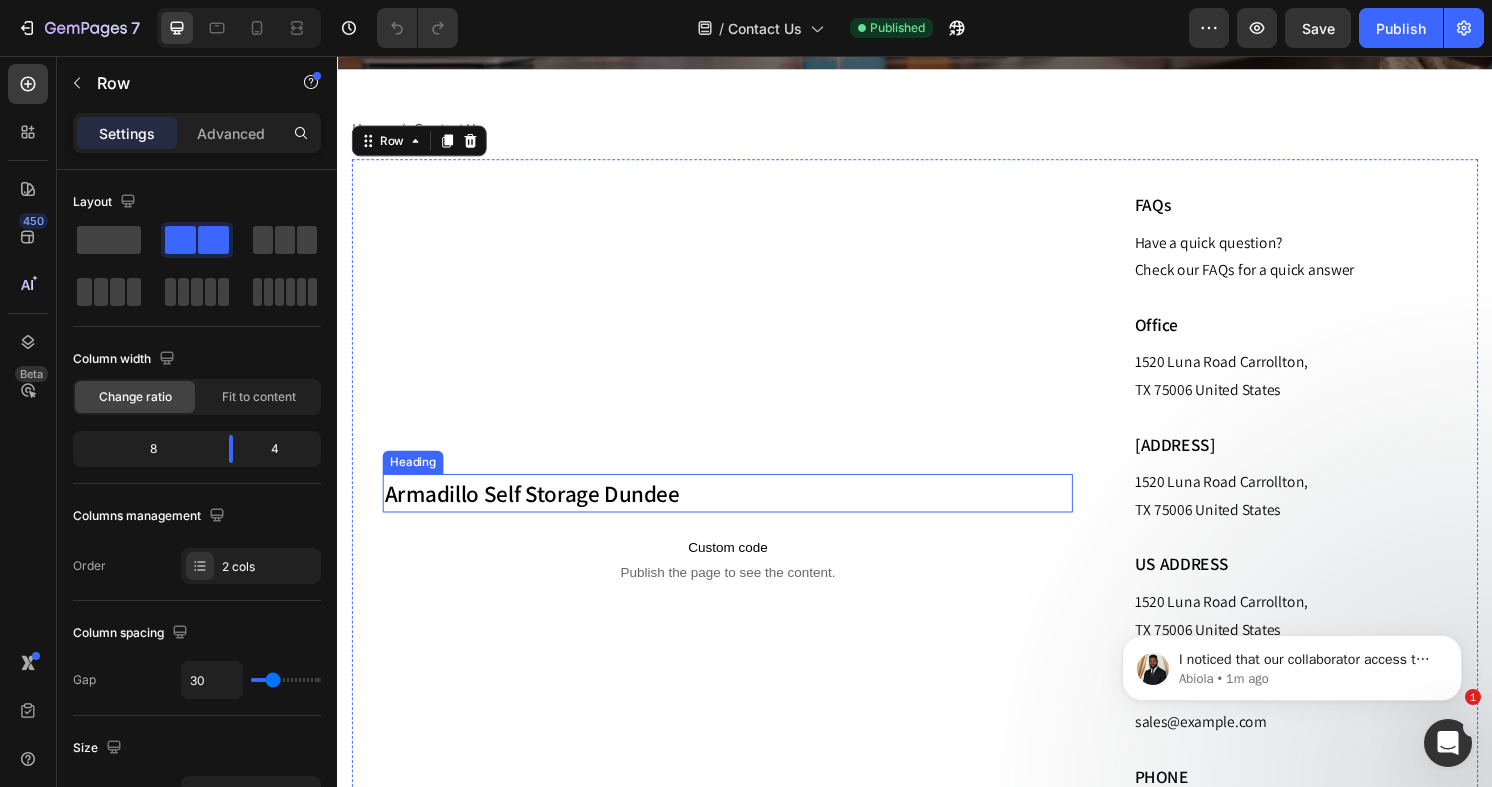 click on "Armadillo Self Storage Dundee" at bounding box center [742, 510] 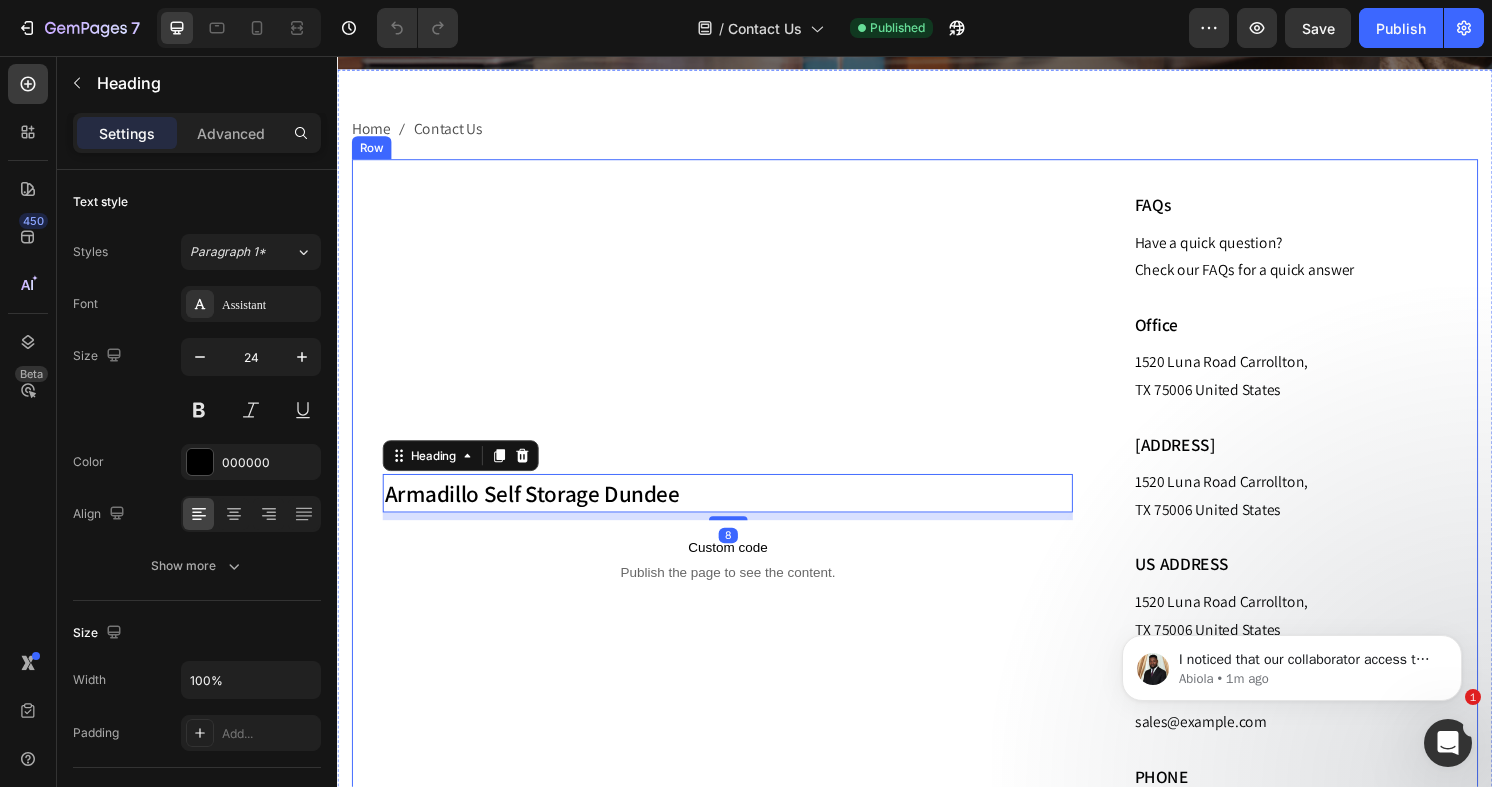 click on "Armadillo Self Storage Dundee Heading   8
Custom code
Publish the page to see the content.
Custom Code" at bounding box center [742, 554] 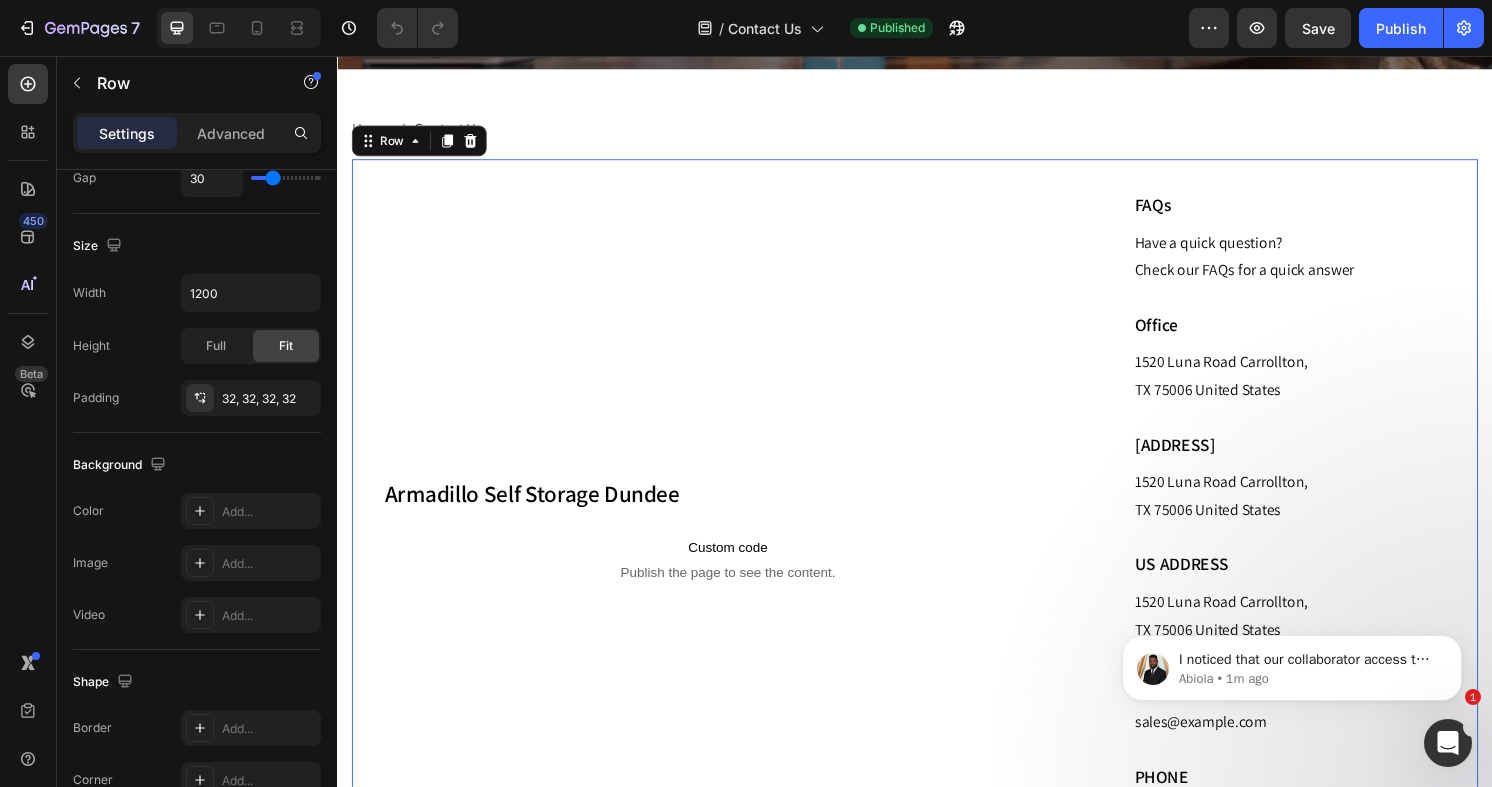scroll, scrollTop: 774, scrollLeft: 0, axis: vertical 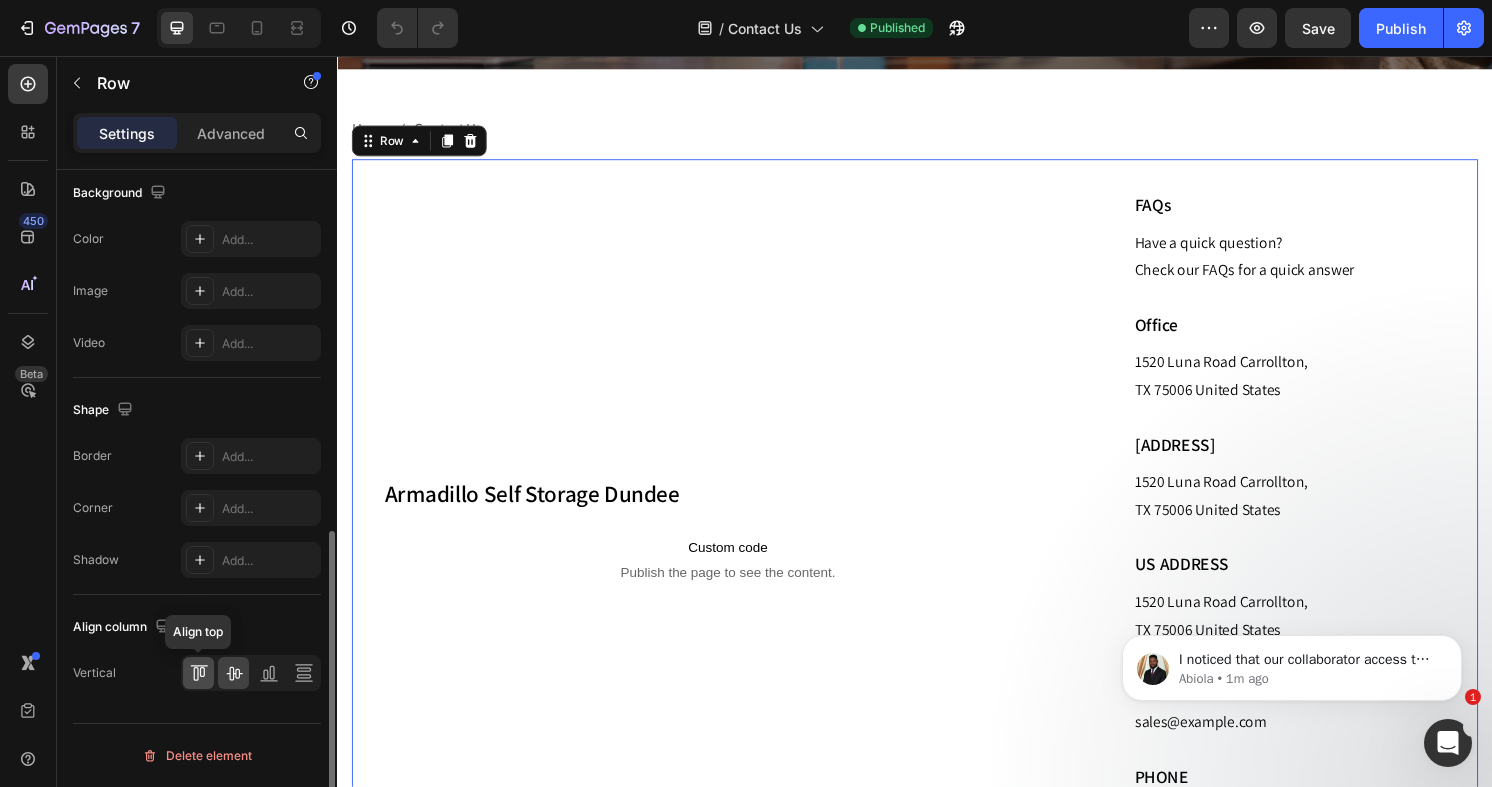 click 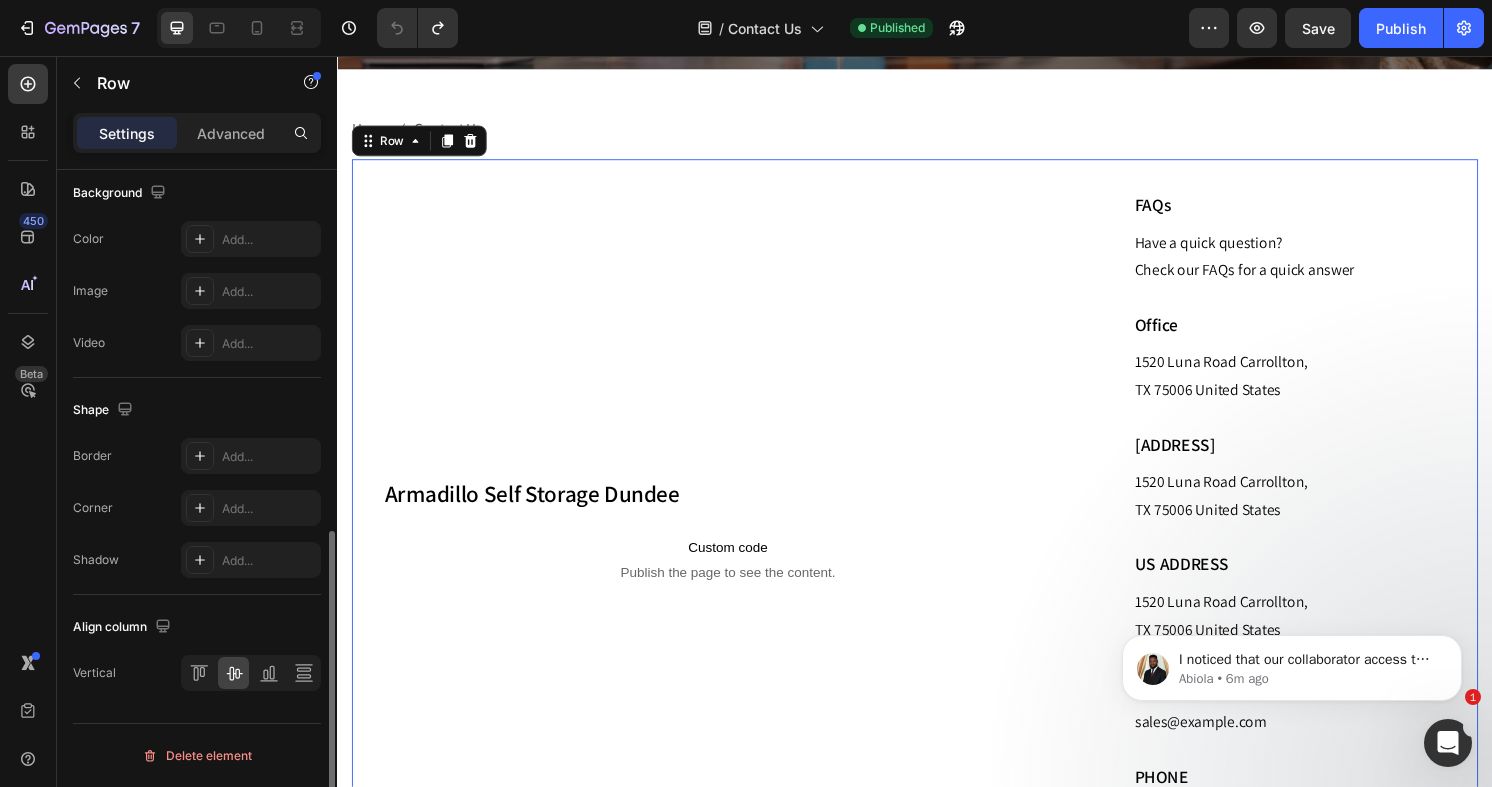 scroll, scrollTop: 774, scrollLeft: 0, axis: vertical 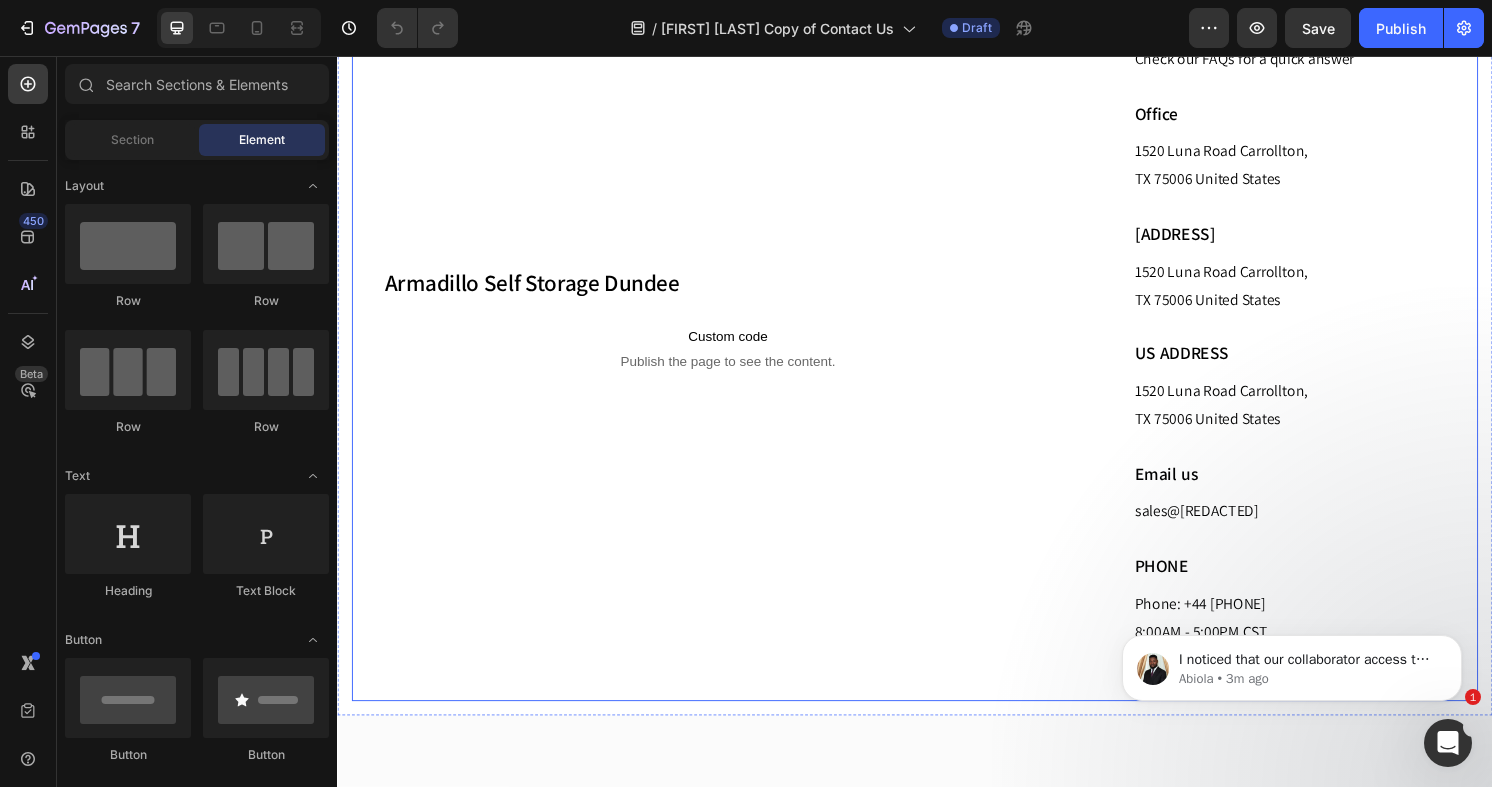 click on "Armadillo Self Storage Dundee" at bounding box center (742, 291) 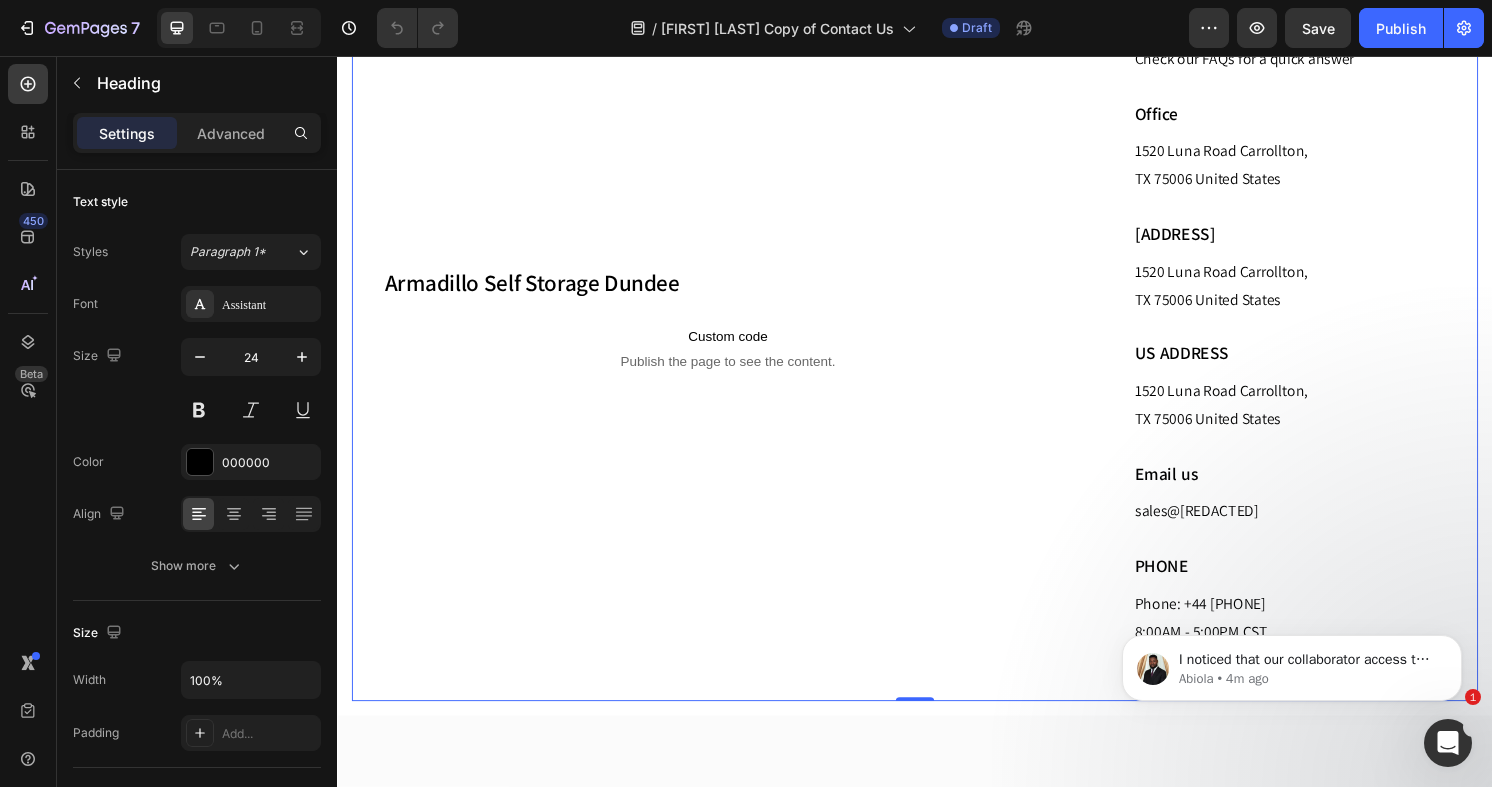 click on "Armadillo Self Storage Dundee Heading
Custom code
Publish the page to see the content.
Custom Code" at bounding box center (742, 335) 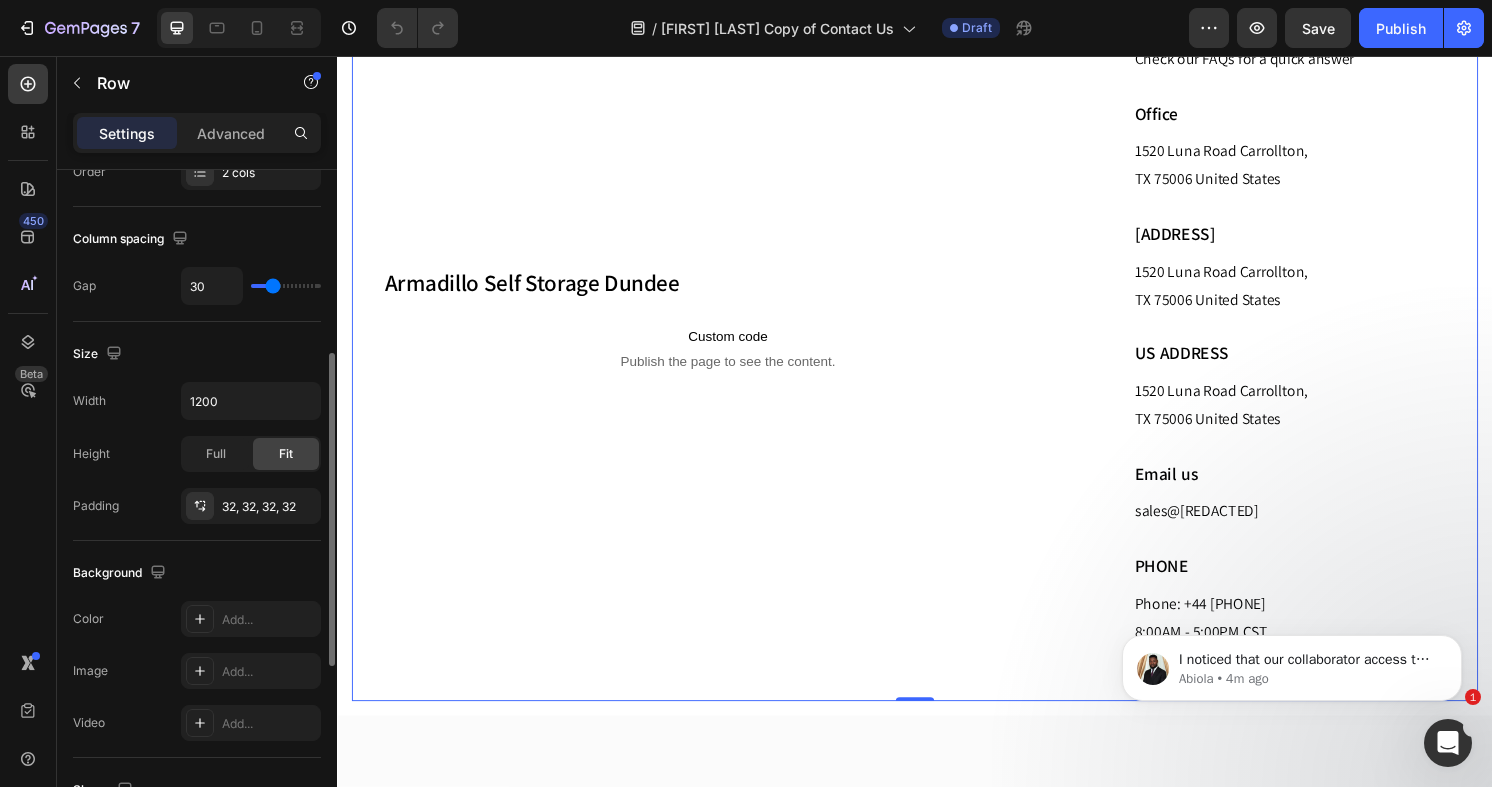 scroll, scrollTop: 774, scrollLeft: 0, axis: vertical 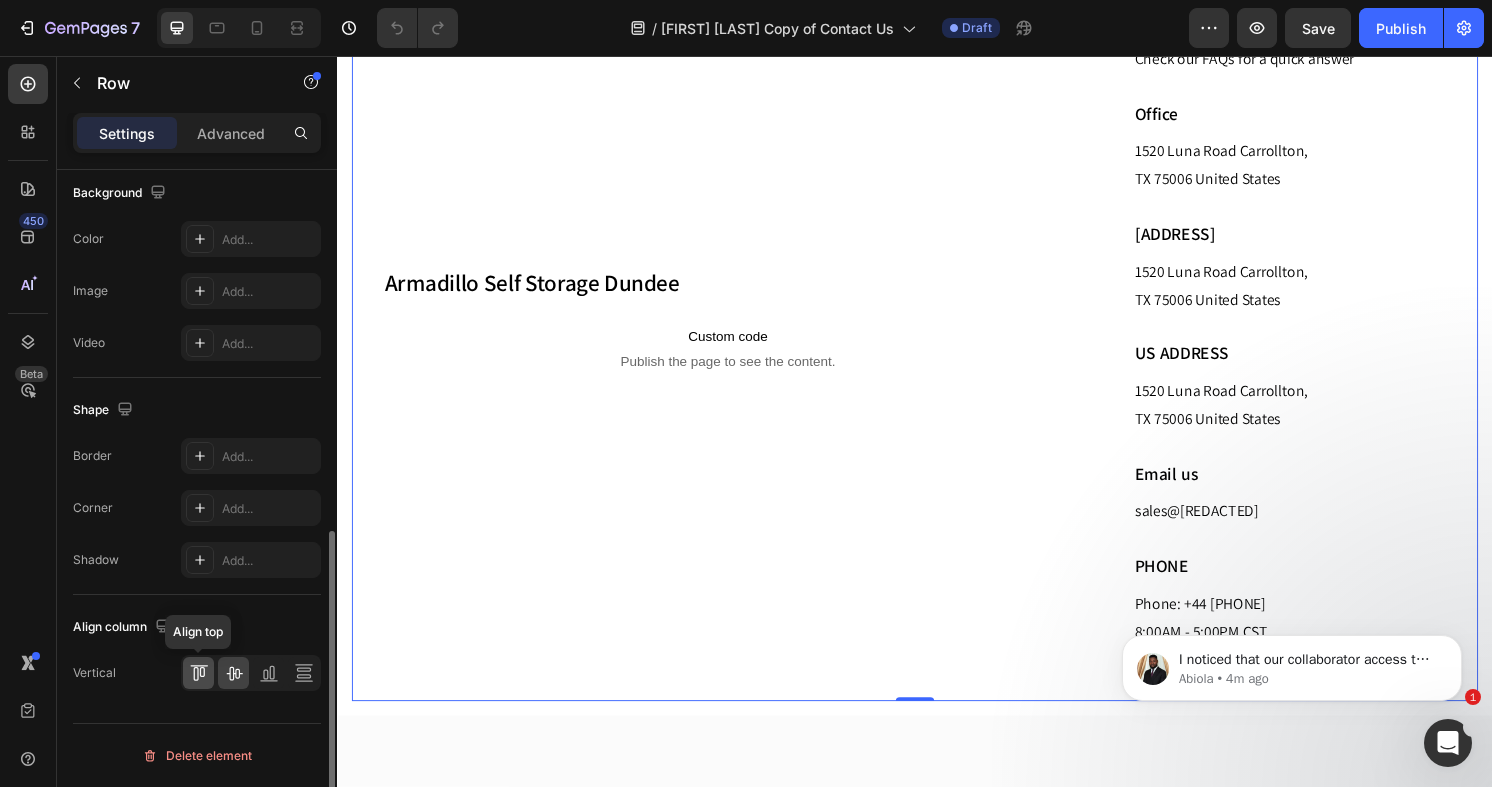 click 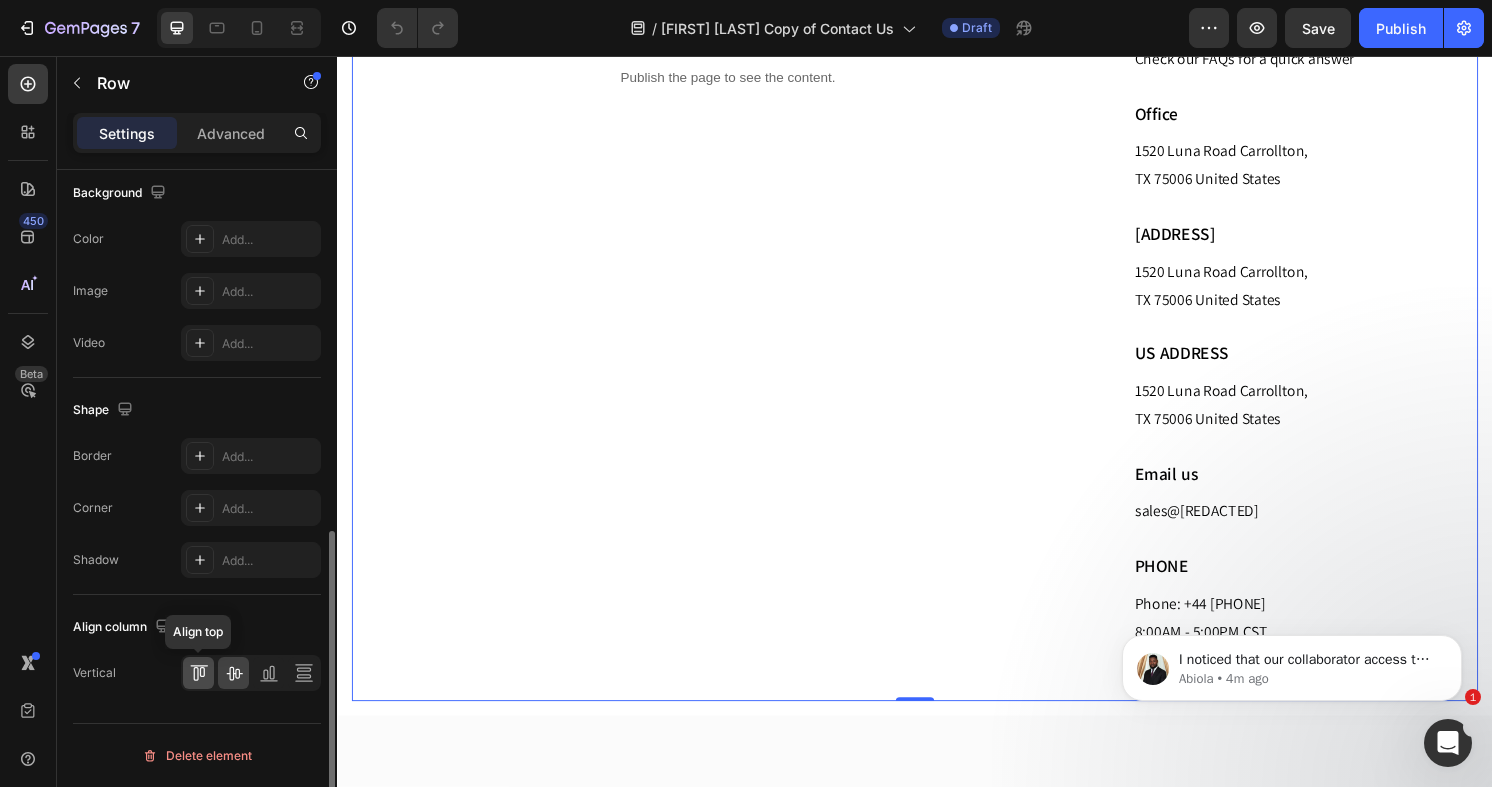 scroll, scrollTop: 651, scrollLeft: 0, axis: vertical 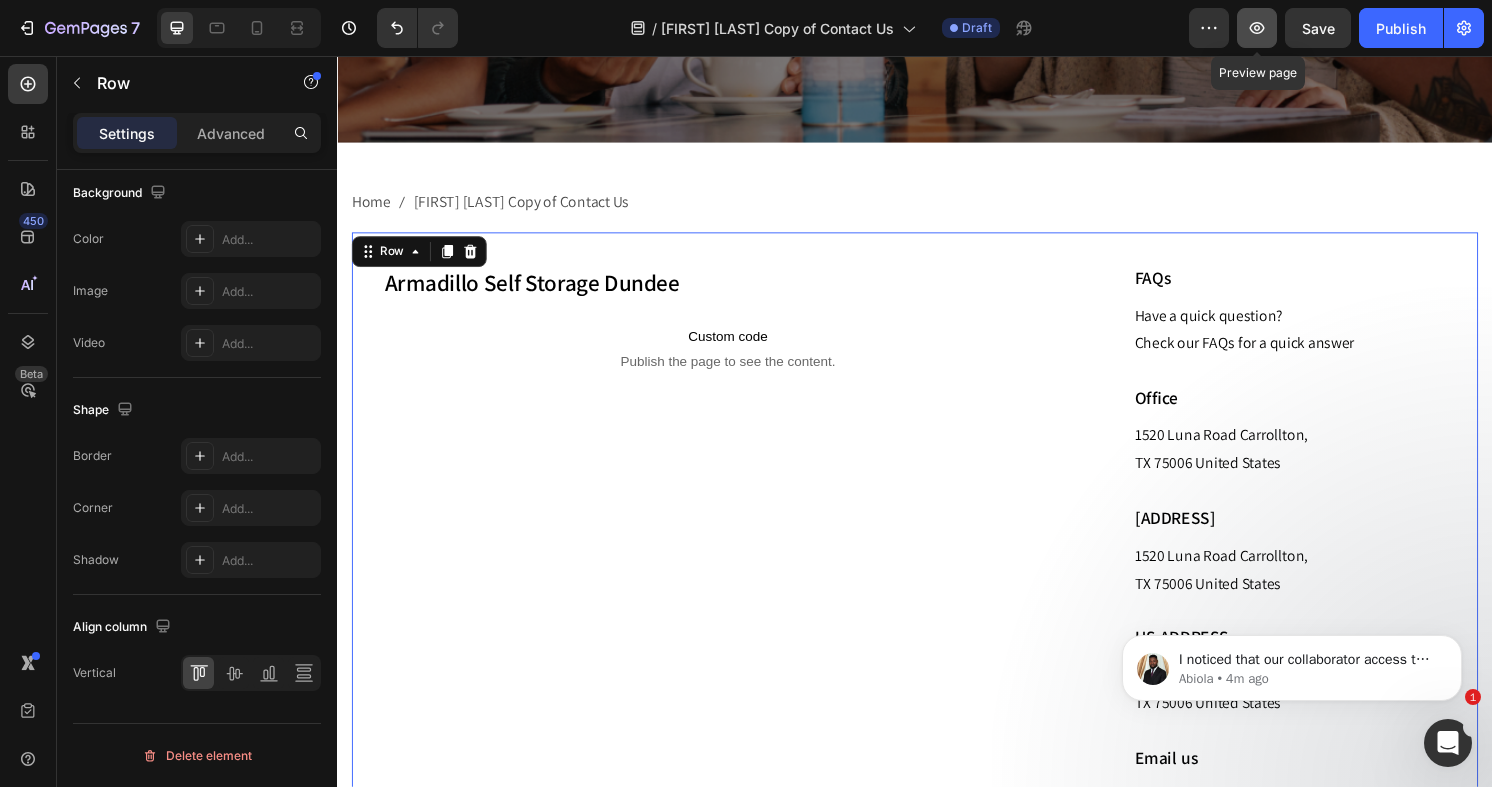 click 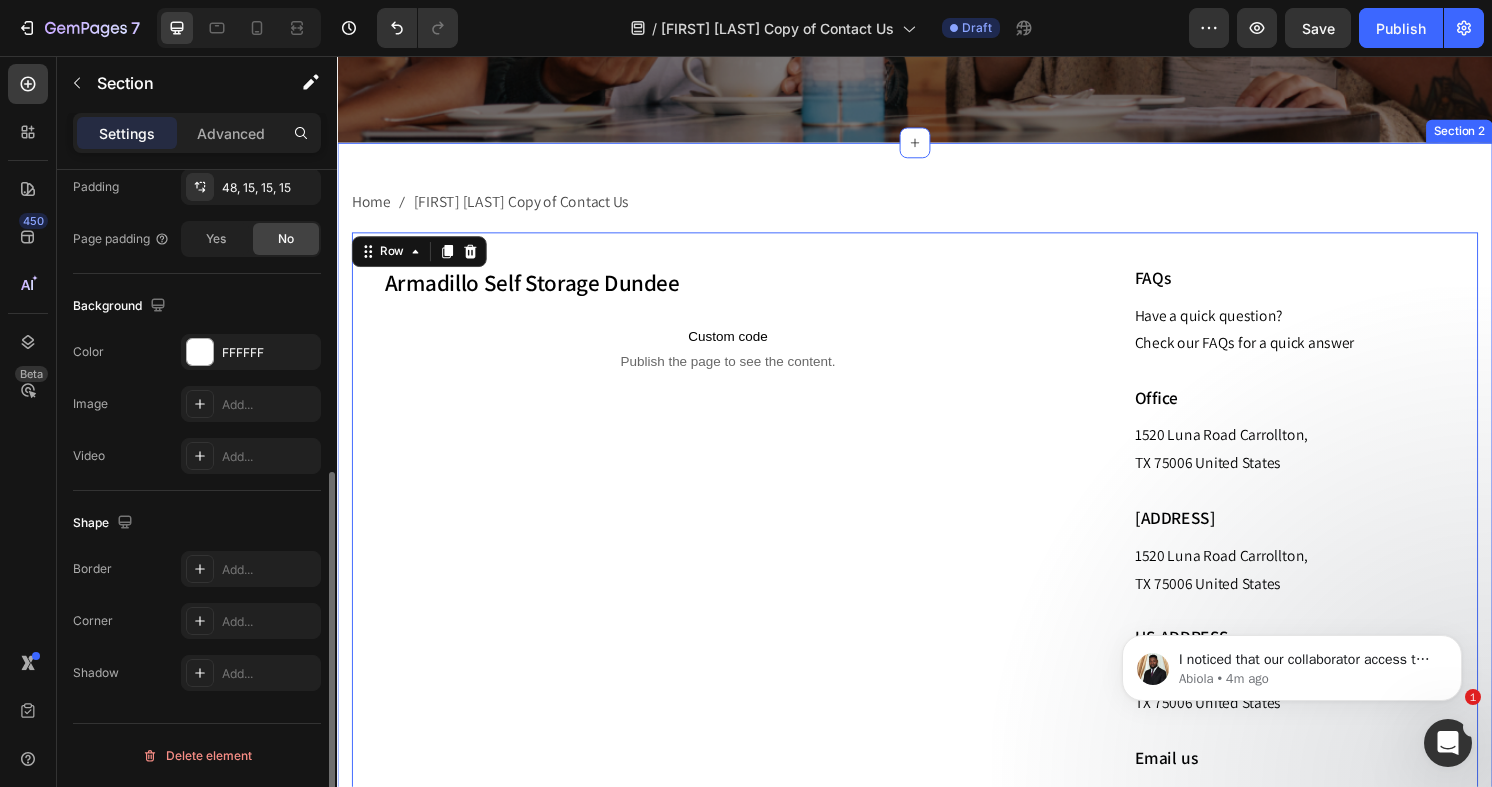click on "Home
[FIRST] [LAST] Copy of Contact Us Breadcrumb Armadillo Self Storage Dundee Heading
Custom code
Publish the page to see the content.
Custom Code FAQs Heading Have a quick question? Check our FAQs for a quick answer Text block Office Heading [NUMBER] [STREET] [CITY], [STATE] [POSTAL_CODE] United States Text block UK ADDRESS Heading [NUMBER] [STREET] [CITY], [STATE] [POSTAL_CODE] United States Text block US ADDRESS Heading [NUMBER] [STREET] [CITY], [STATE] [POSTAL_CODE] United States Text block Email us Heading sales@hazprevsafety.com Text block PHONE Heading Phone: +44 [PHONE]  8:00AM - 5:00PM CST Text block Row Row   0 Section 2" at bounding box center (937, 591) 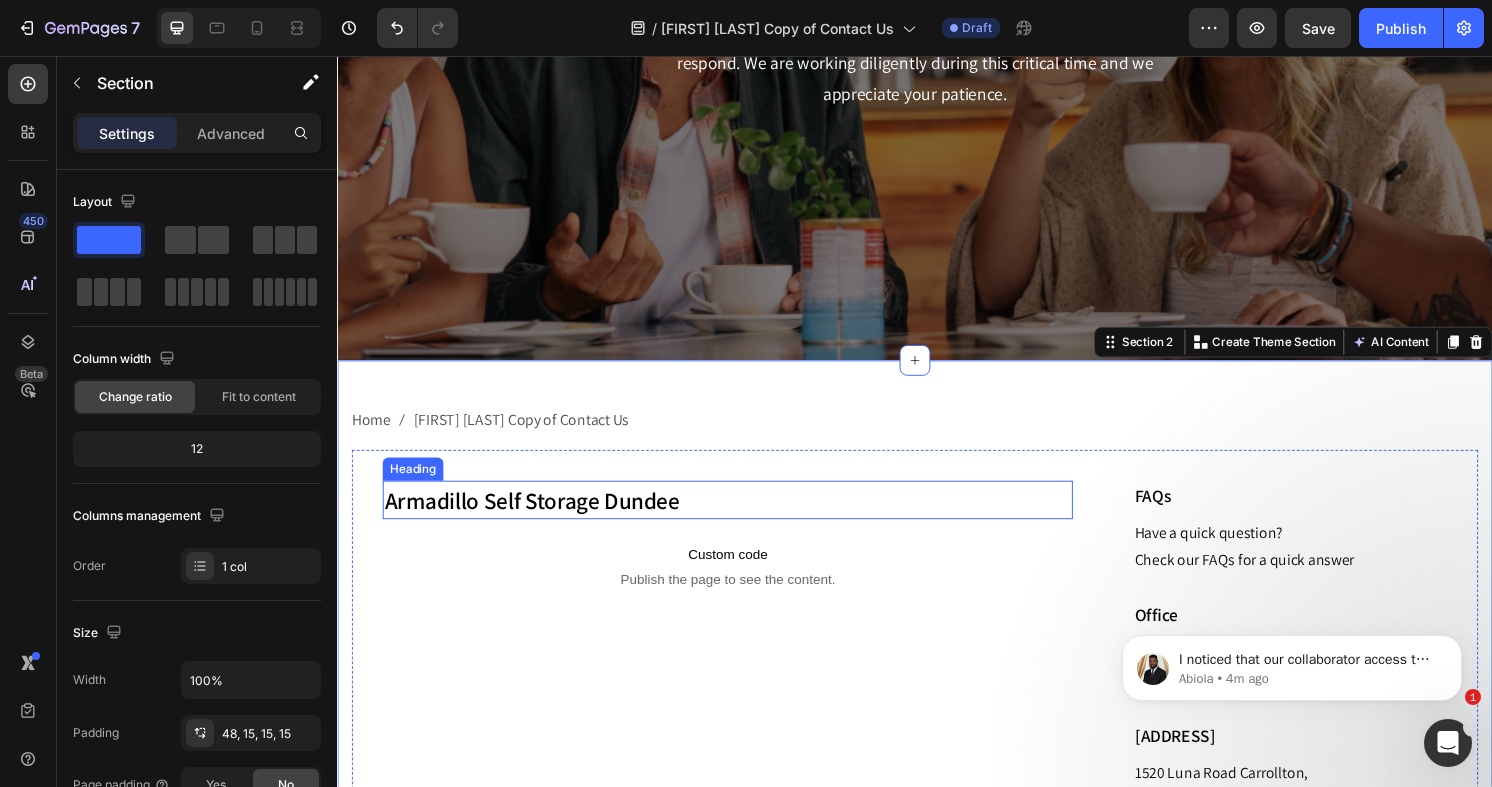 scroll, scrollTop: 203, scrollLeft: 0, axis: vertical 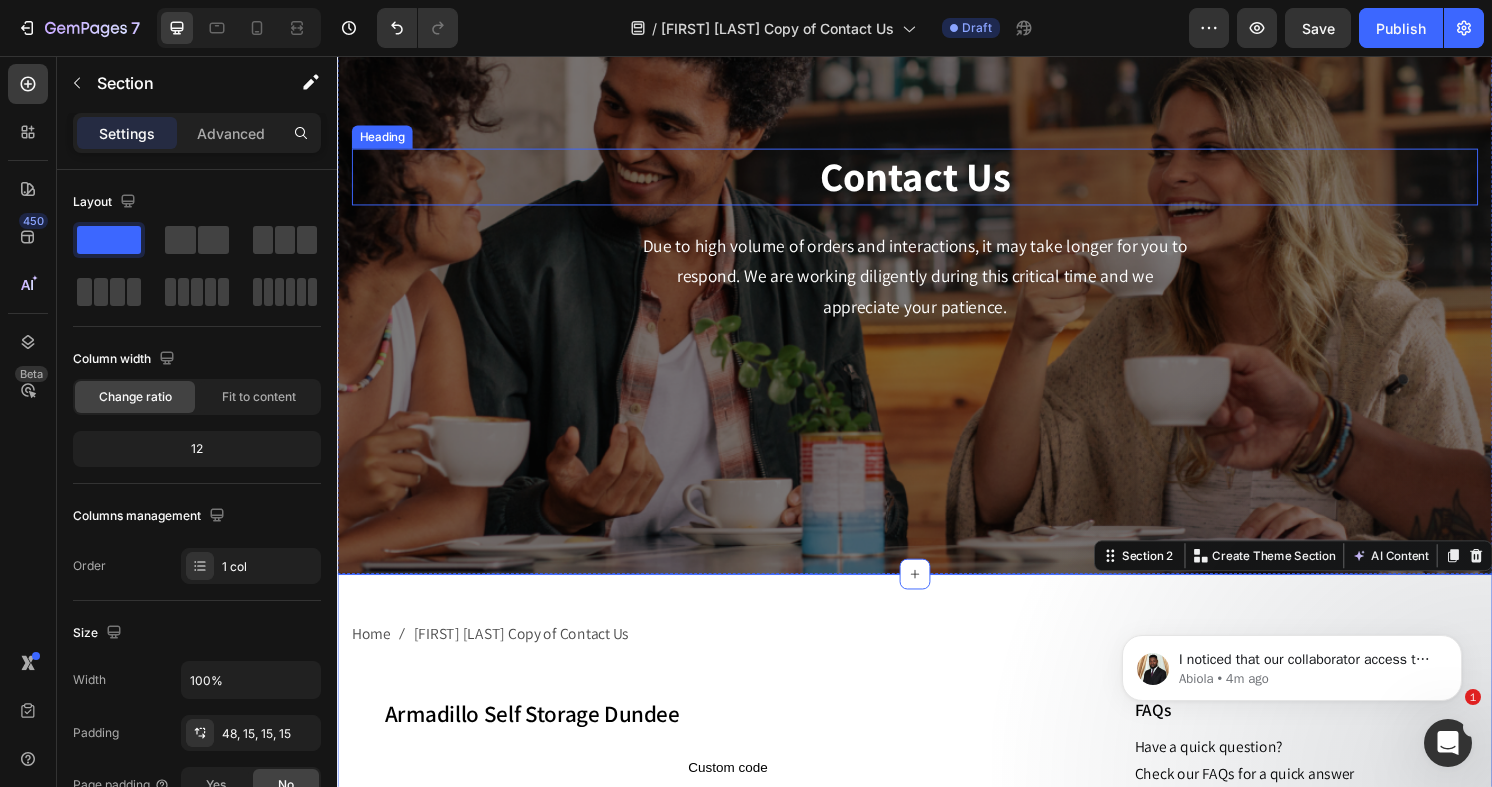 click on "Contact Us" at bounding box center (937, 181) 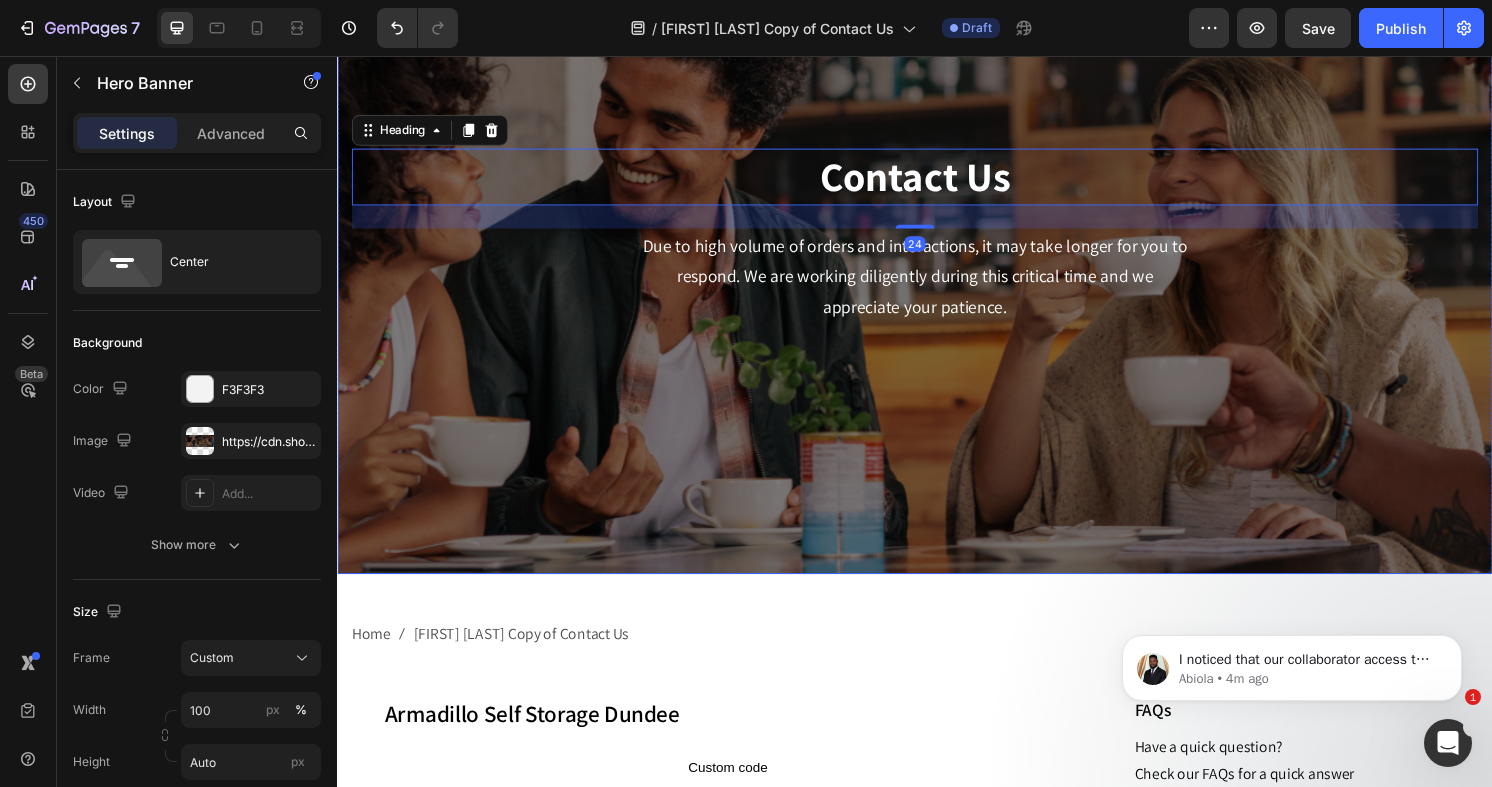 click on "Contact Us  Heading   24 Due to high volume of orders and interactions, it may take longer for you to respond. We are working diligently during this critical time and we appreciate your patience. Text block Row" at bounding box center [937, 244] 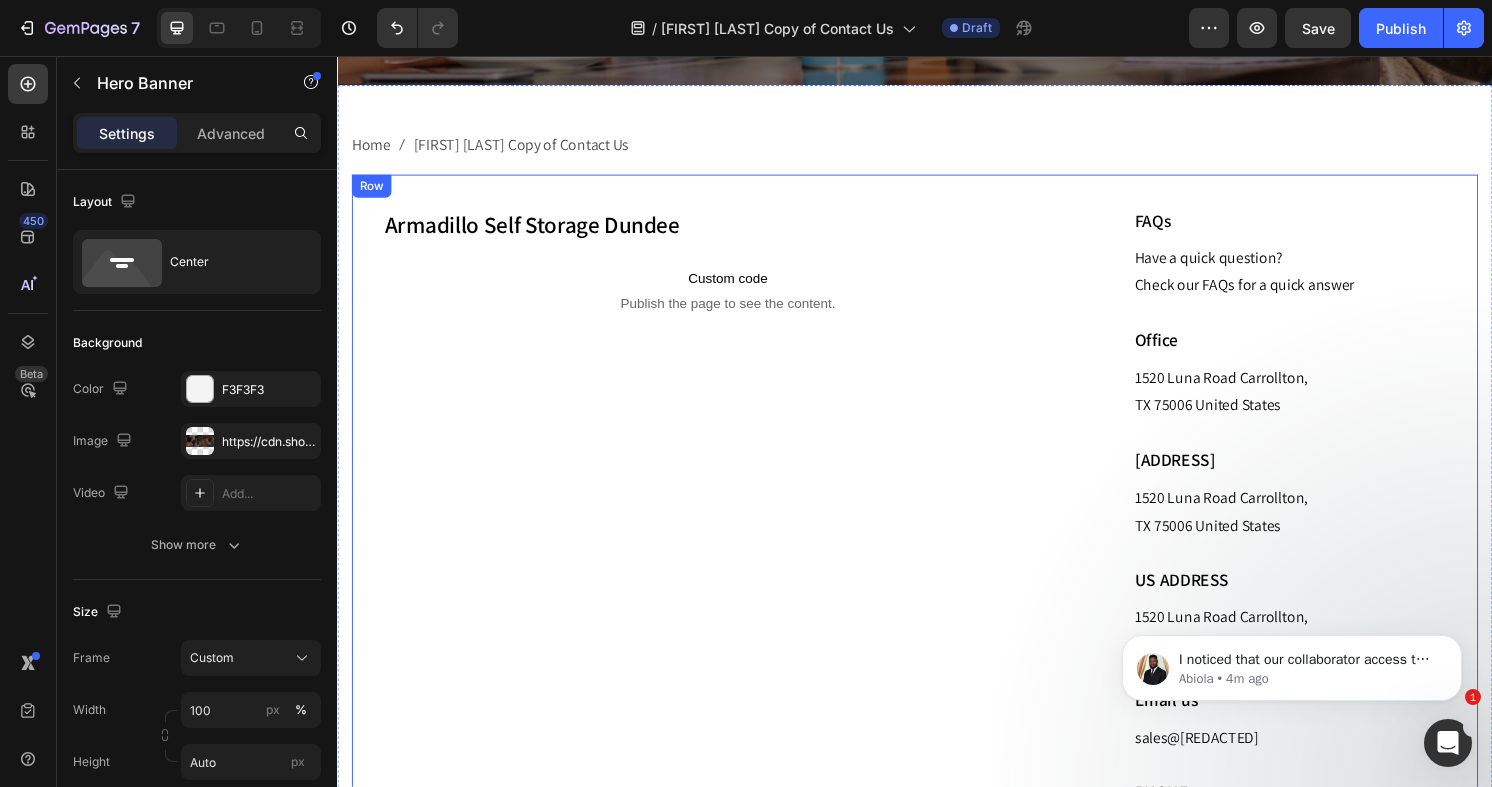 scroll, scrollTop: 691, scrollLeft: 0, axis: vertical 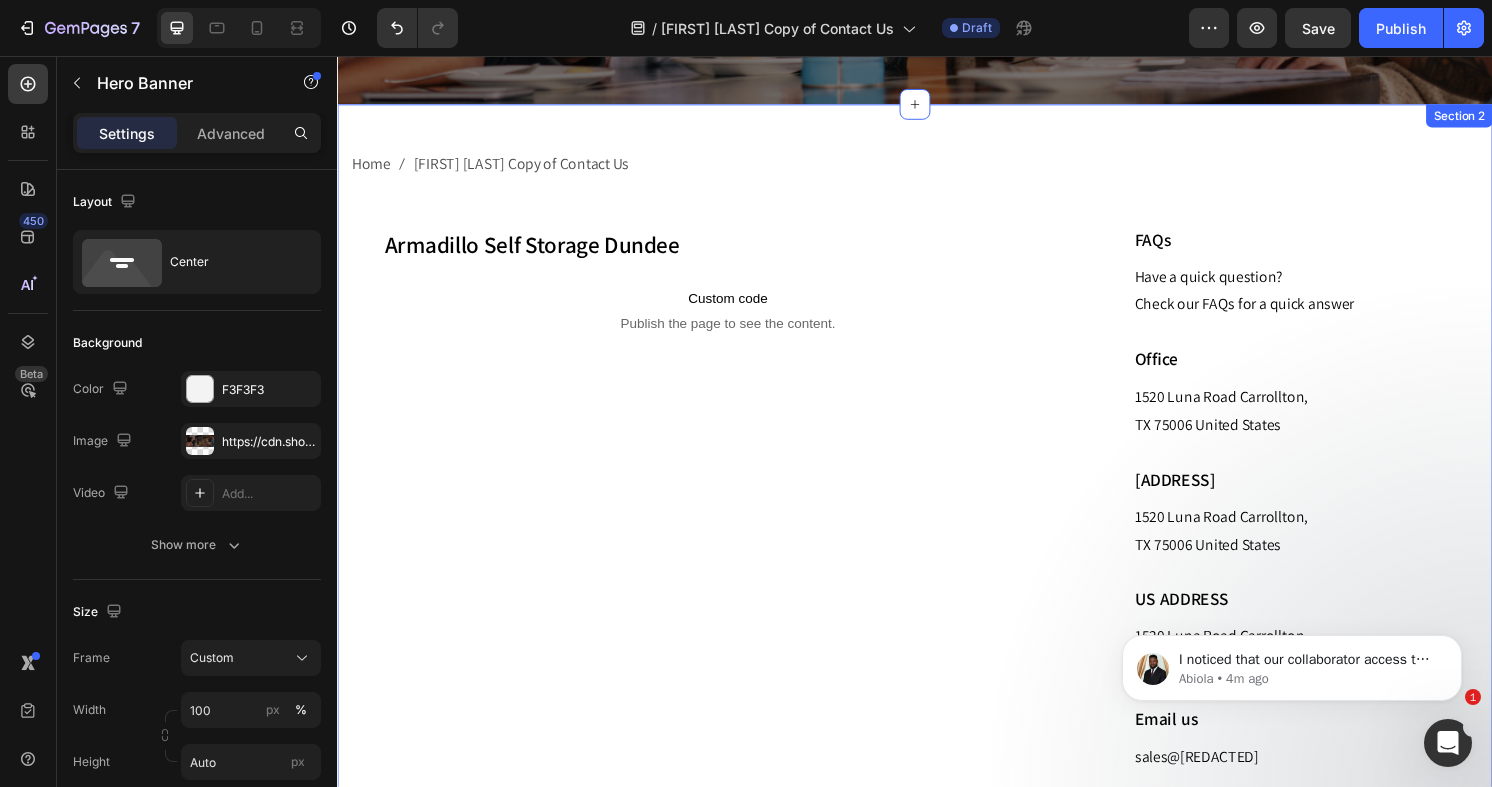 click on "Home
[FIRST] [LAST] Copy of Contact Us Breadcrumb Armadillo Self Storage Dundee Heading
Custom code
Publish the page to see the content.
Custom Code FAQs Heading Have a quick question? Check our FAQs for a quick answer Text block Office Heading [NUMBER] [STREET] [CITY], [STATE] [POSTAL_CODE] United States Text block UK ADDRESS Heading [NUMBER] [STREET] [CITY], [STATE] [POSTAL_CODE] United States Text block US ADDRESS Heading [NUMBER] [STREET] [CITY], [STATE] [POSTAL_CODE] United States Text block Email us Heading sales@hazprevsafety.com Text block PHONE Heading Phone: +44 [PHONE]  8:00AM - 5:00PM CST Text block Row Row Section 2" at bounding box center (937, 551) 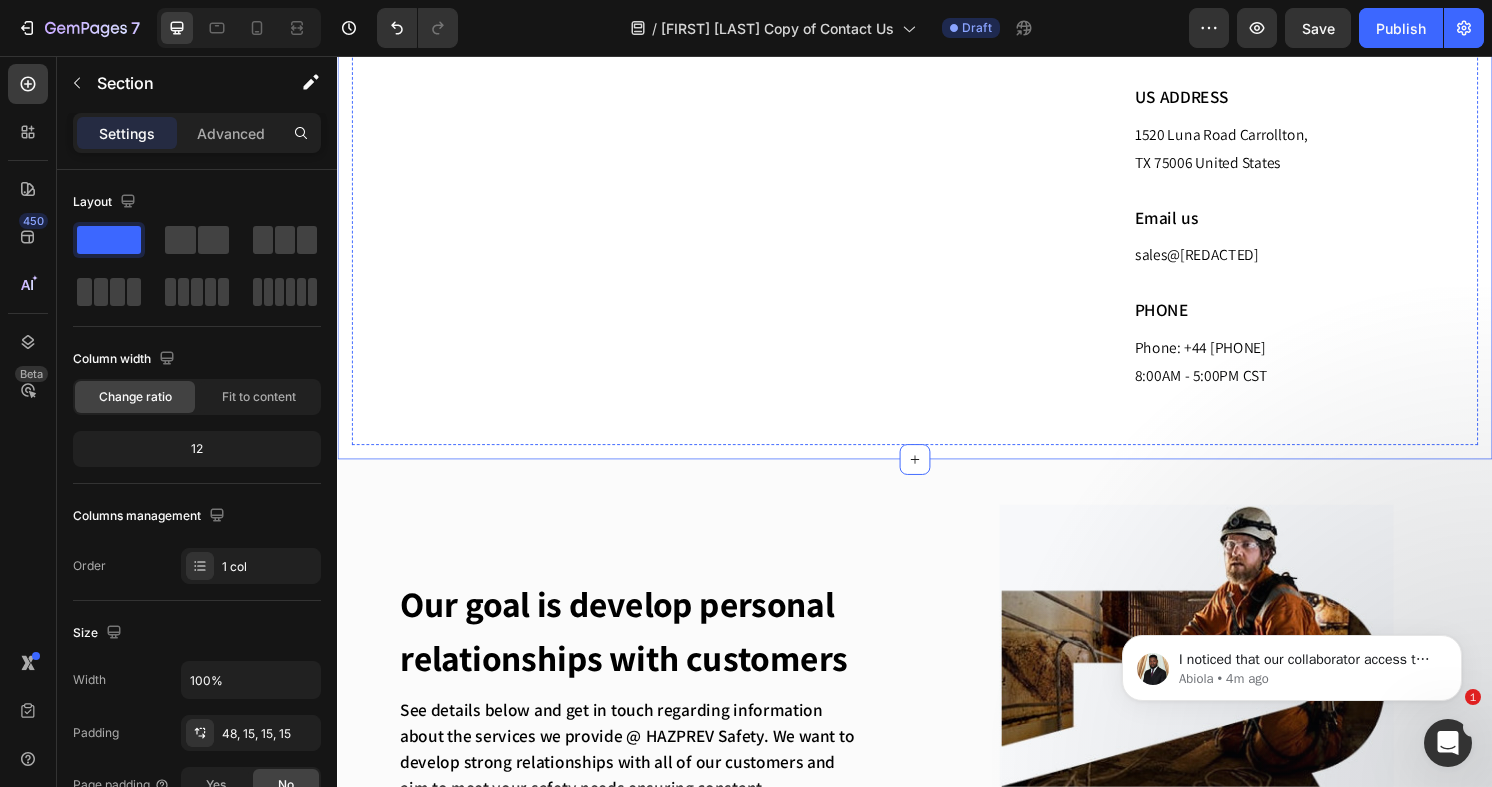 scroll, scrollTop: 1103, scrollLeft: 0, axis: vertical 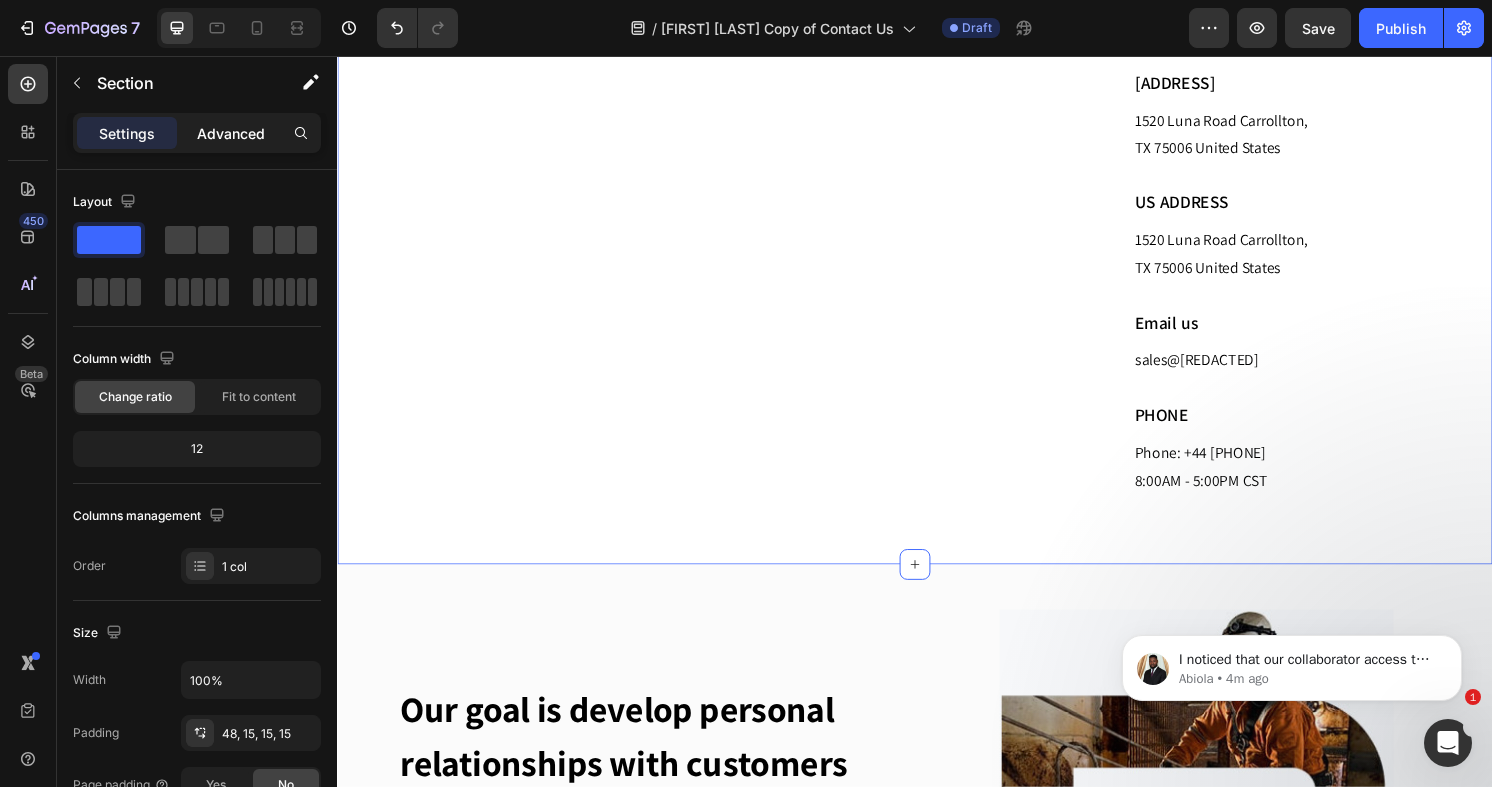 click on "Advanced" 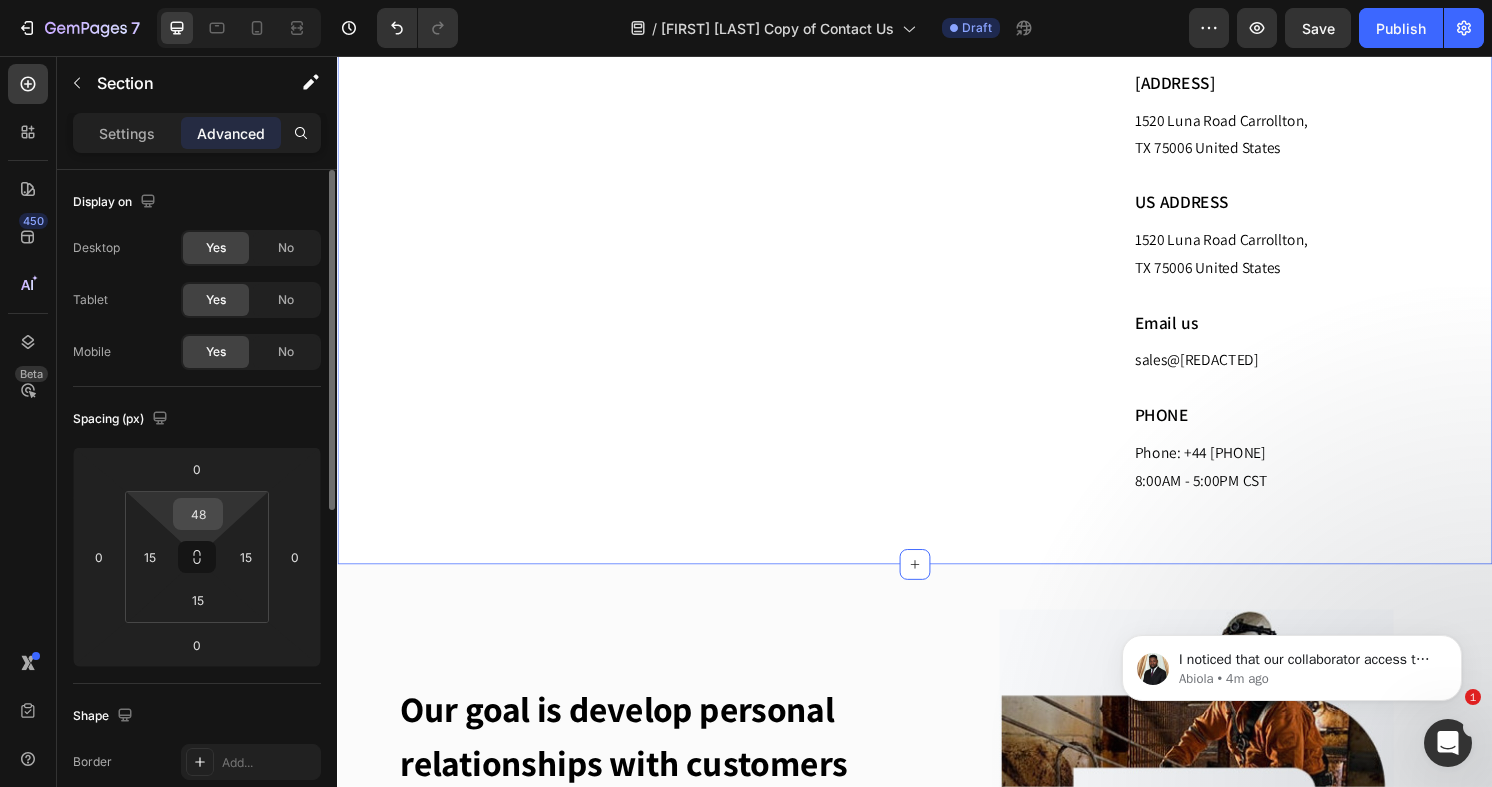 click on "48" at bounding box center [198, 514] 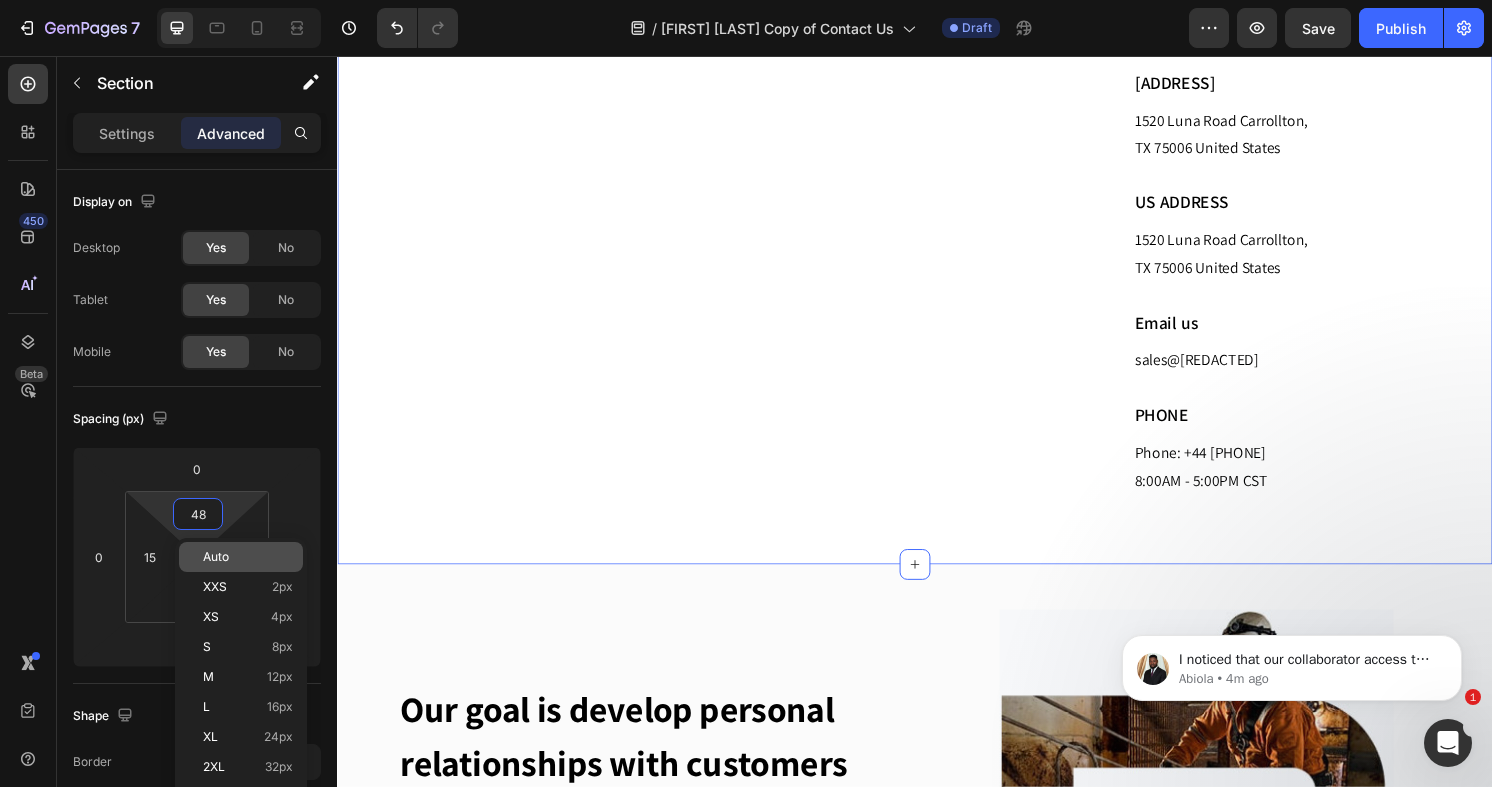 click on "Auto" 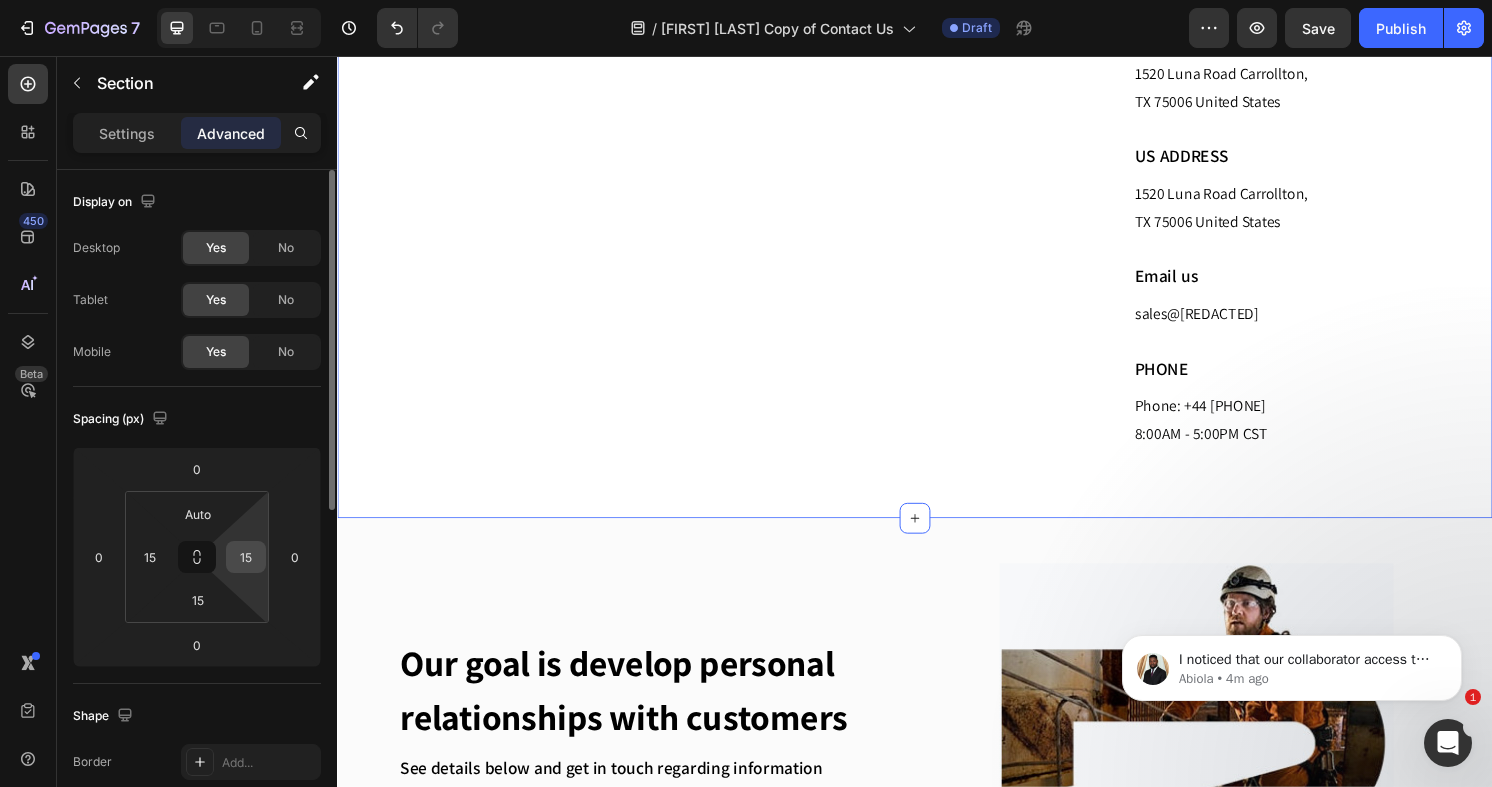 click on "15" at bounding box center [246, 557] 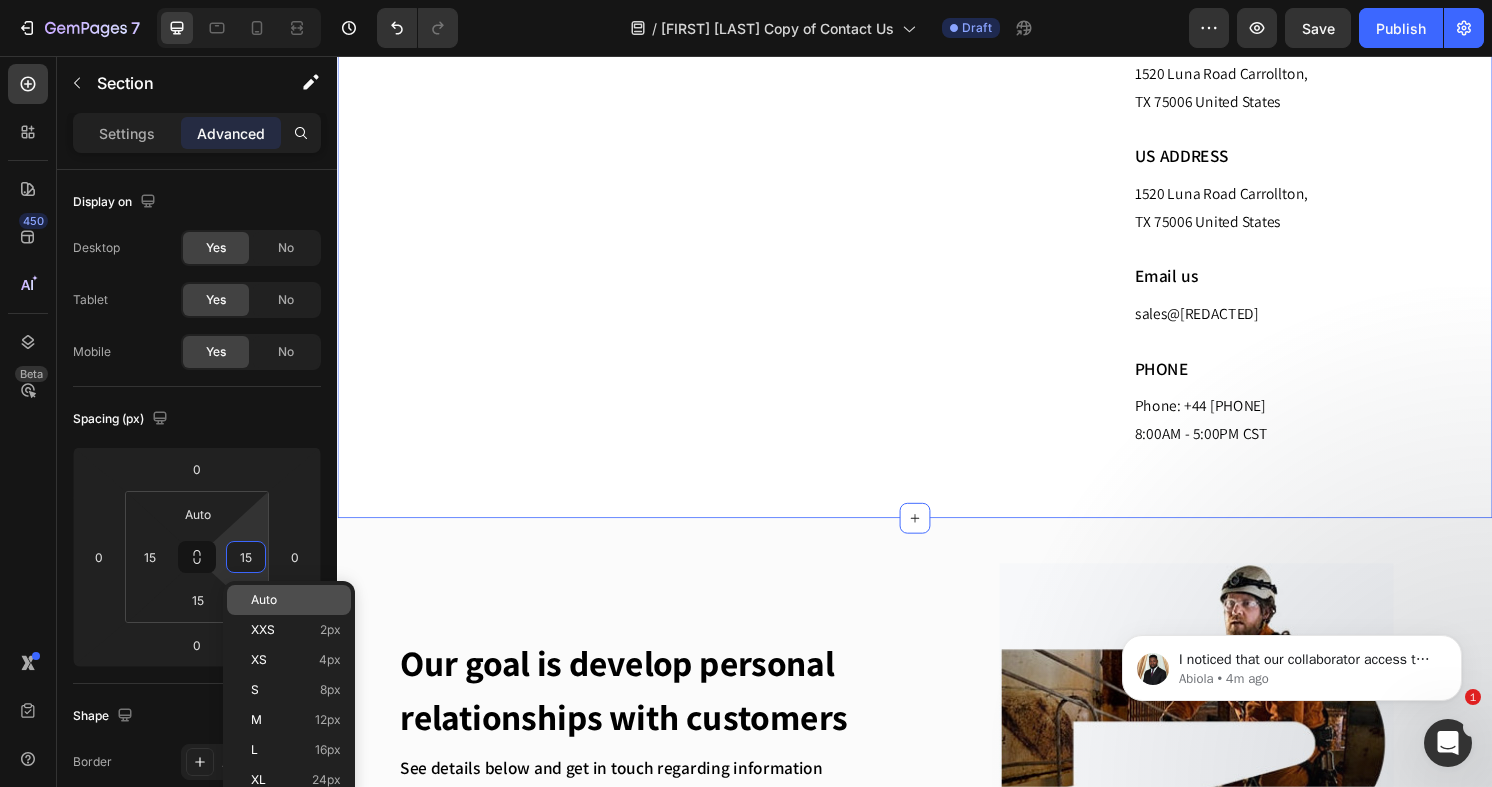 click on "Auto" at bounding box center (296, 600) 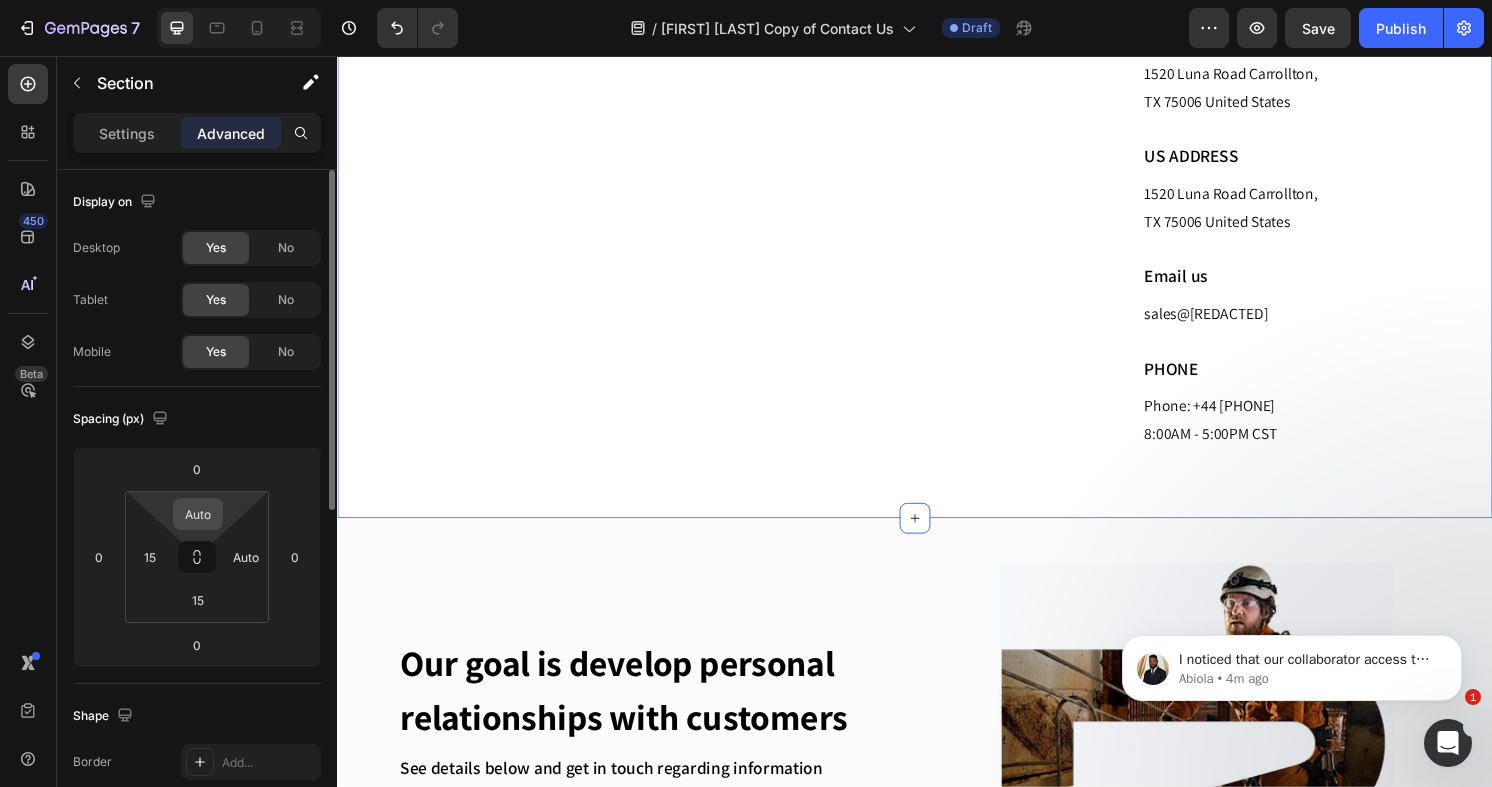 click on "Auto" at bounding box center [198, 514] 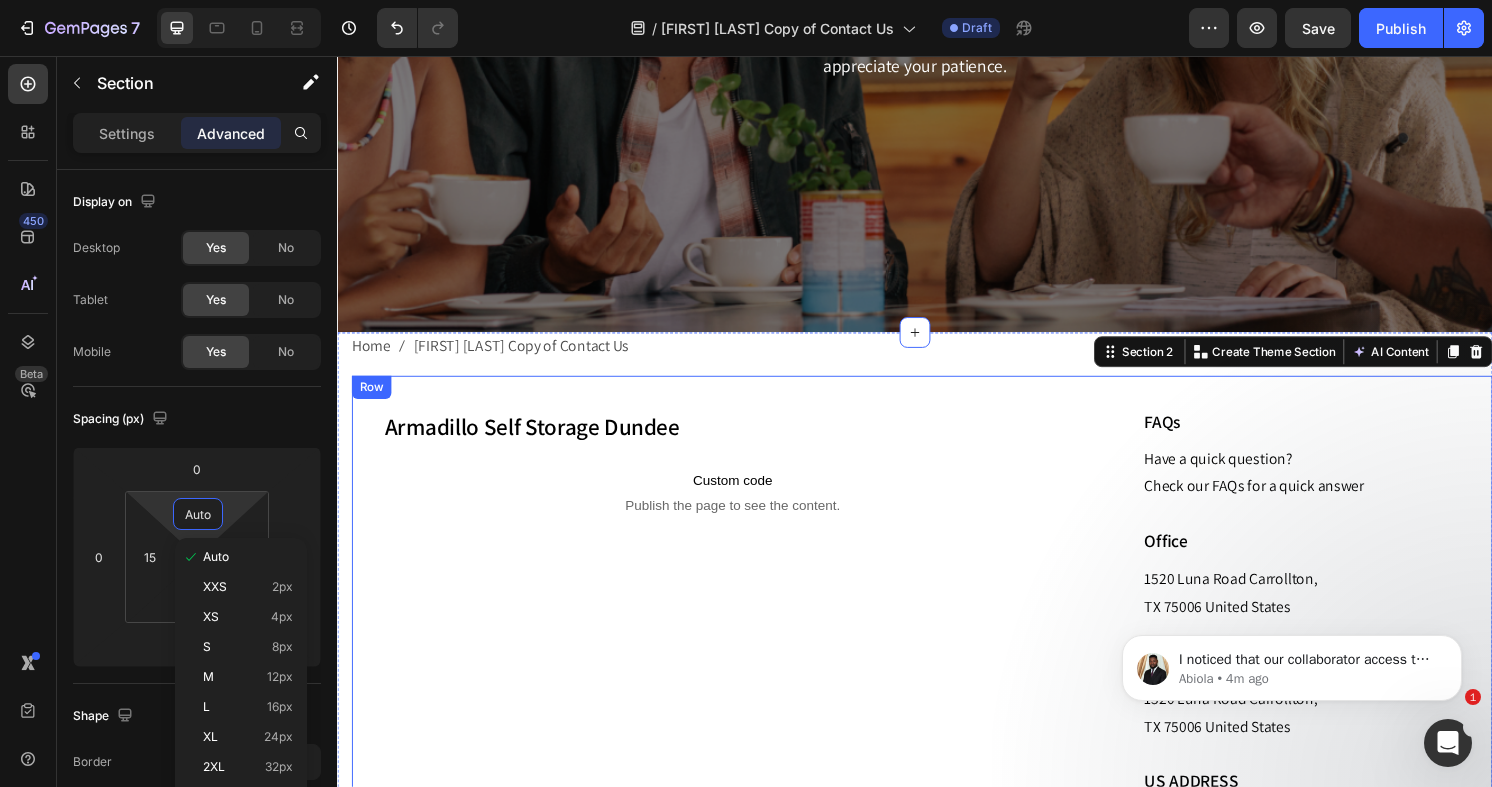 scroll, scrollTop: 464, scrollLeft: 0, axis: vertical 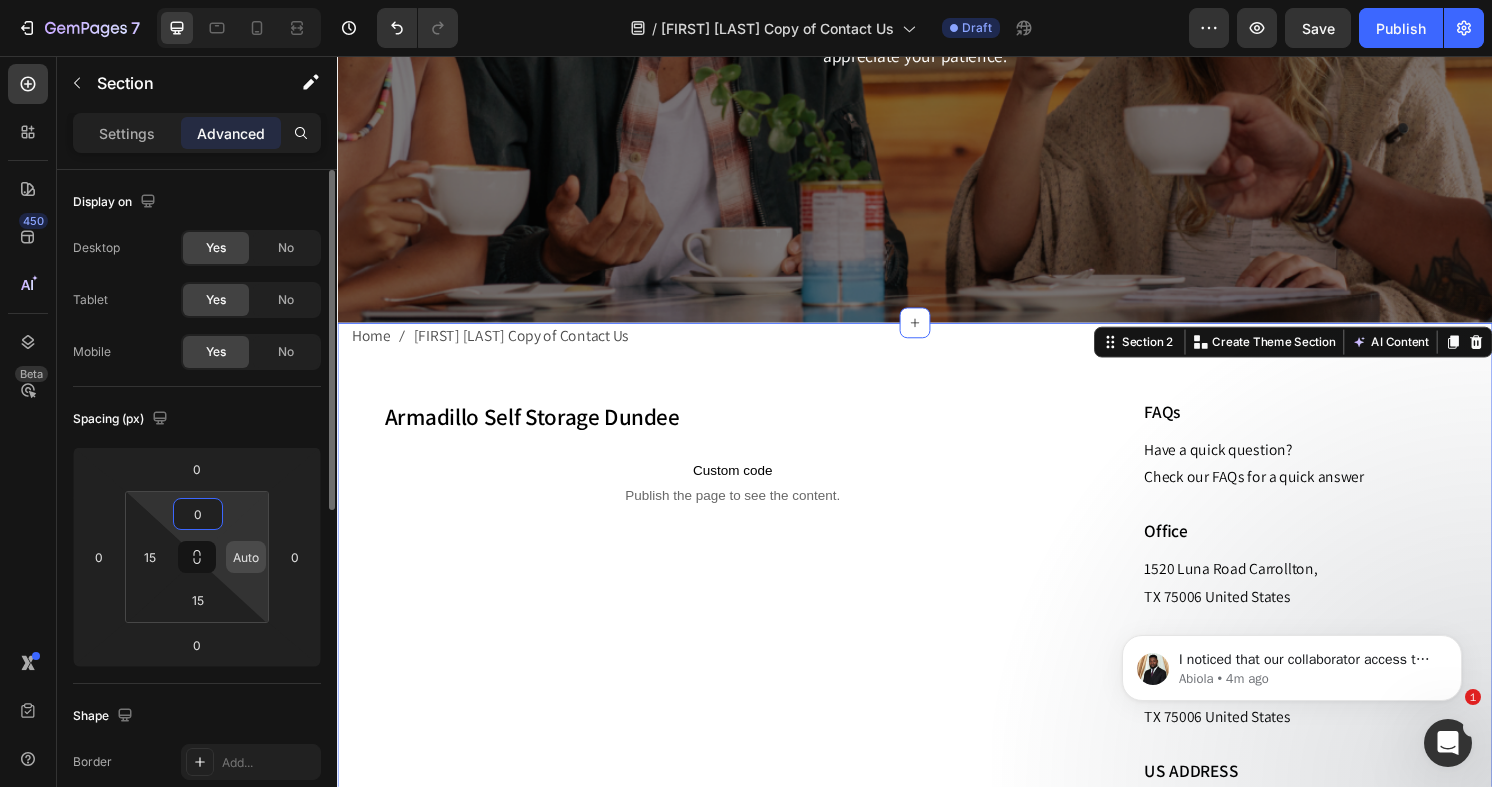 type on "0" 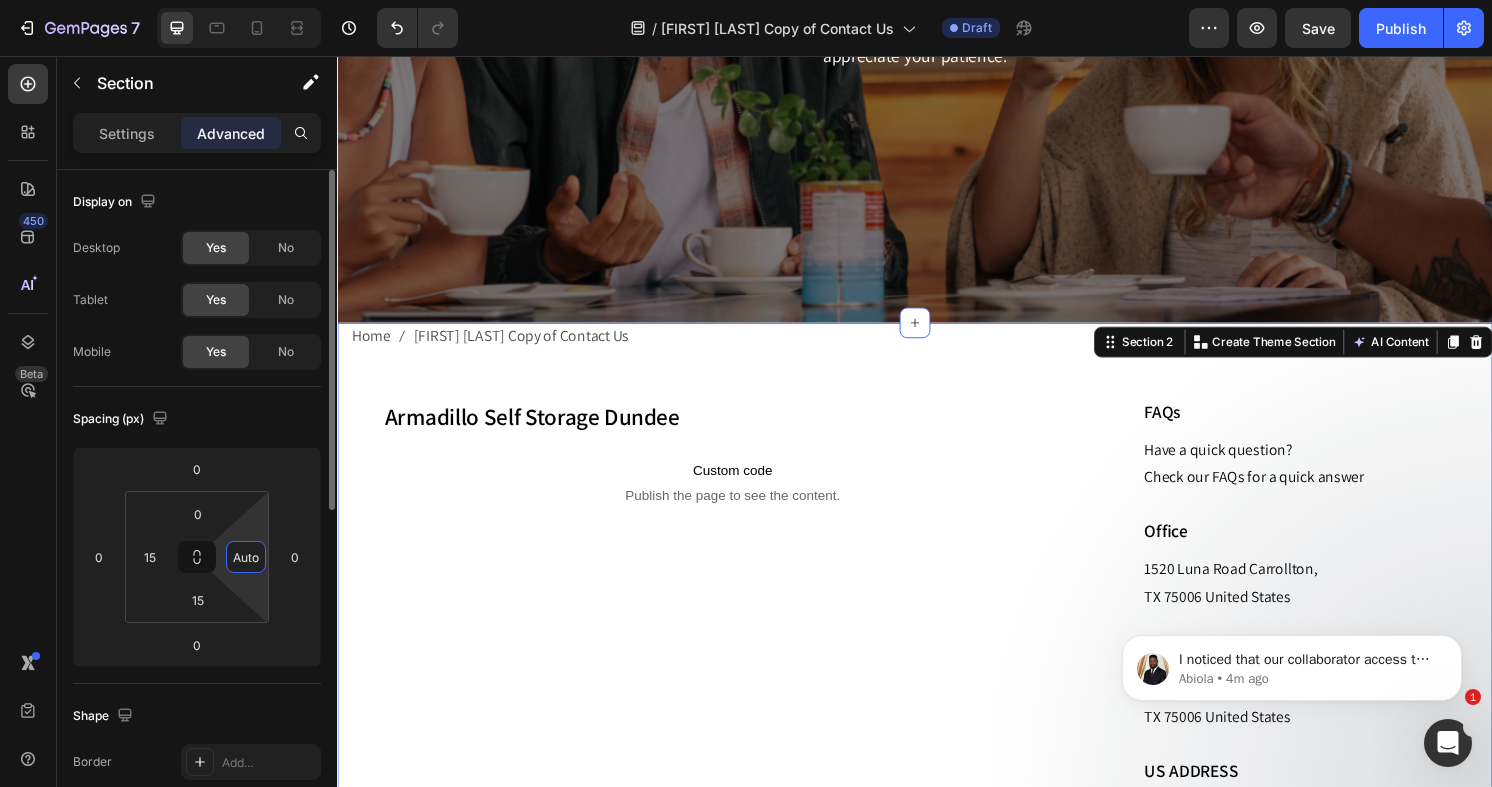click on "Auto" at bounding box center [246, 557] 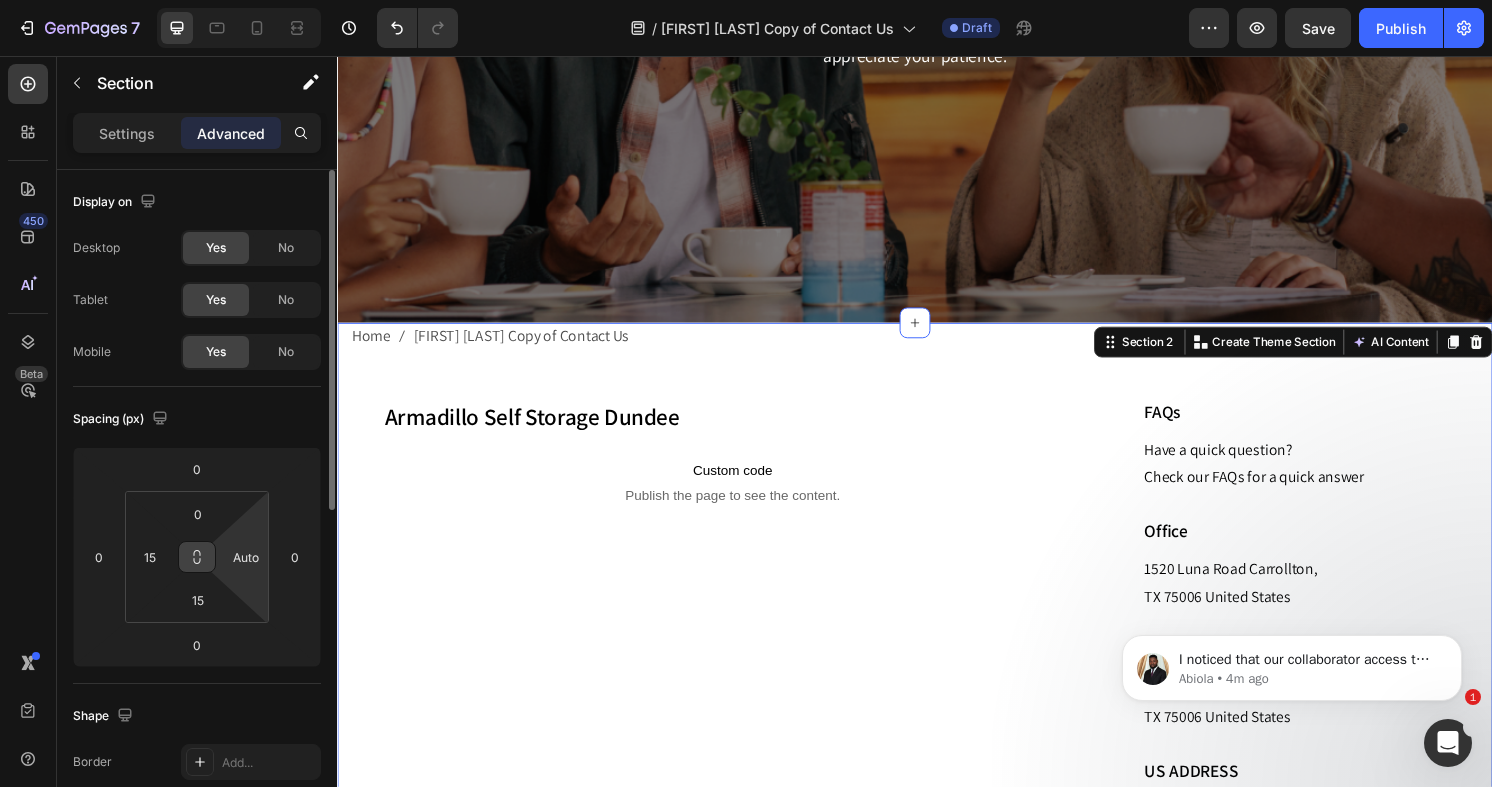 click 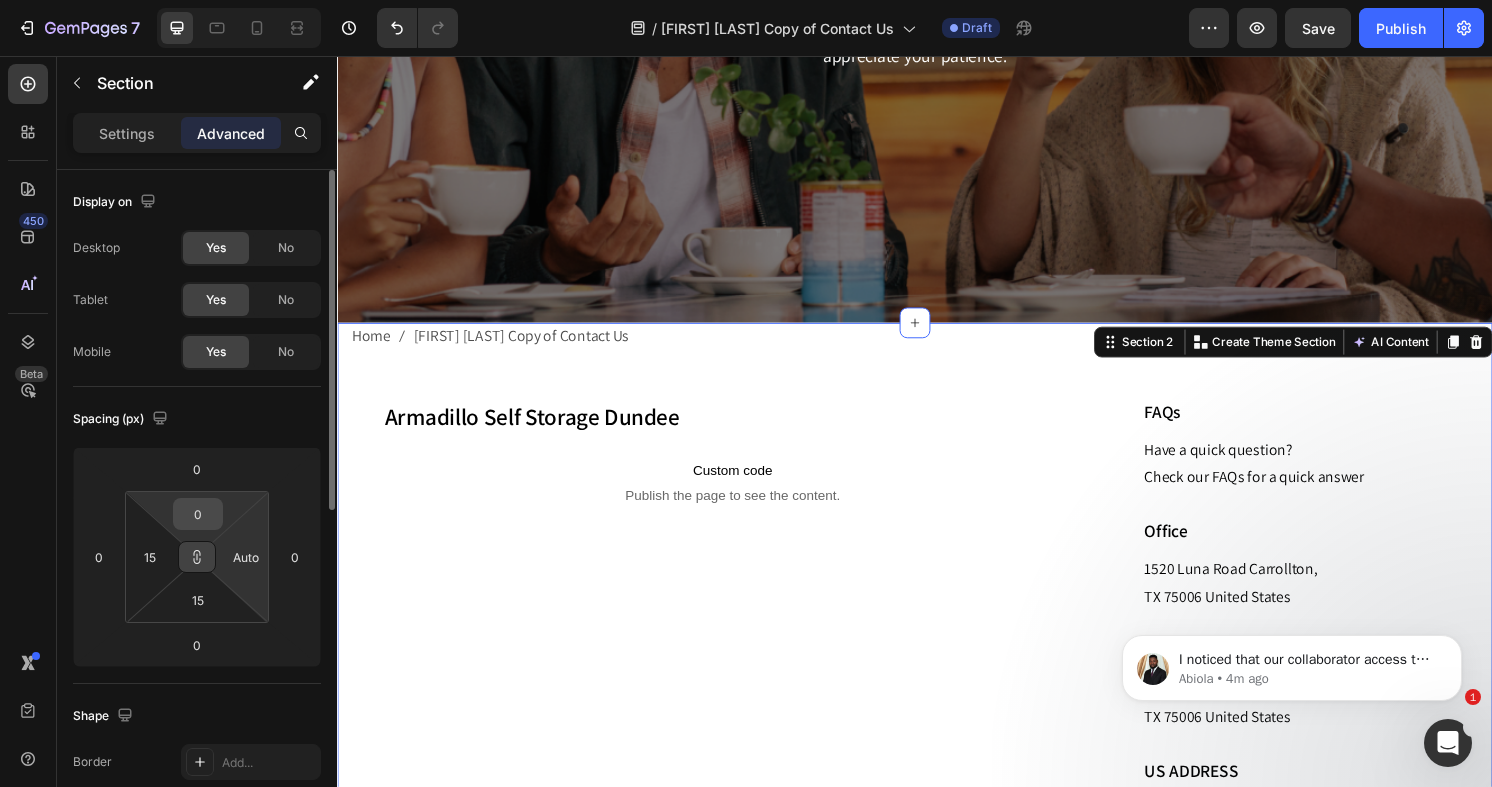 click on "0" at bounding box center (198, 514) 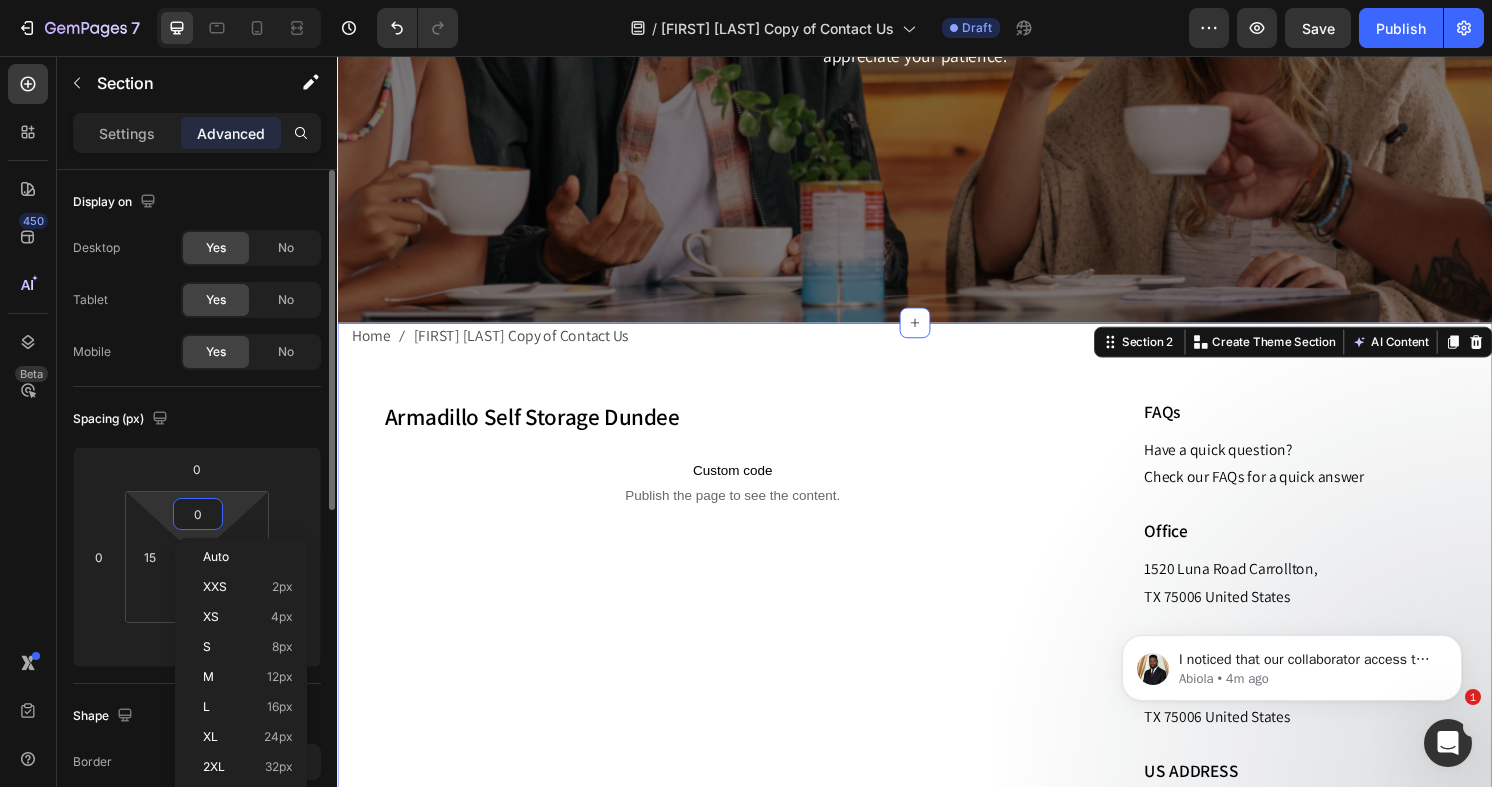 type on "0" 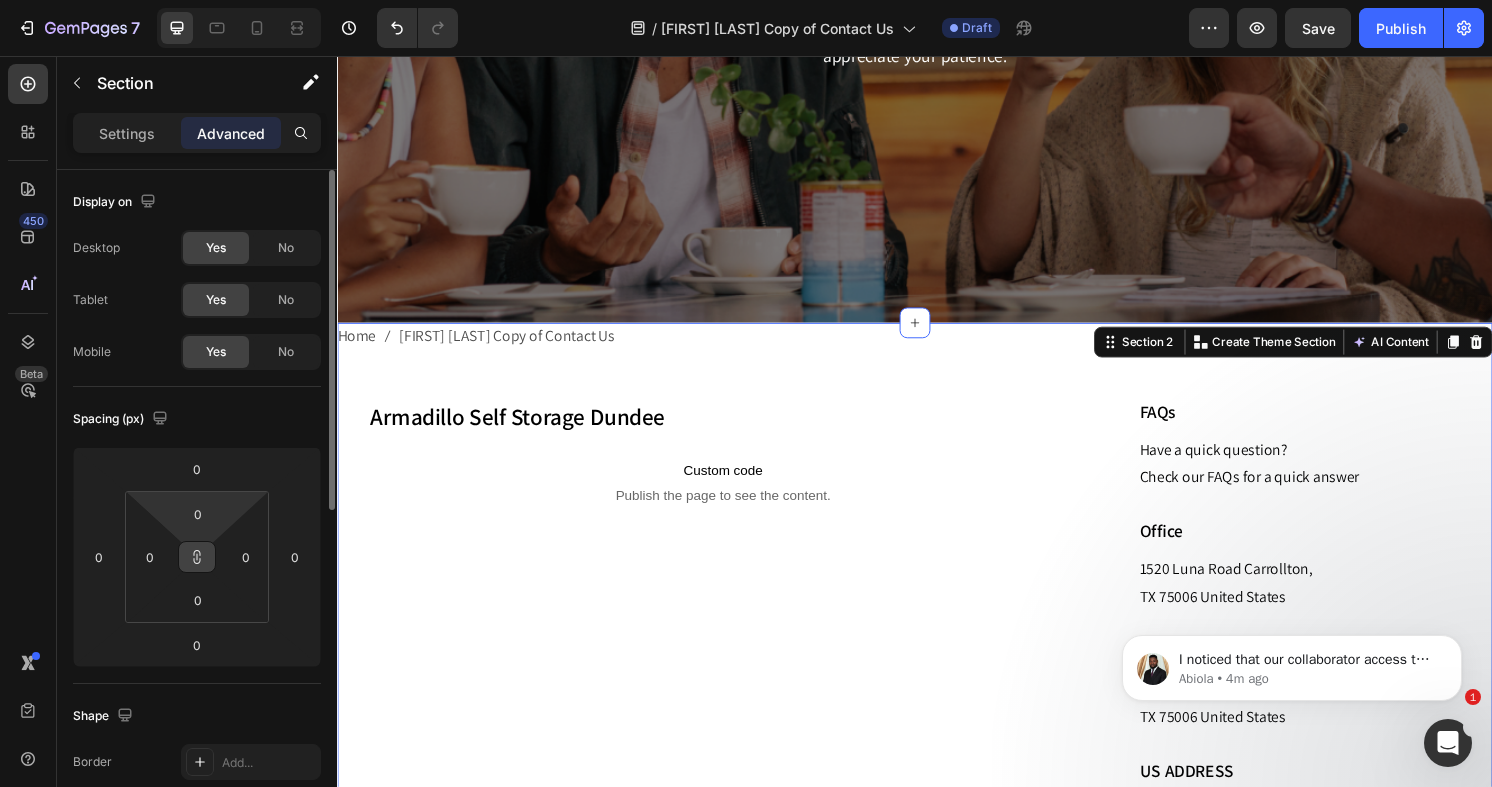 click on "7  Version history  /  [FIRST] [LAST] Copy of Contact Us Draft Preview  Save   Publish  450 Beta Sections(18) Elements(83) Section Element Hero Section Product Detail Brands Trusted Badges Guarantee Product Breakdown How to use Testimonials Compare Bundle FAQs Social Proof Brand Story Product List Collection Blog List Contact Sticky Add to Cart Custom Footer Browse Library 450 Layout
Row
Row
Row
Row Text
Heading
Text Block Button
Button
Button Media
Image
Image
Video" at bounding box center (746, 0) 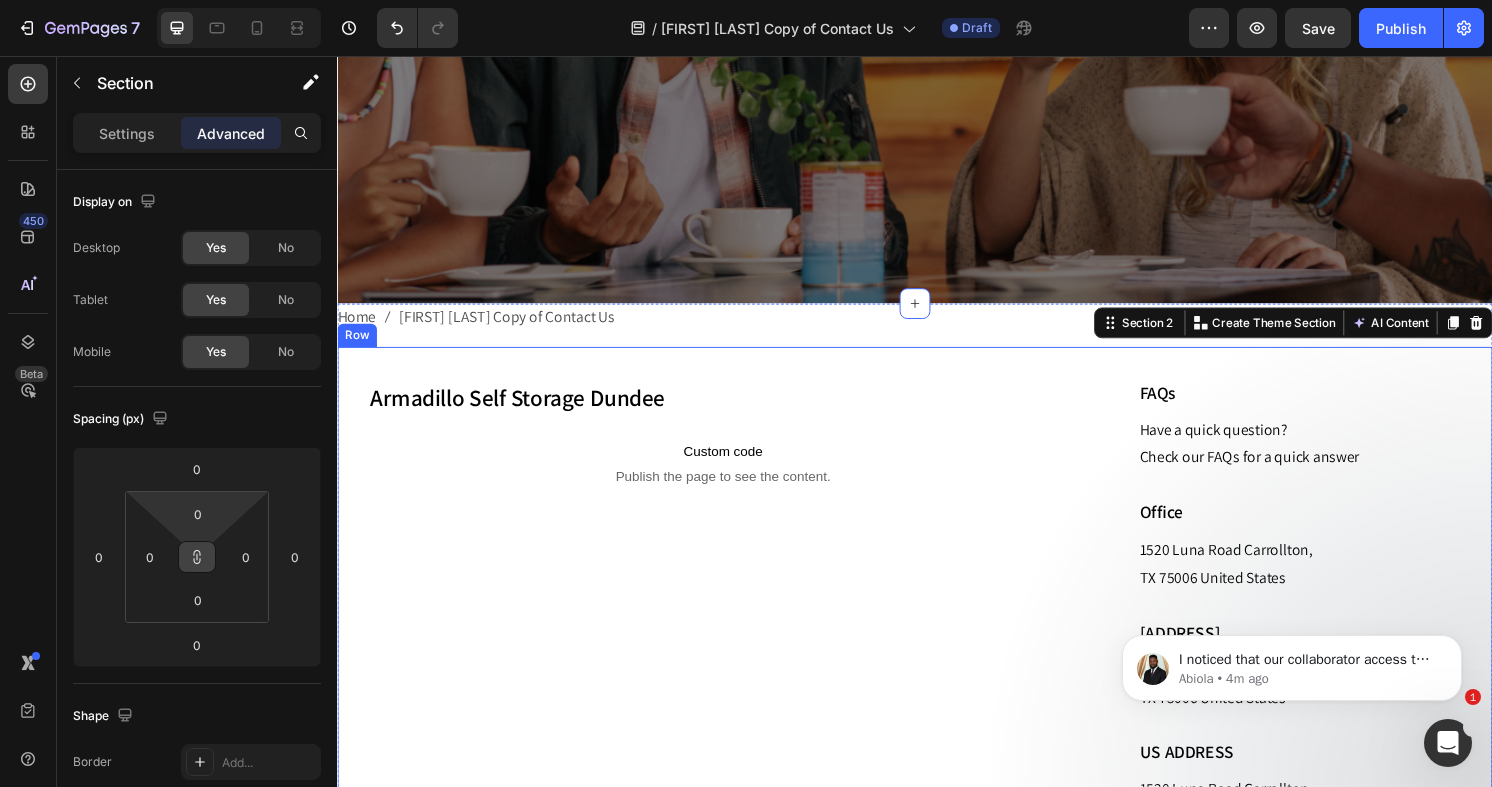 scroll, scrollTop: 488, scrollLeft: 0, axis: vertical 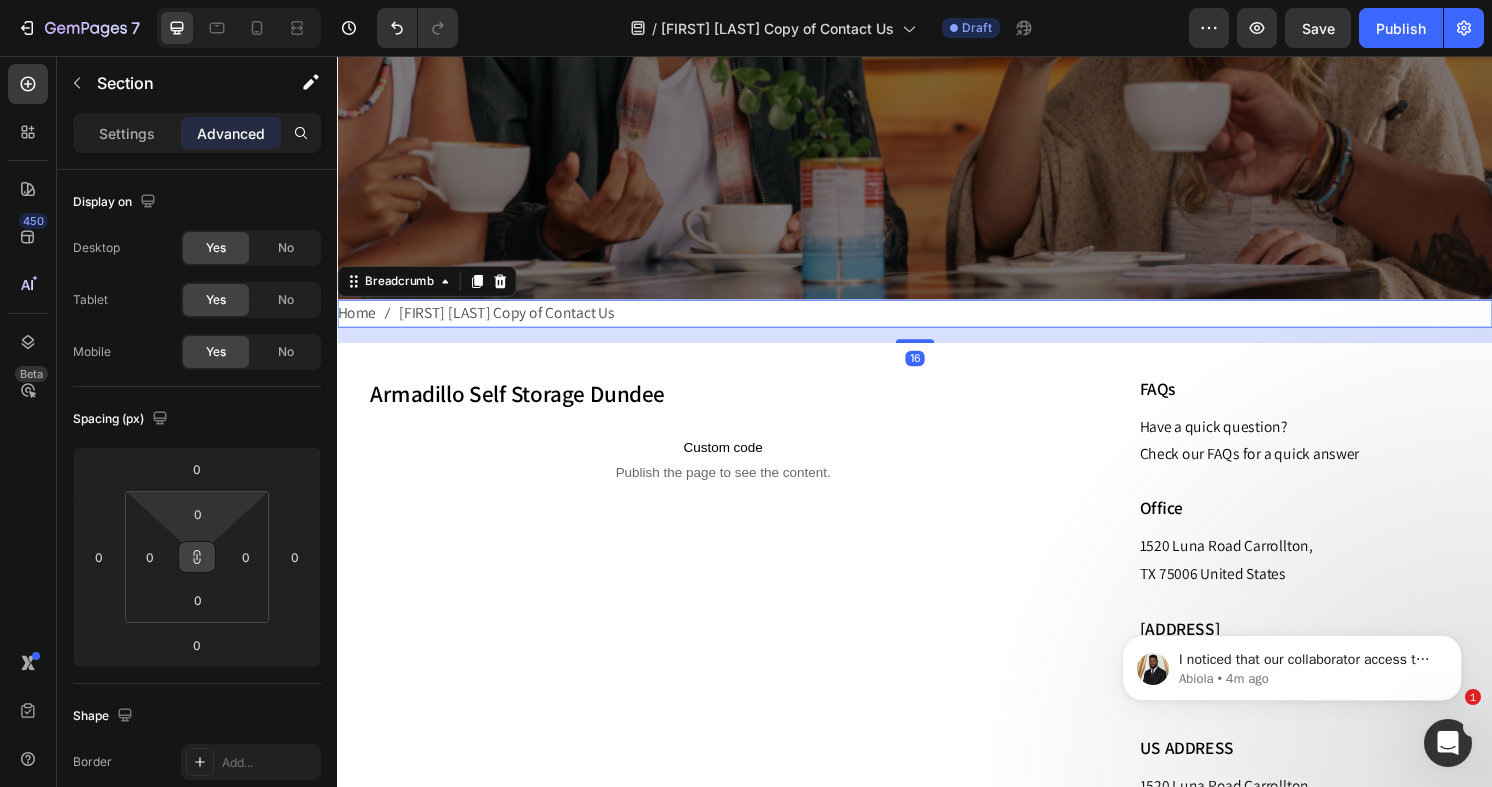 click on "[FIRST] [LAST] Copy of Contact Us" at bounding box center (513, 323) 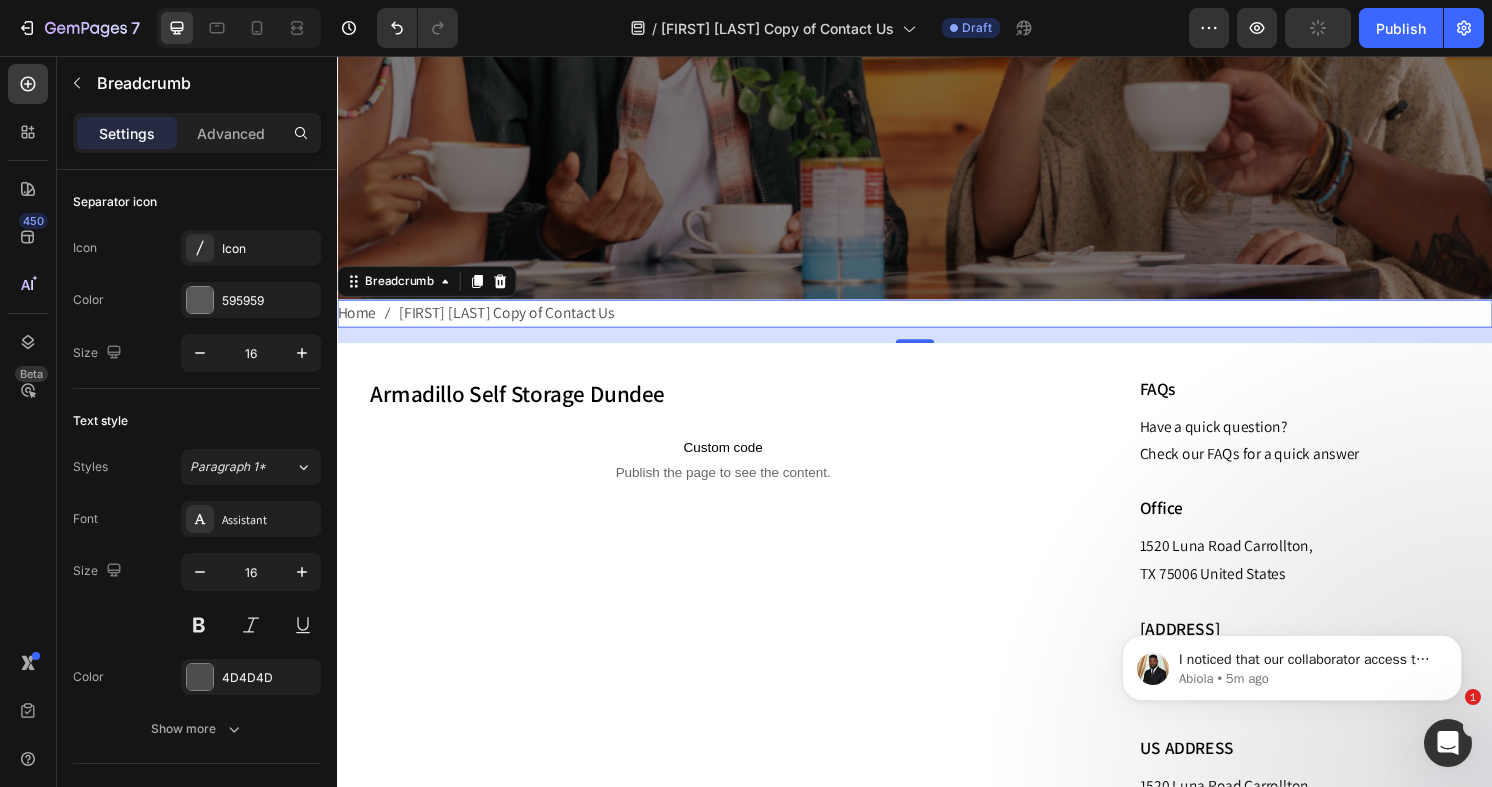 click on "[FIRST] [LAST] Copy of Contact Us" at bounding box center [513, 323] 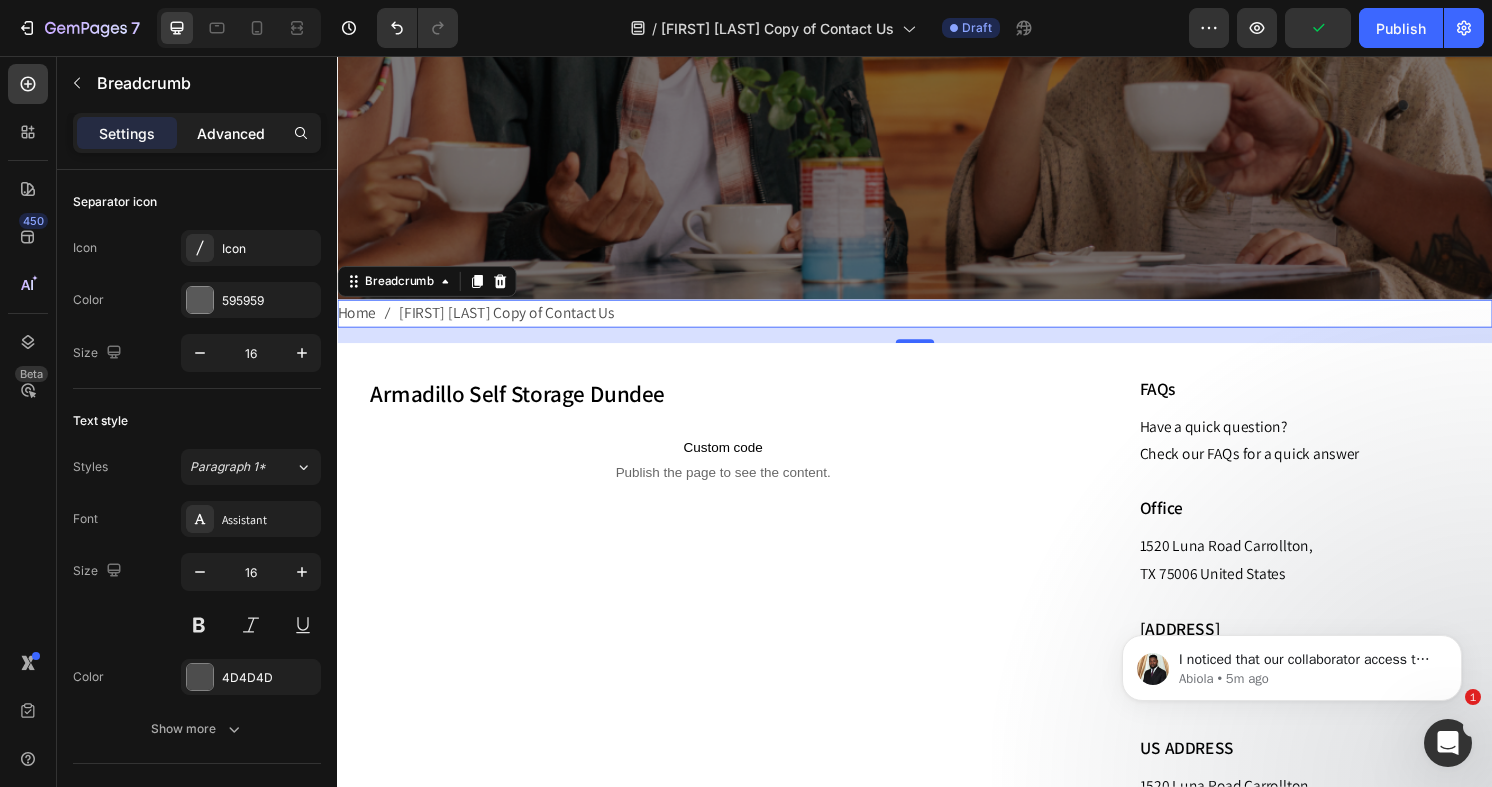 click on "Advanced" 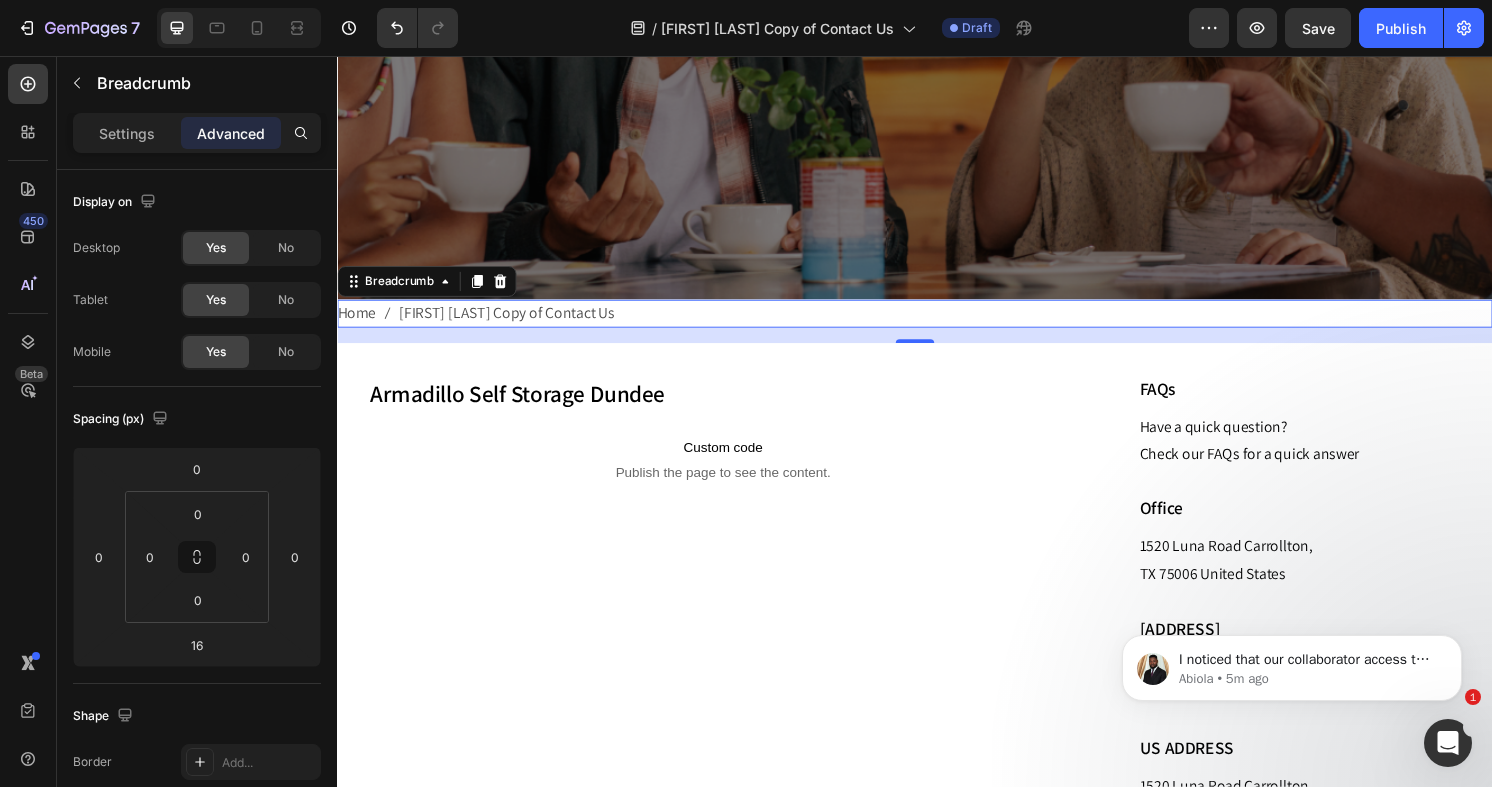 click on "Settings Advanced" at bounding box center [197, 133] 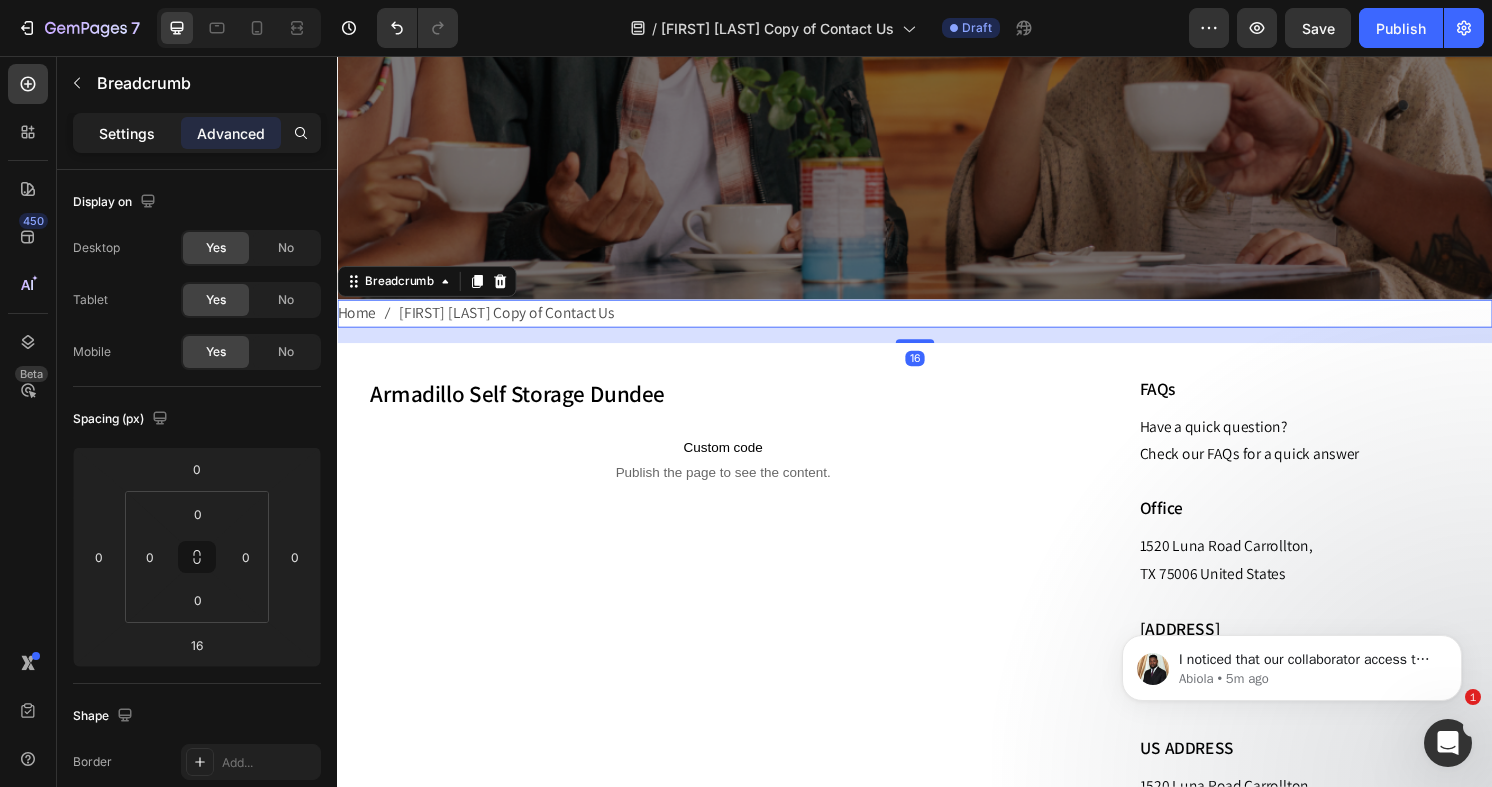 click on "Settings" 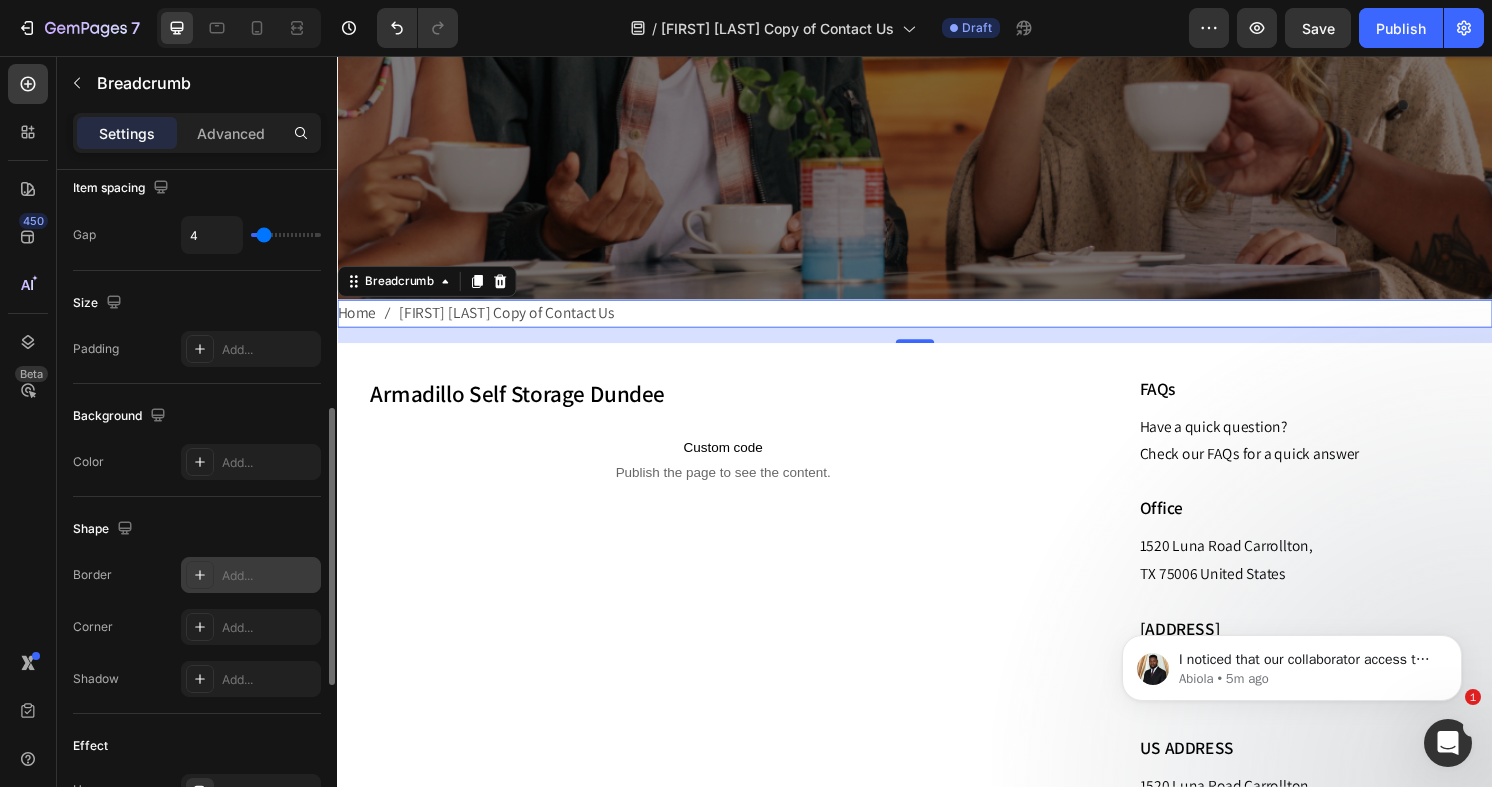 scroll, scrollTop: 597, scrollLeft: 0, axis: vertical 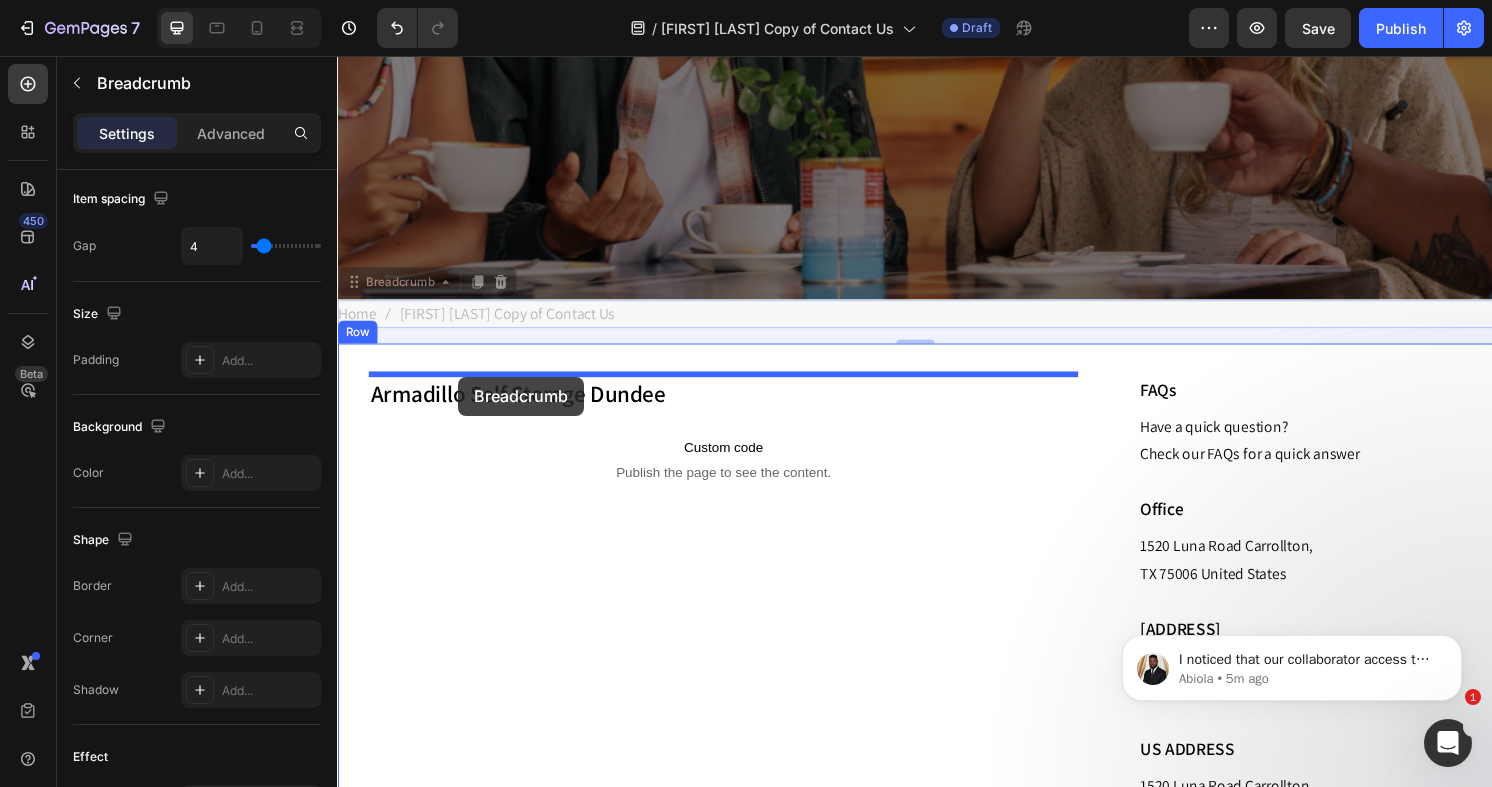 drag, startPoint x: 402, startPoint y: 297, endPoint x: 463, endPoint y: 389, distance: 110.38569 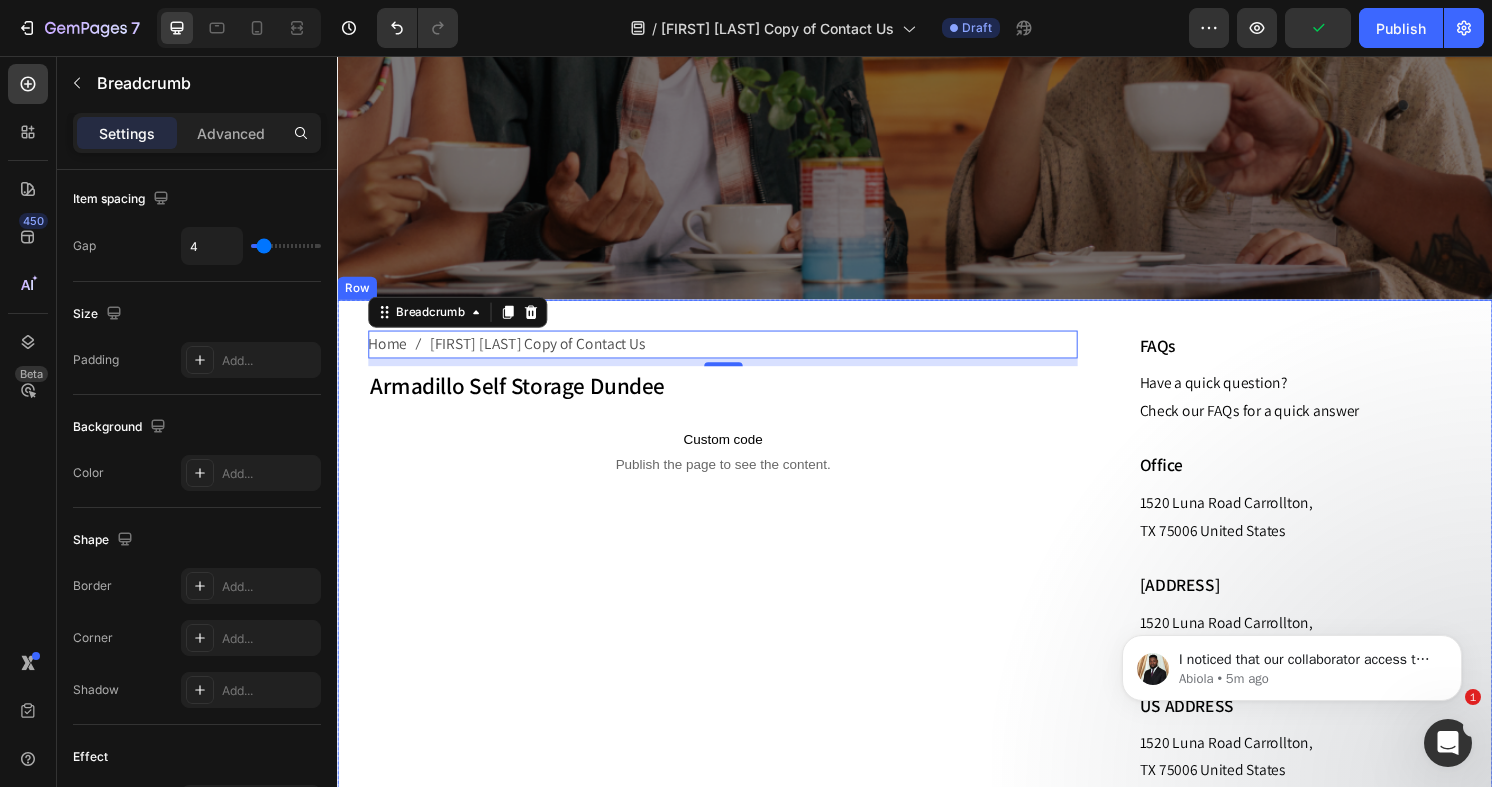 click on "Home
[FIRST] [LAST] Copy of Contact Us Breadcrumb   8 Armadillo Self Storage Dundee Heading
Custom code
Publish the page to see the content.
Custom Code" at bounding box center (737, 700) 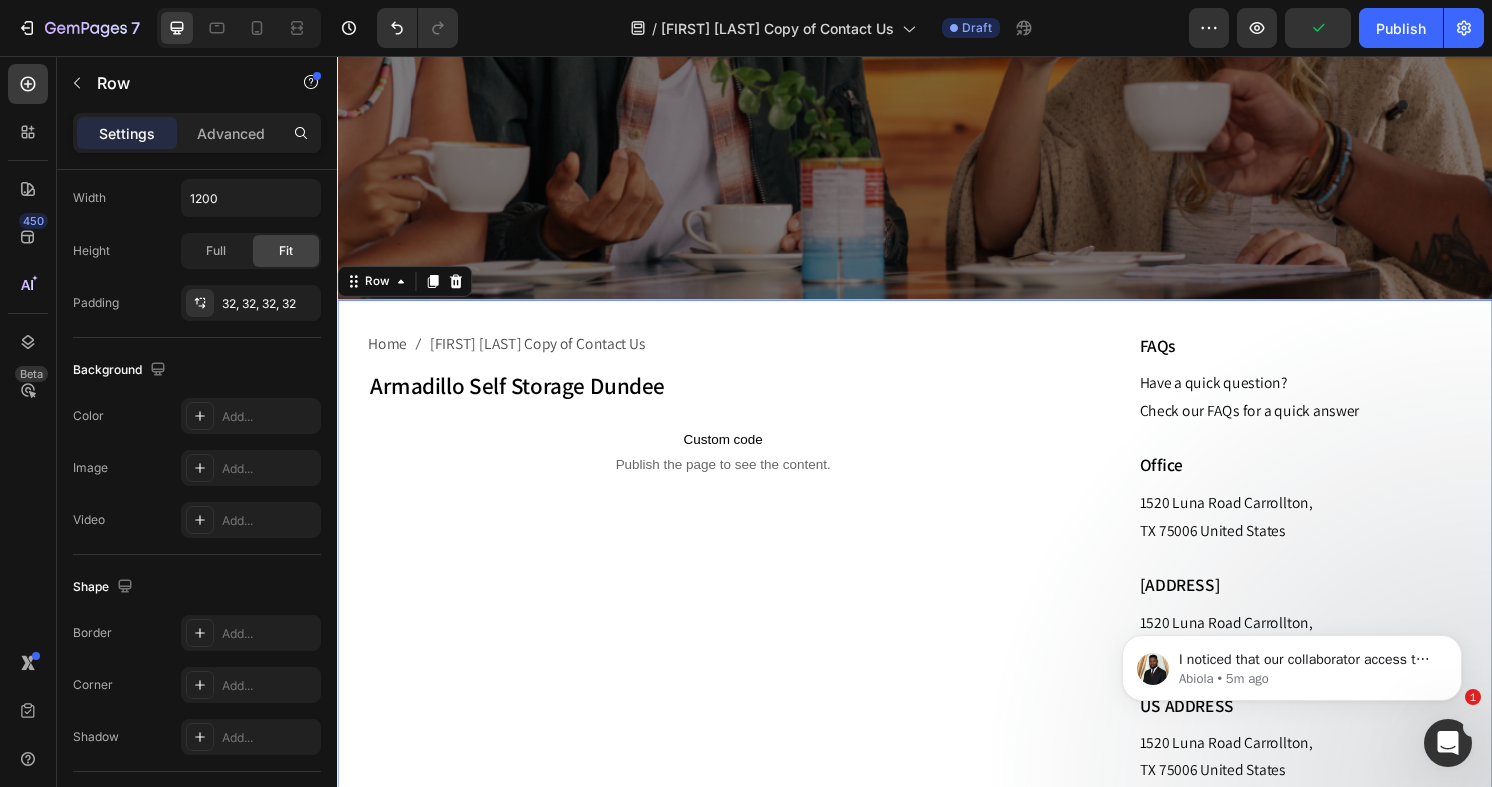 scroll, scrollTop: 0, scrollLeft: 0, axis: both 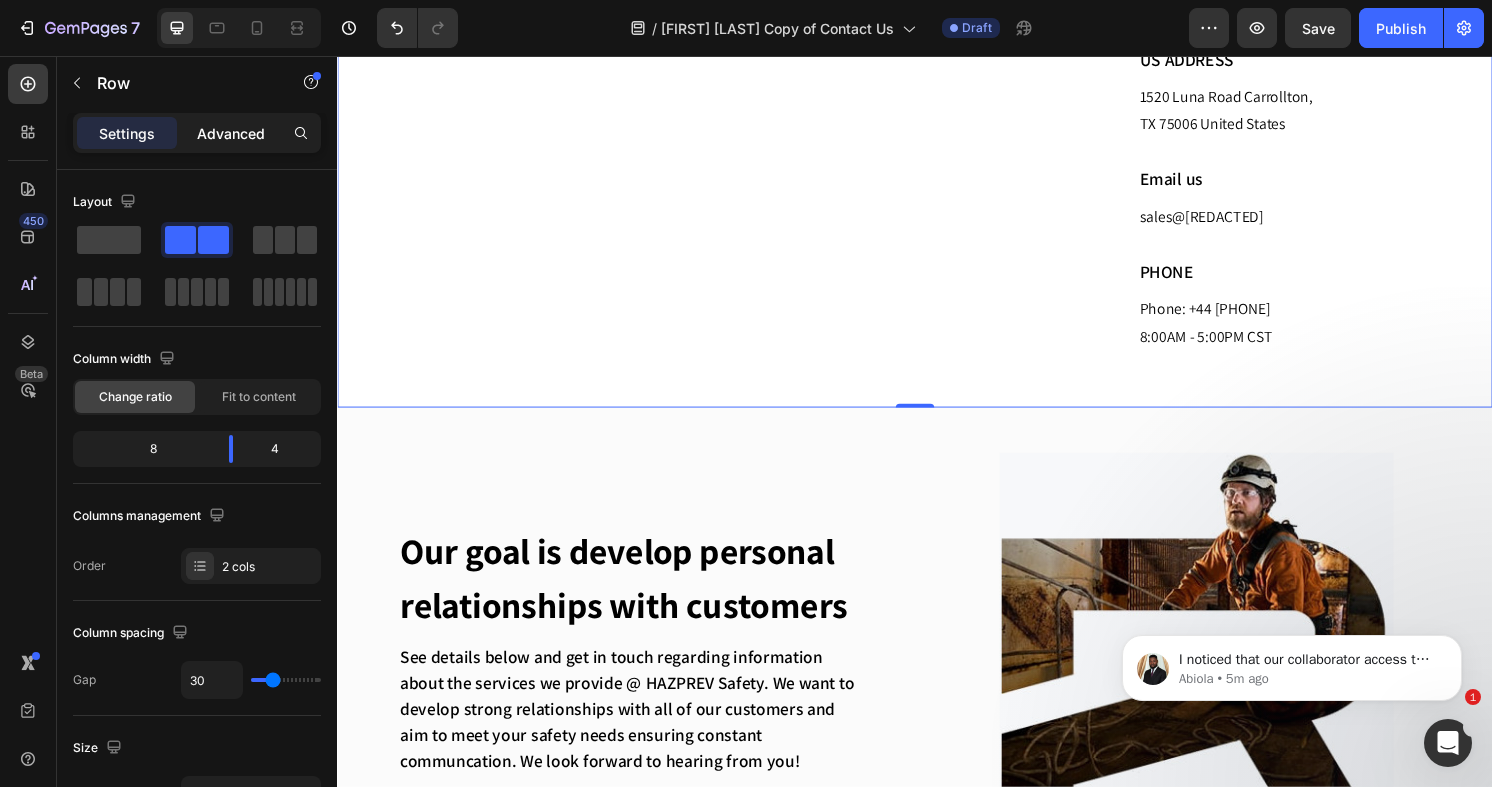 click on "Advanced" at bounding box center (231, 133) 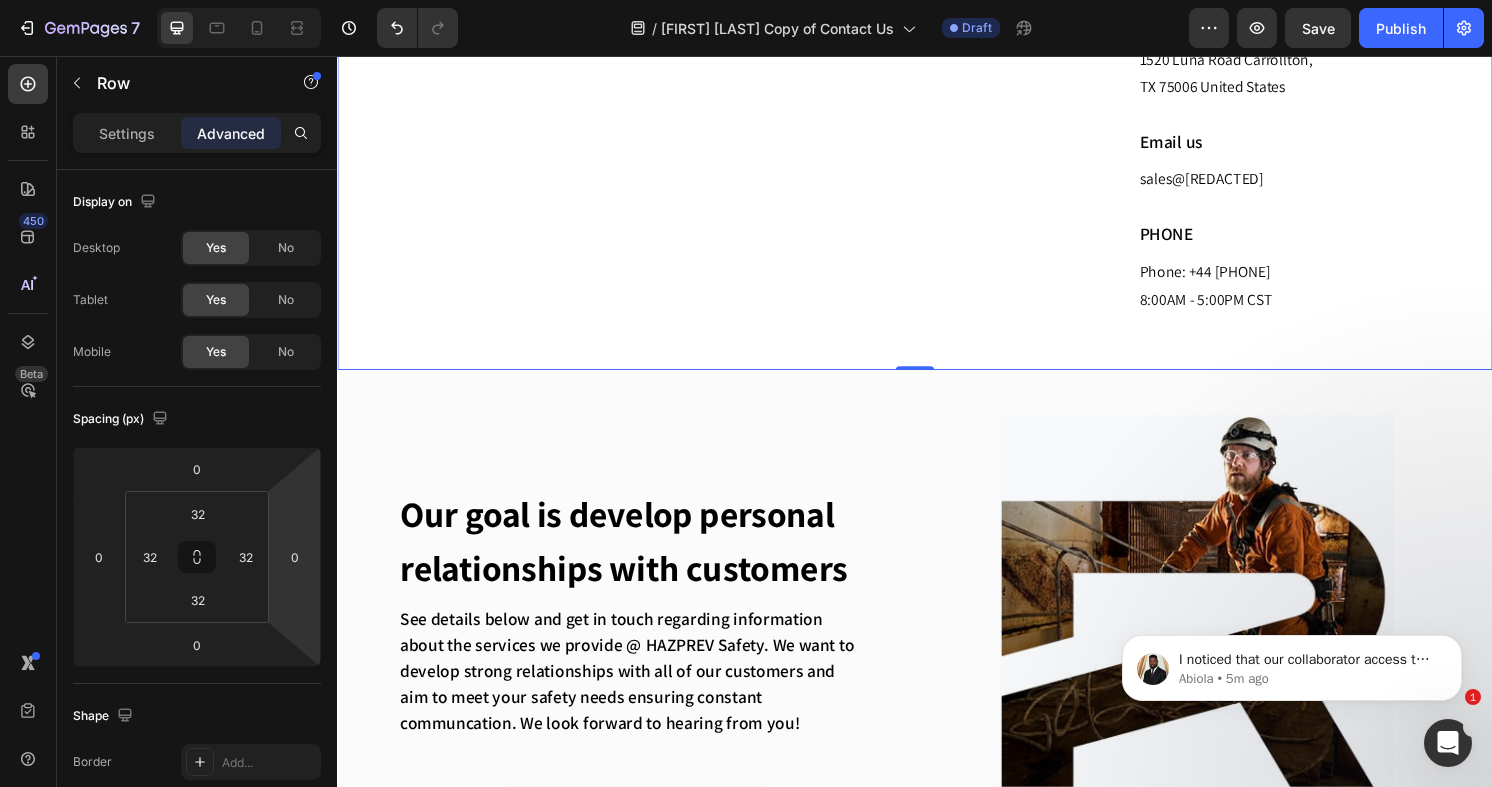 scroll, scrollTop: 1329, scrollLeft: 0, axis: vertical 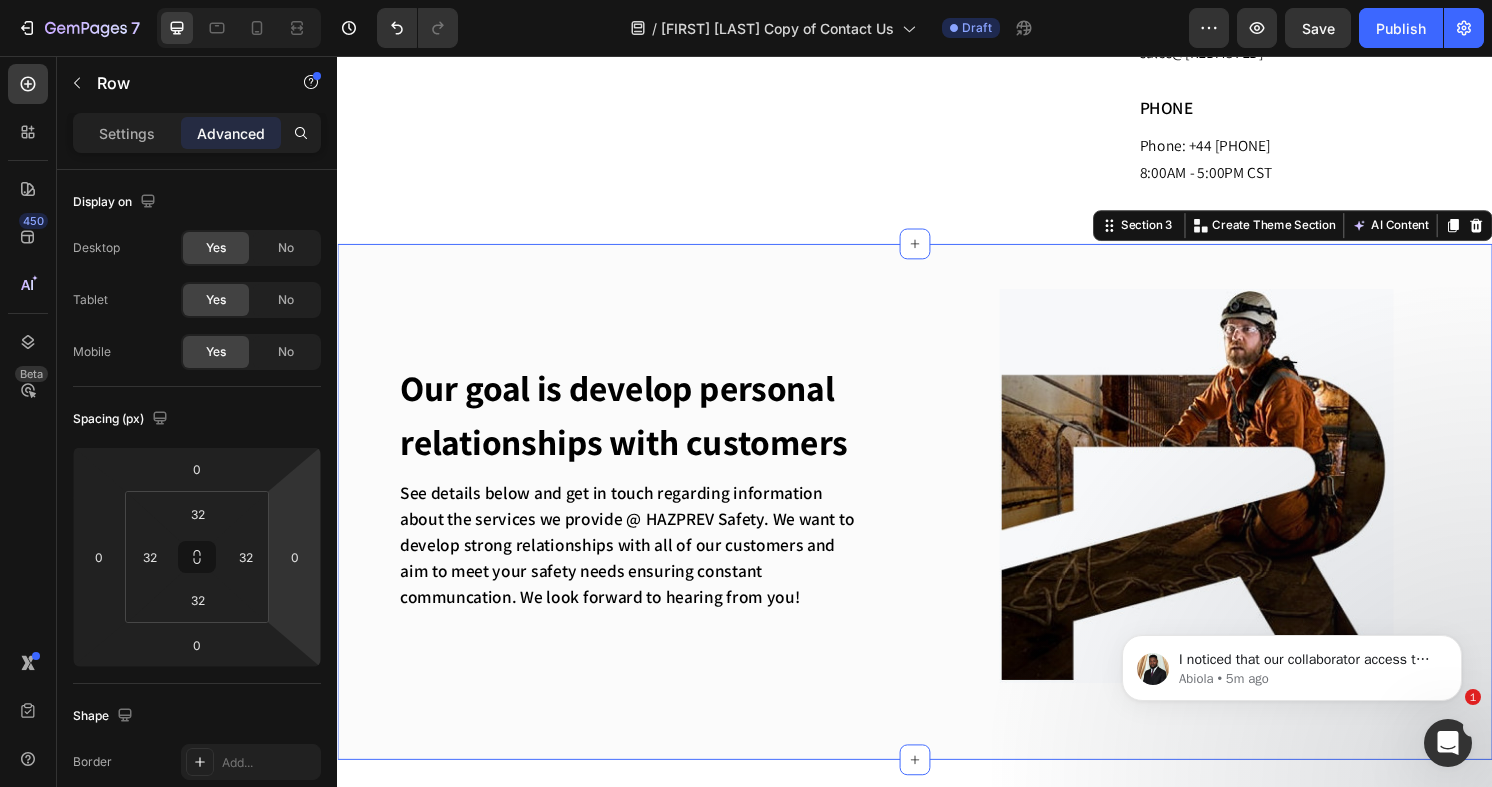 click on "Image Our goal is develop personal relationships with customers Heading See details below and get in touch regarding information about the services we provide @ HAZPREV Safety. We want to develop strong relationships with all of our customers and aim to meet your safety needs ensuring constant communcation. We look forward to hearing from you! Text block Row Row Row Section 3   Create Theme Section AI Content Write with GemAI What would you like to describe here? Tone and Voice Persuasive Product Fuel and Oil Distribution Kit - Compliant with ADR Regulations Show more Generate" at bounding box center (937, 519) 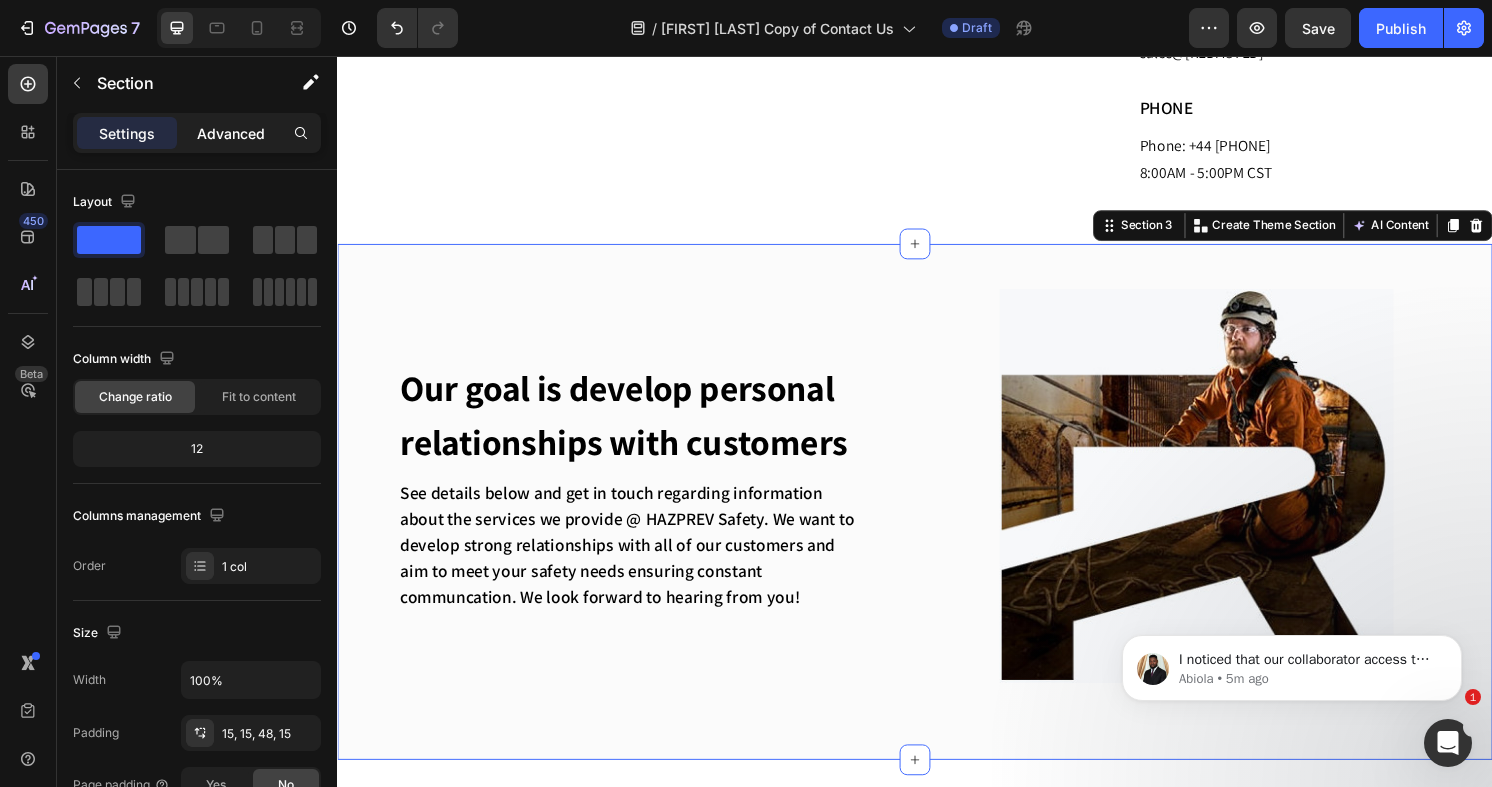 click on "Advanced" at bounding box center [231, 133] 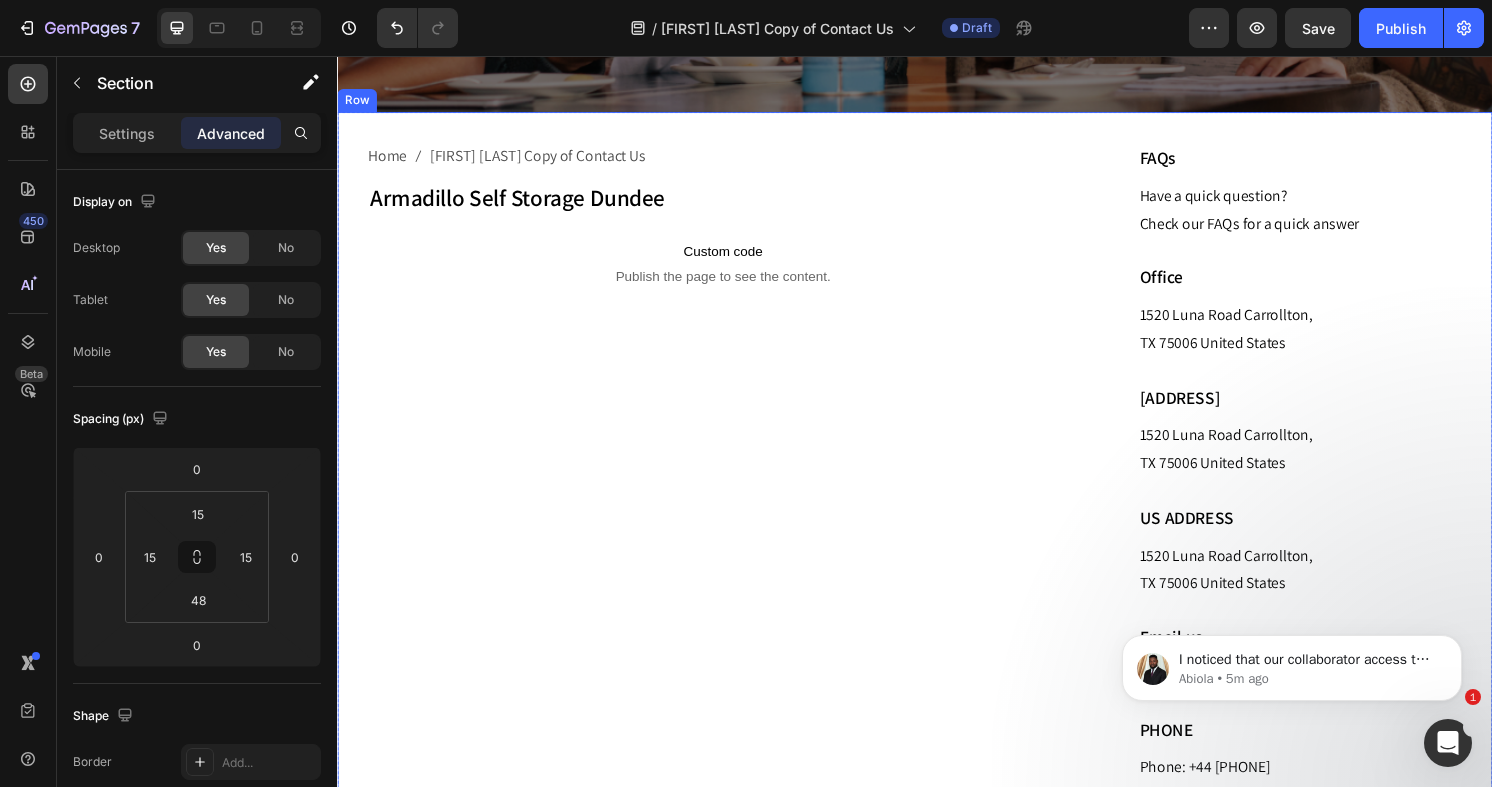 scroll, scrollTop: 643, scrollLeft: 0, axis: vertical 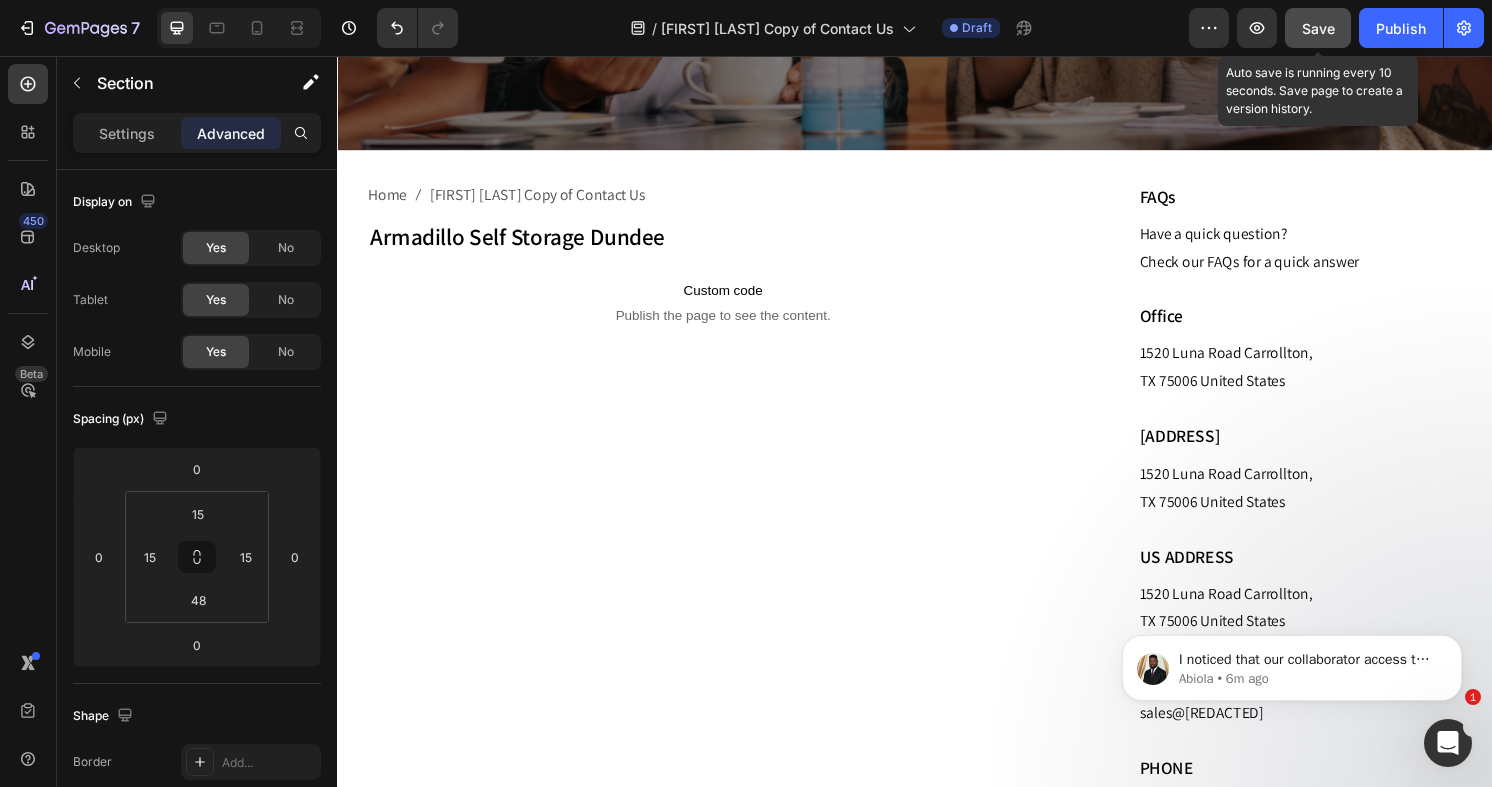 click on "Save" at bounding box center (1318, 28) 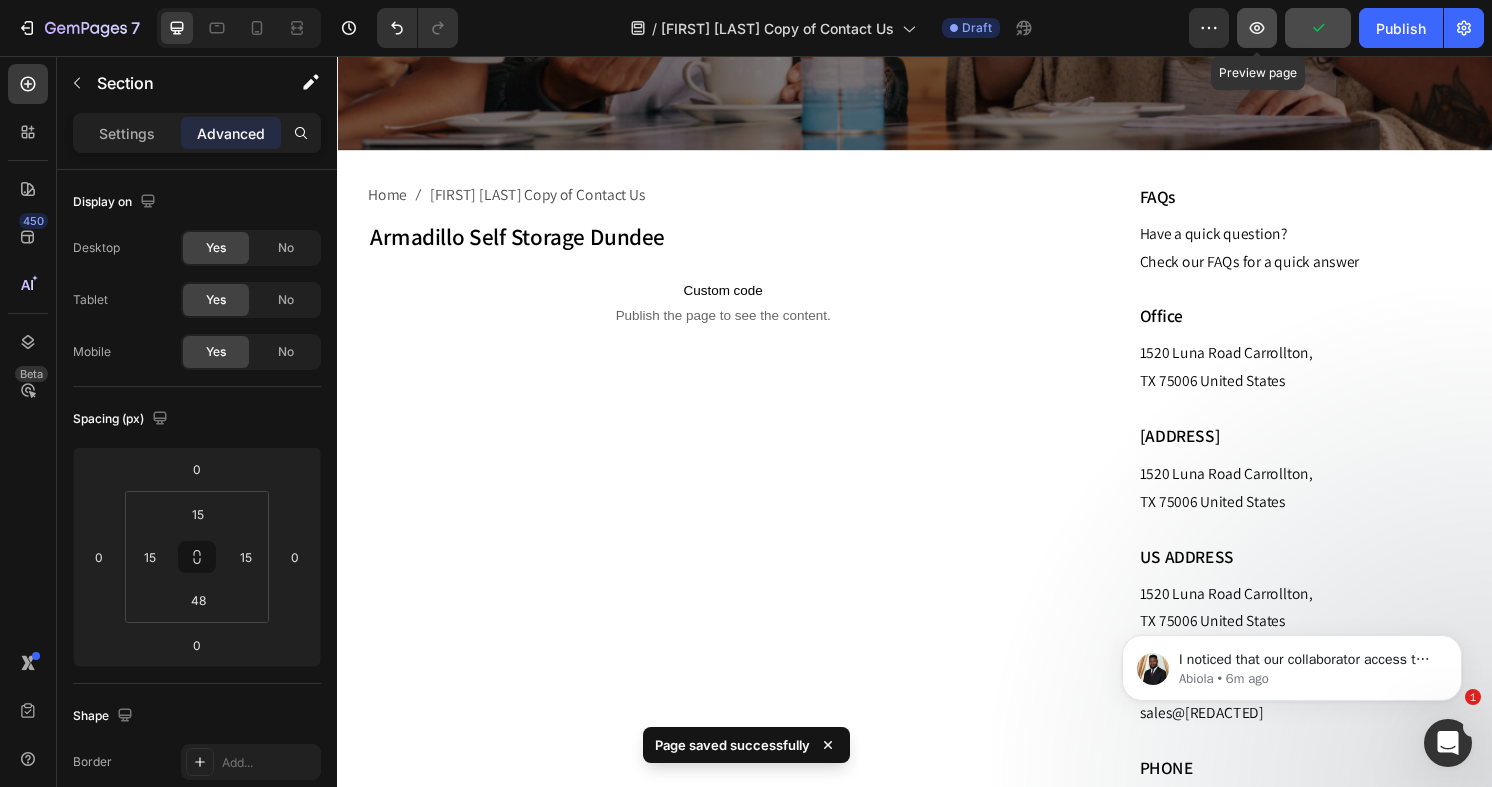 click 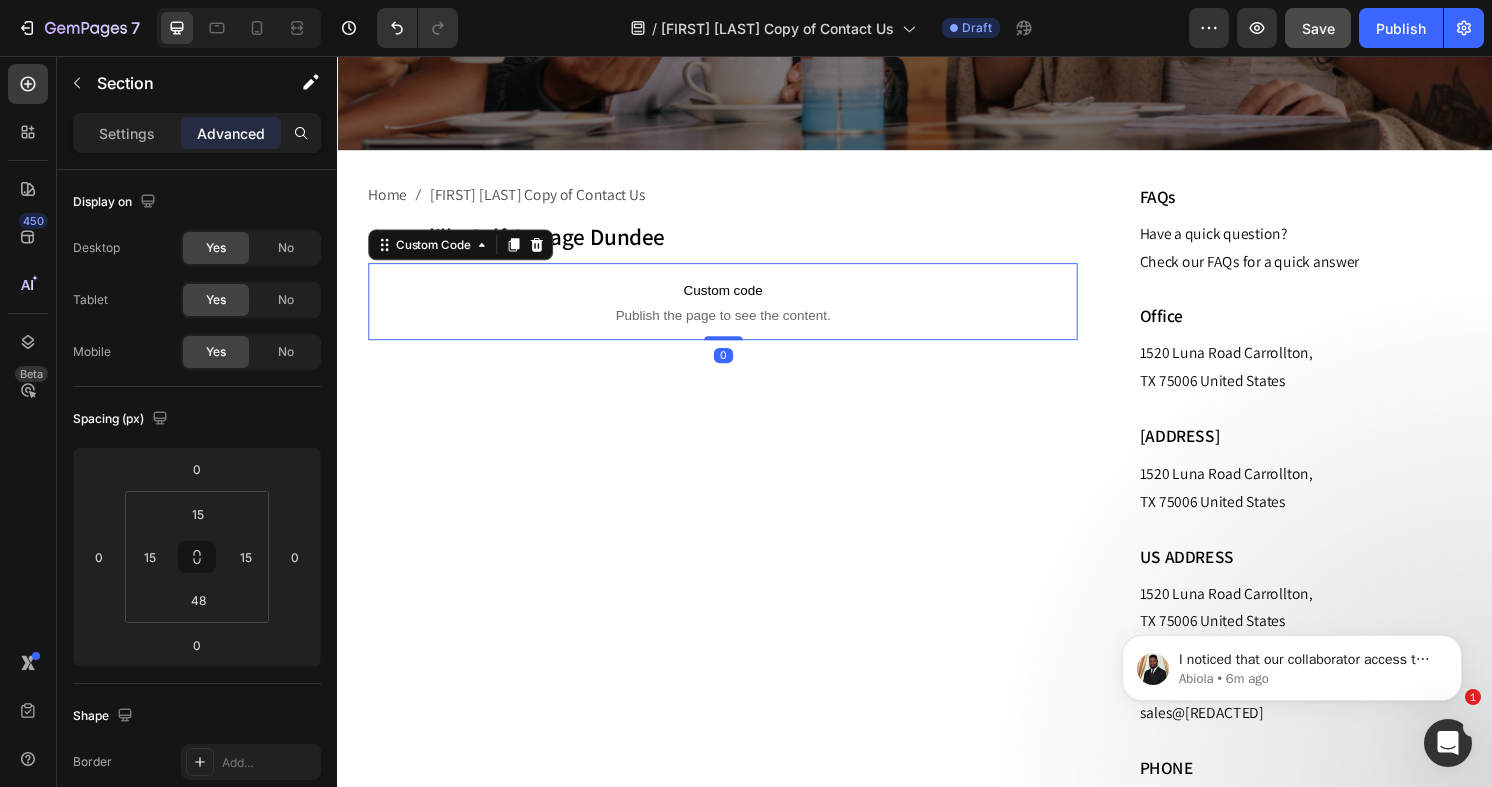 click on "Publish the page to see the content." at bounding box center (737, 325) 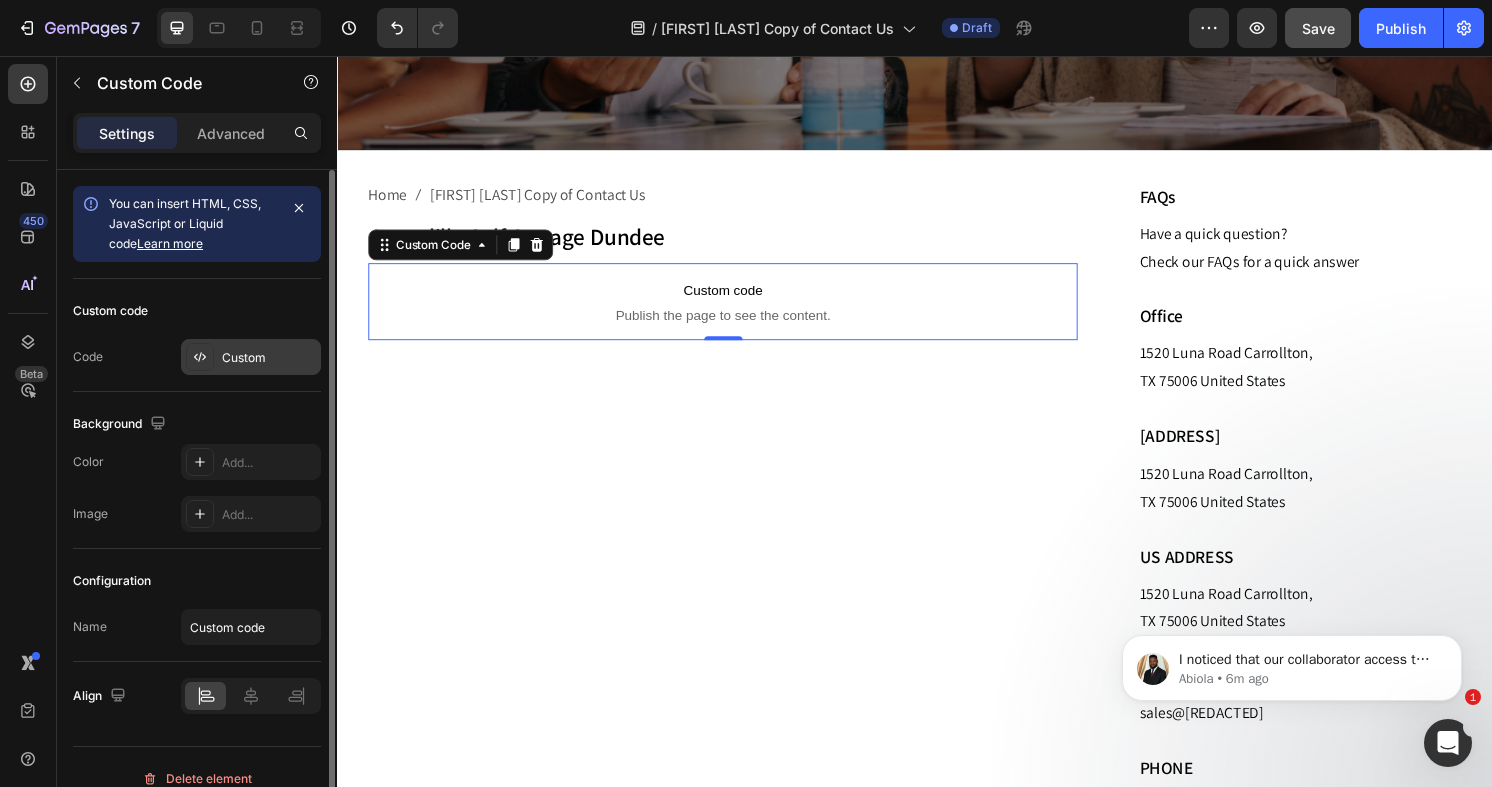 click on "Custom" at bounding box center (269, 358) 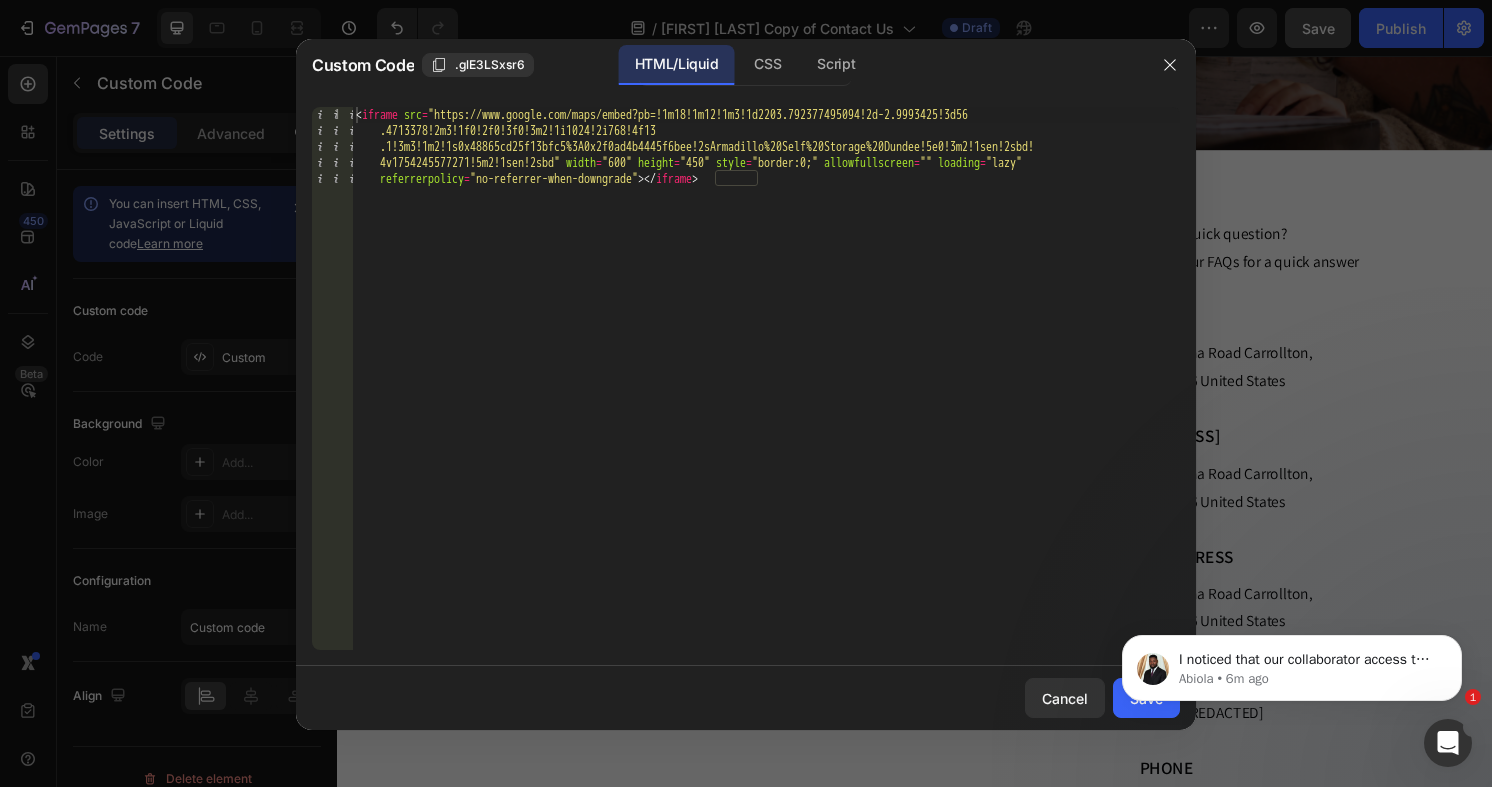 click on "< iframe   src = "https://www.google.com/maps/embed?pb=!1m18!1m12!1m3!1d2203.792377495094!2d-2.9993425!3d56     .4713378!2m3!1f0!2f0!3f0!3m2!1i1024!2i768!4f13     .1!3m3!1m2!1s0x48865cd25f13bfc5%3A0x2f0ad4b4445f6bee!2sArmadillo%20Self%20Storage%20Dundee!5e0!3m2!1sen!2sbd!     4v1754245577271!5m2!1sen!2sbd"   width = "600"   height = "450"   style = "border:0;"   allowfullscreen = ""   loading = "lazy"     referrerpolicy = "no-referrer-when-downgrade" > < / iframe >" at bounding box center (766, 458) 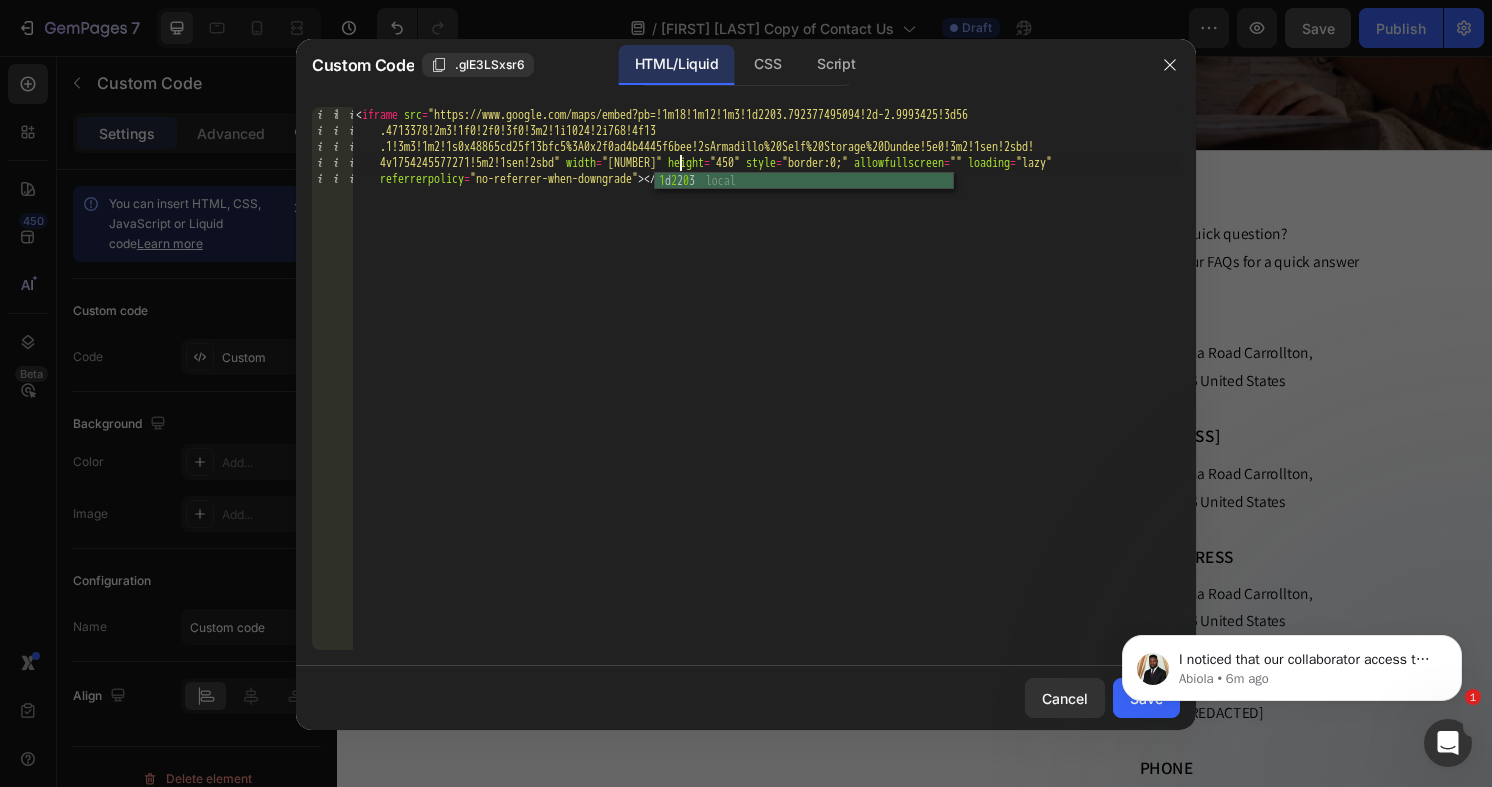 scroll, scrollTop: 0, scrollLeft: 179, axis: horizontal 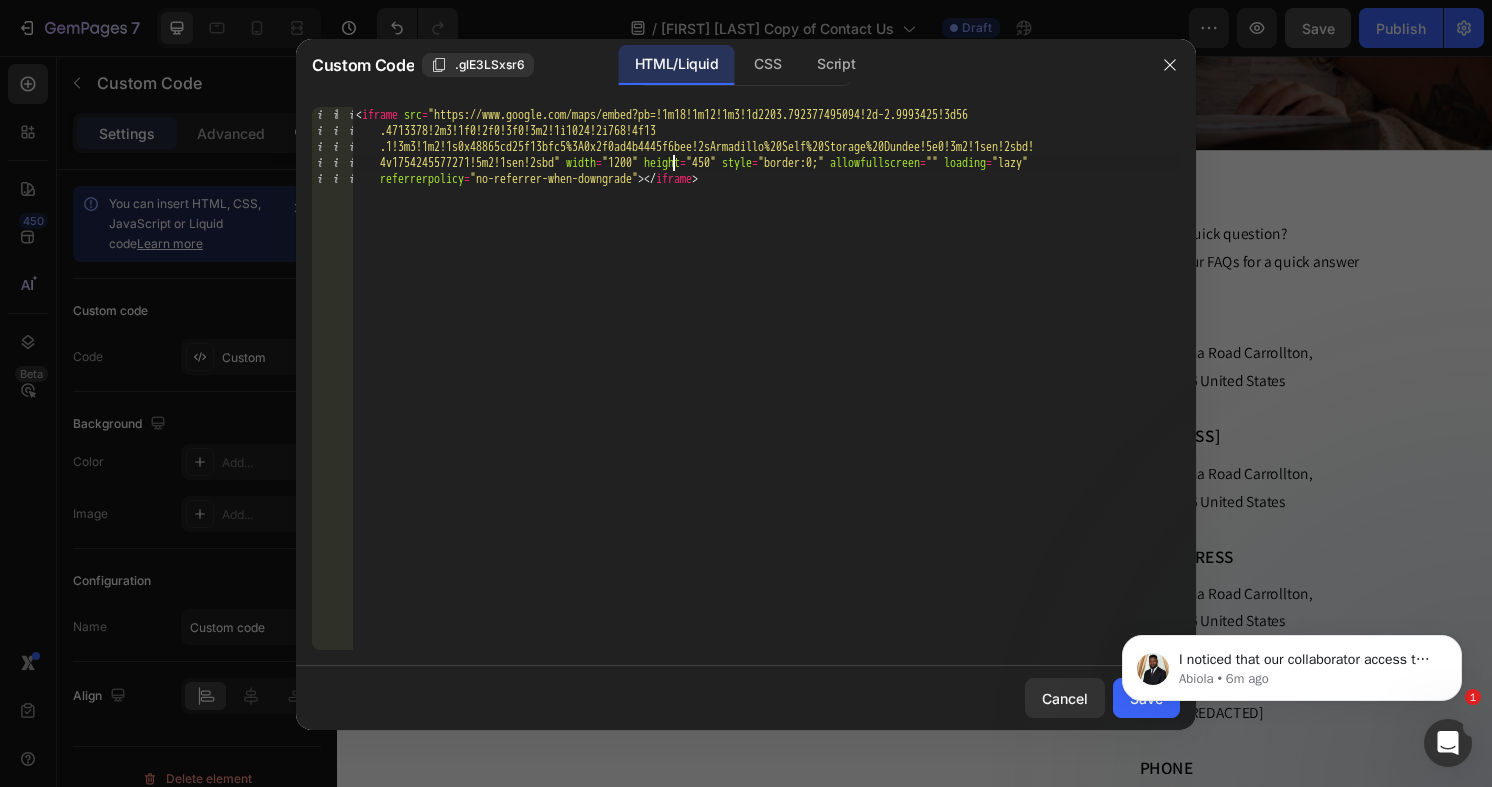 type on "<iframe src="https://www.google.com/maps/embed?pb=!1m18!1m12!1m3!1d2203.792377495094!2d-2.9993425!3d56.4713378!2m3!1f0!2f0!3f0!3m2!1i1024!2i768!4f13.1!3m3!1m2!1s0x48865cd25f13bfc5%3A0x2f0ad4b4445f6bee!2sArmadillo%20Self%20Storage%20Dundee!5e0!3m2!1sen!2sbd!4v1754245577271!5m2!1sen!2sbd" width="1200" height="450" style="border:0;" allowfullscreen="" loading="lazy" referrerpolicy="no-referrer-when-d" 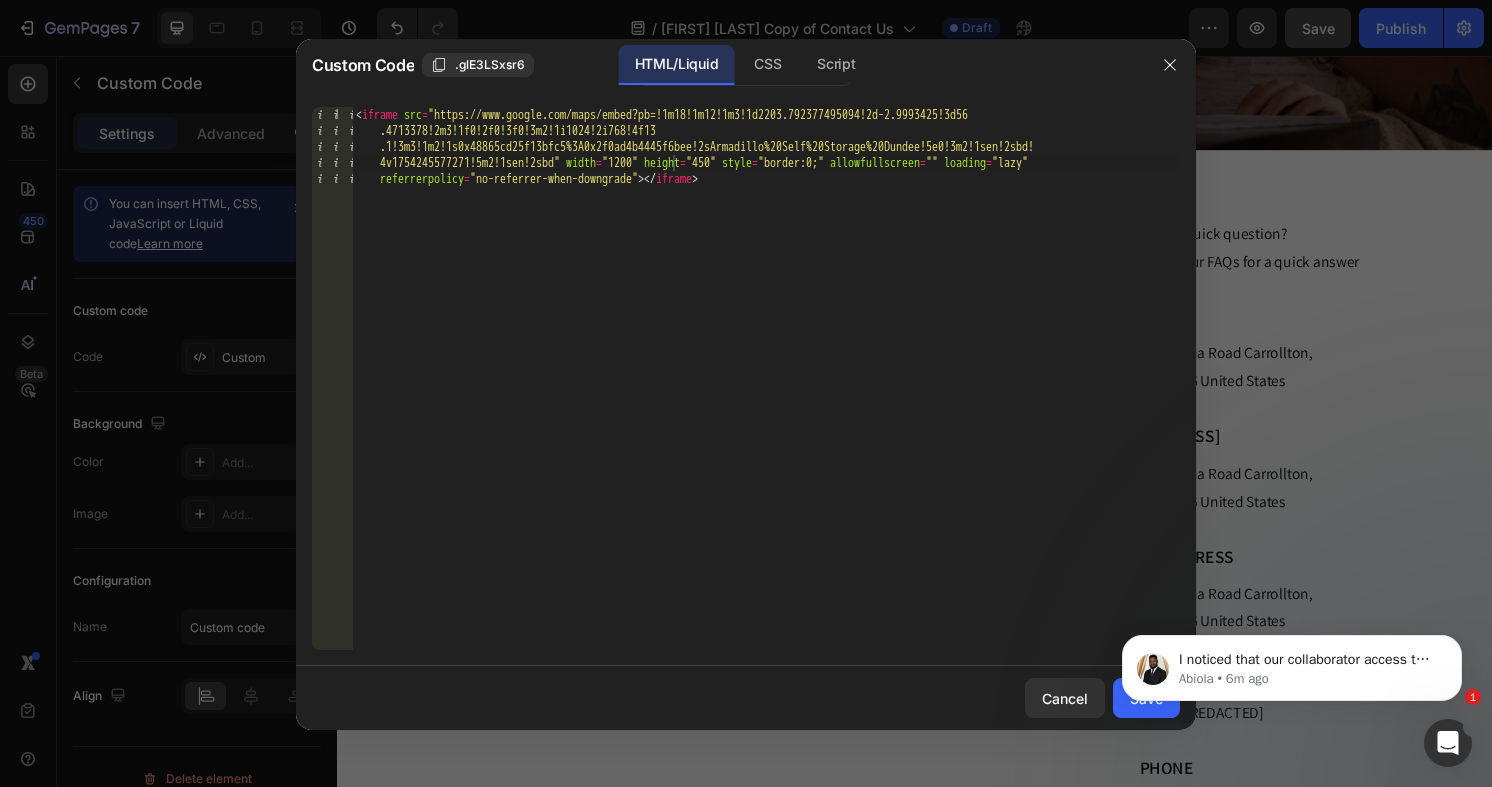click on "I noticed that our collaborator access to your store is still active. I’ll investigate and provide further guidance shortly. Please rest assured, the access is strictly for support purposes and could be removed once the issue is resolved. Please refer here for our Data Privacy.   If you have any questions or concerns, feel free to let me know. [FIRST] • 6m ago" at bounding box center (1292, 663) 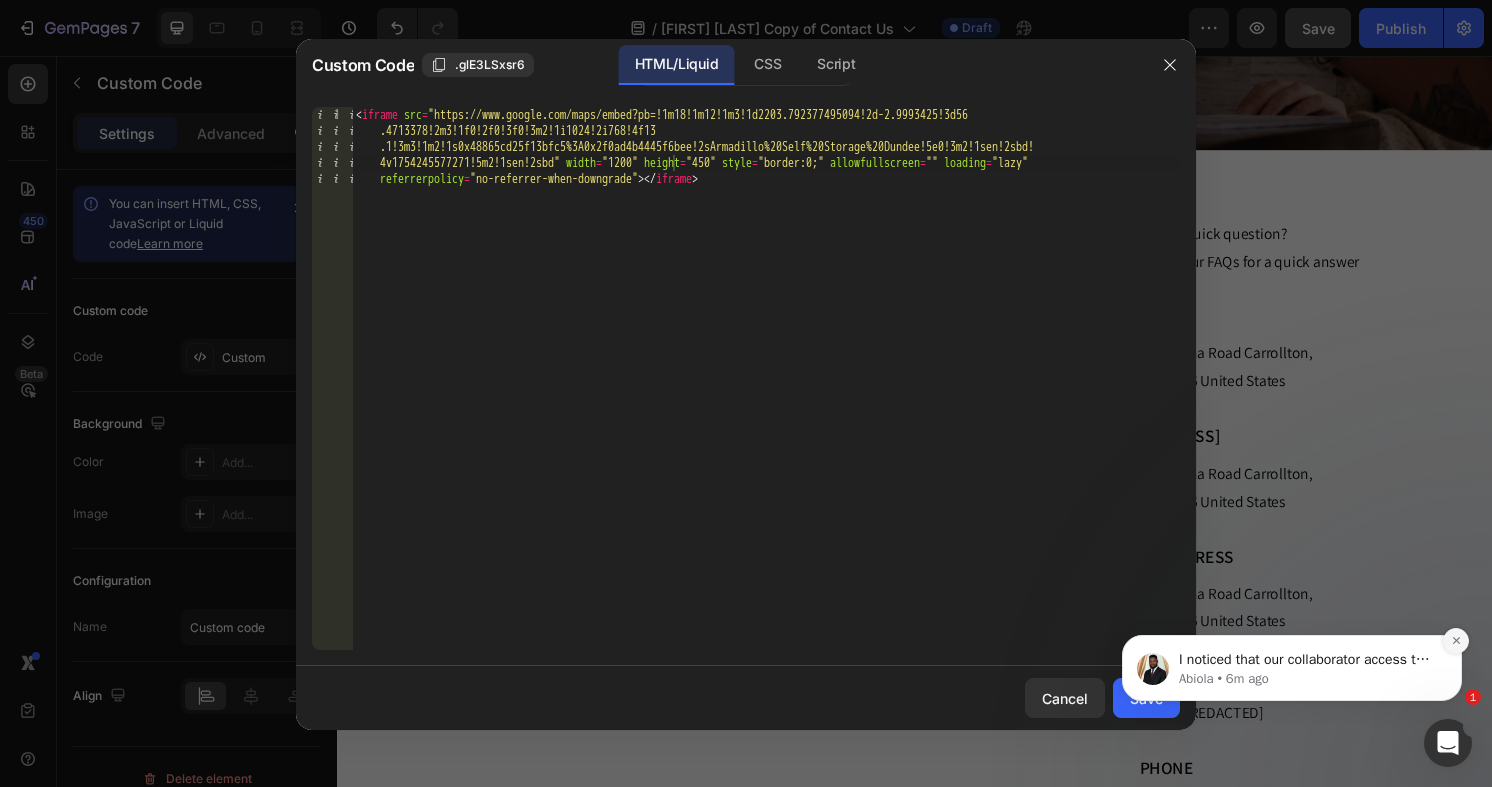click 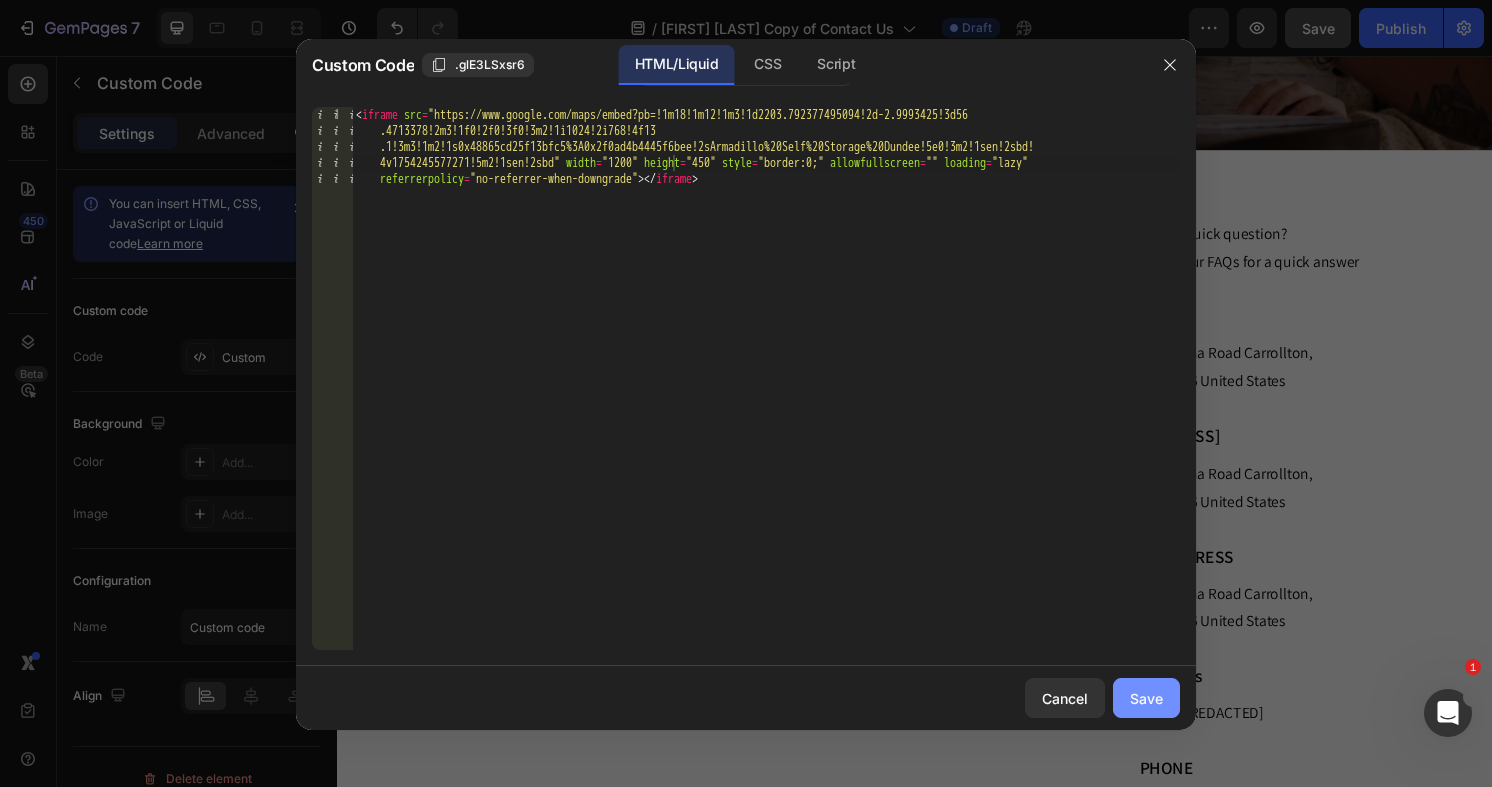 click on "Save" at bounding box center [1146, 698] 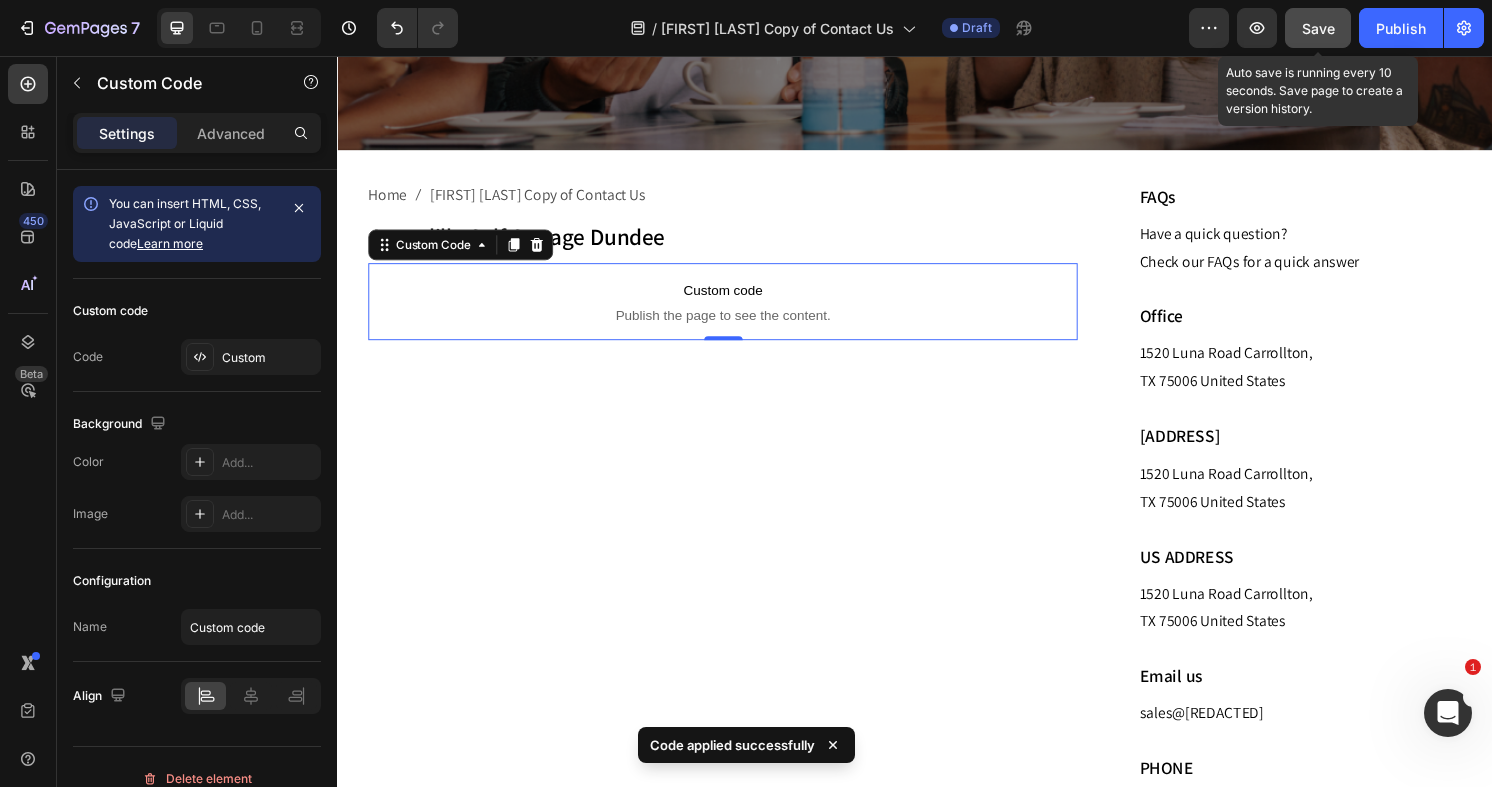 click on "Save" 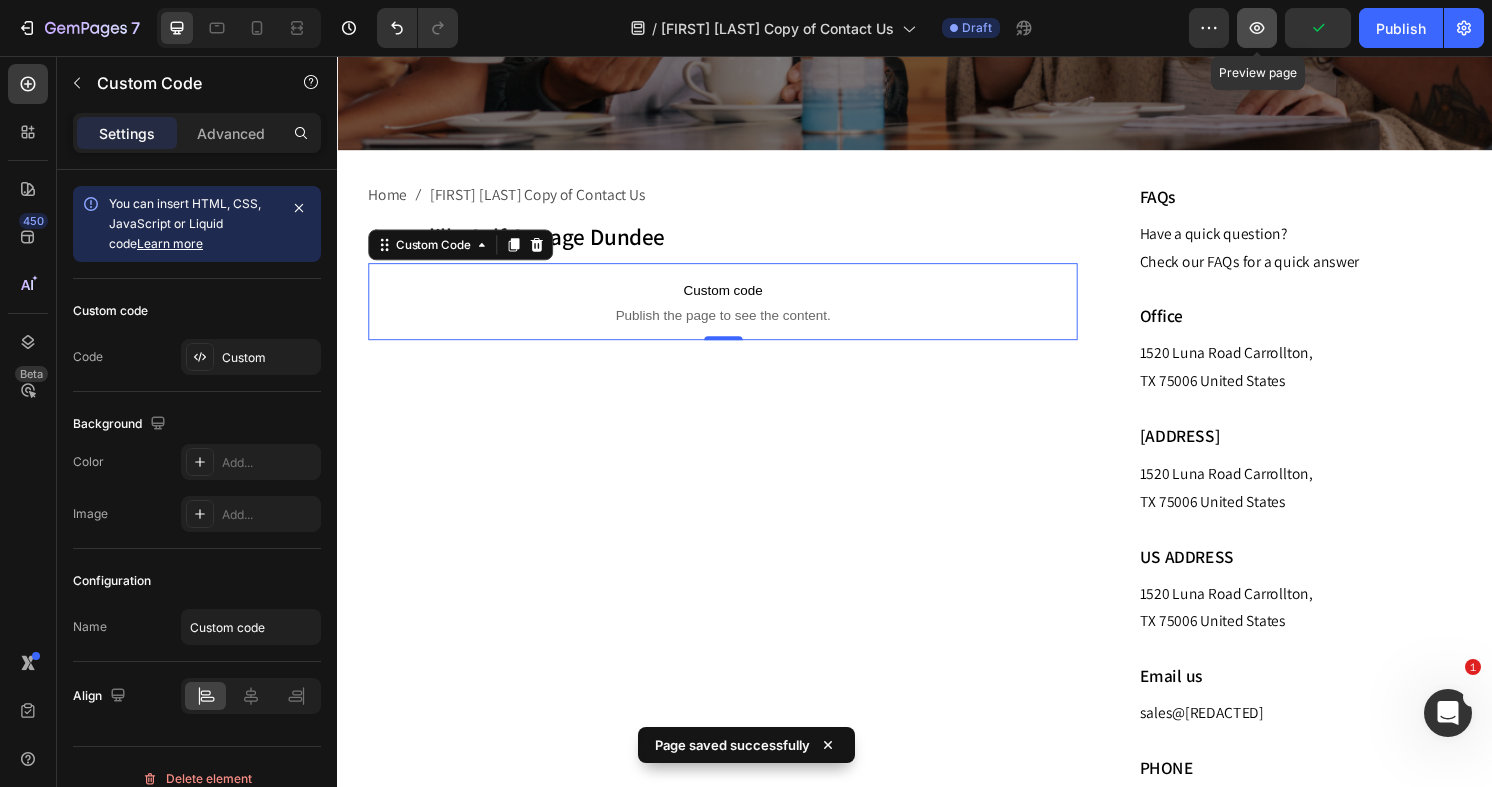 click 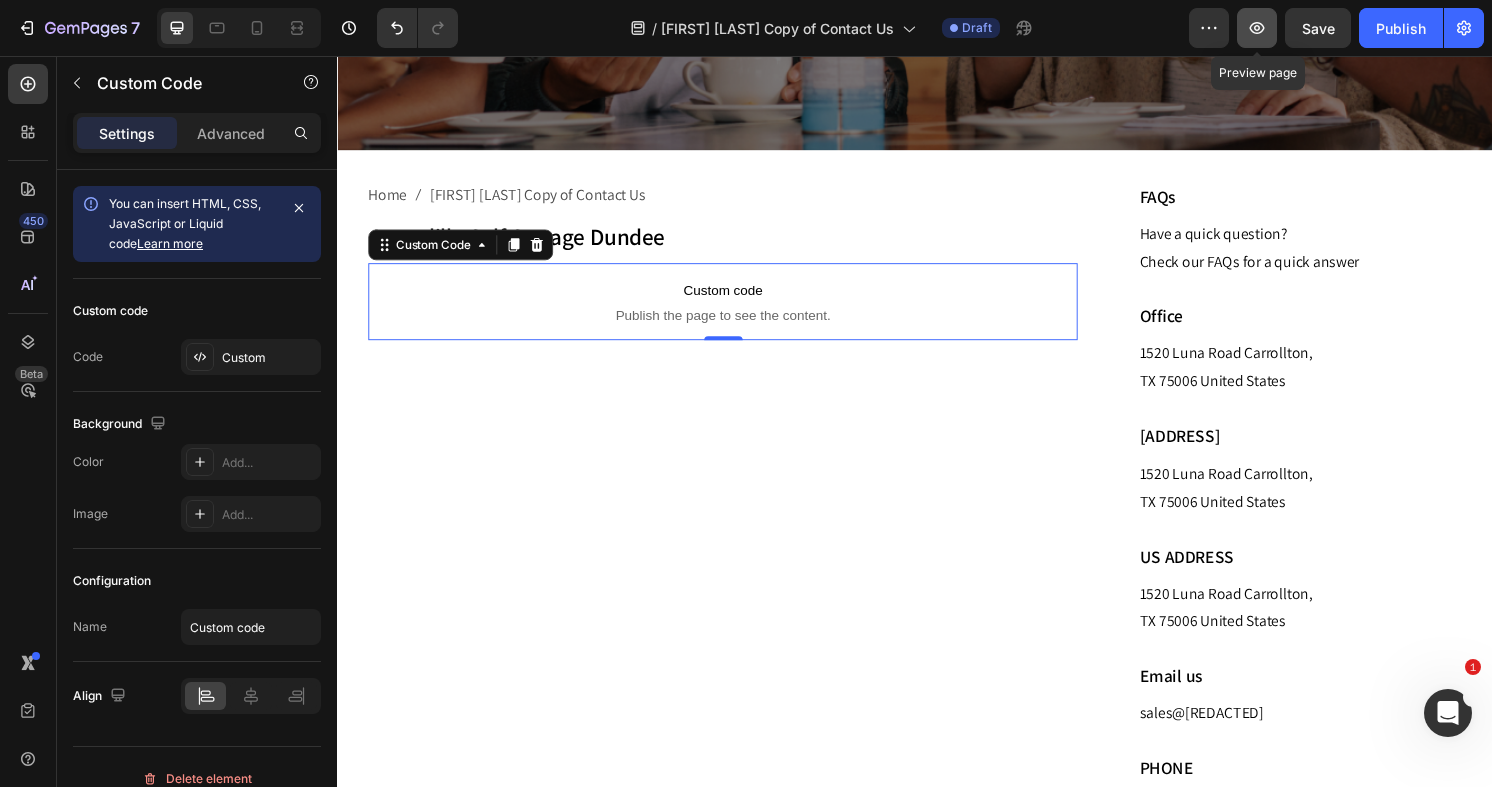 click 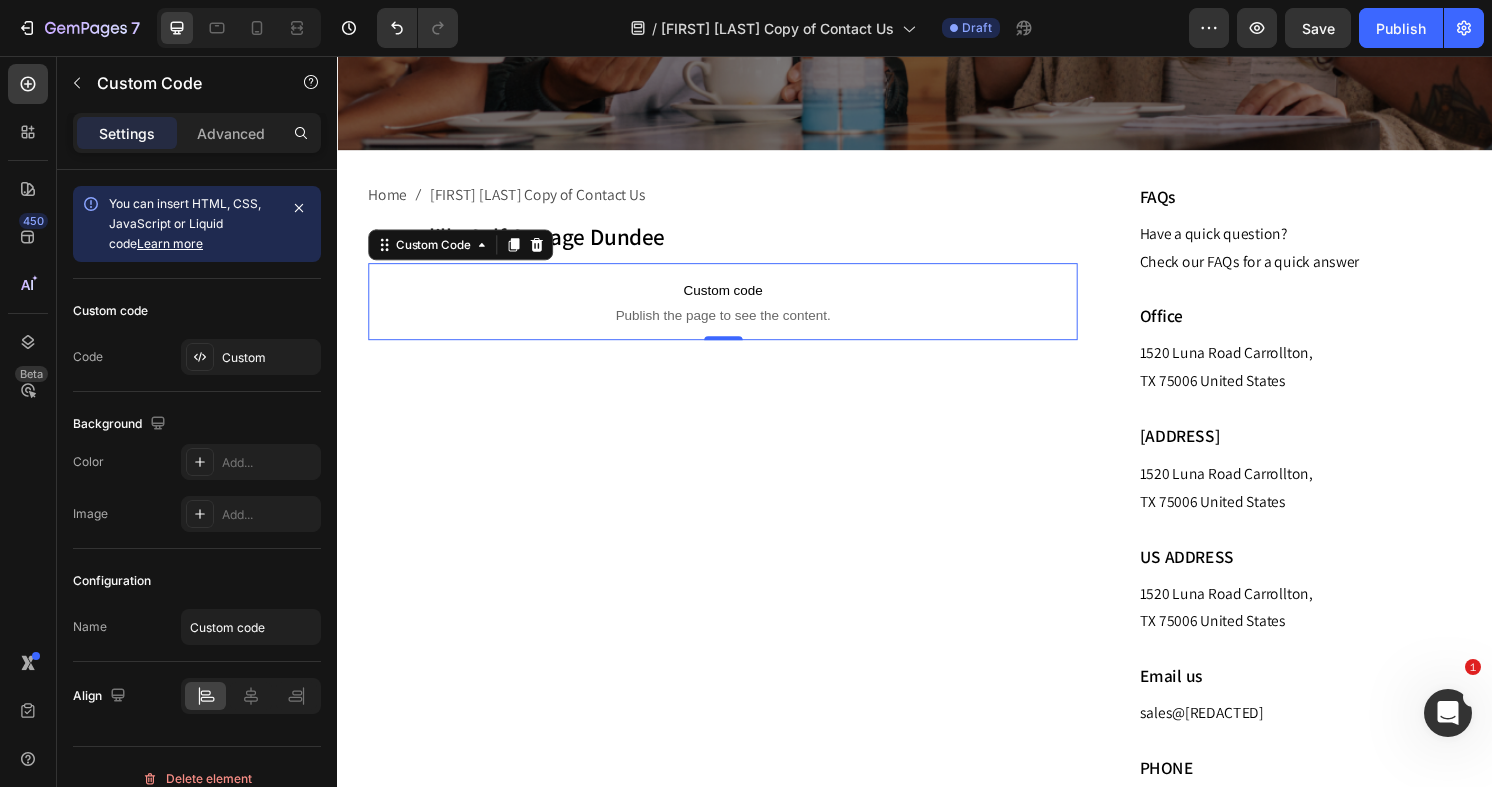 click on "Custom code" at bounding box center (737, 299) 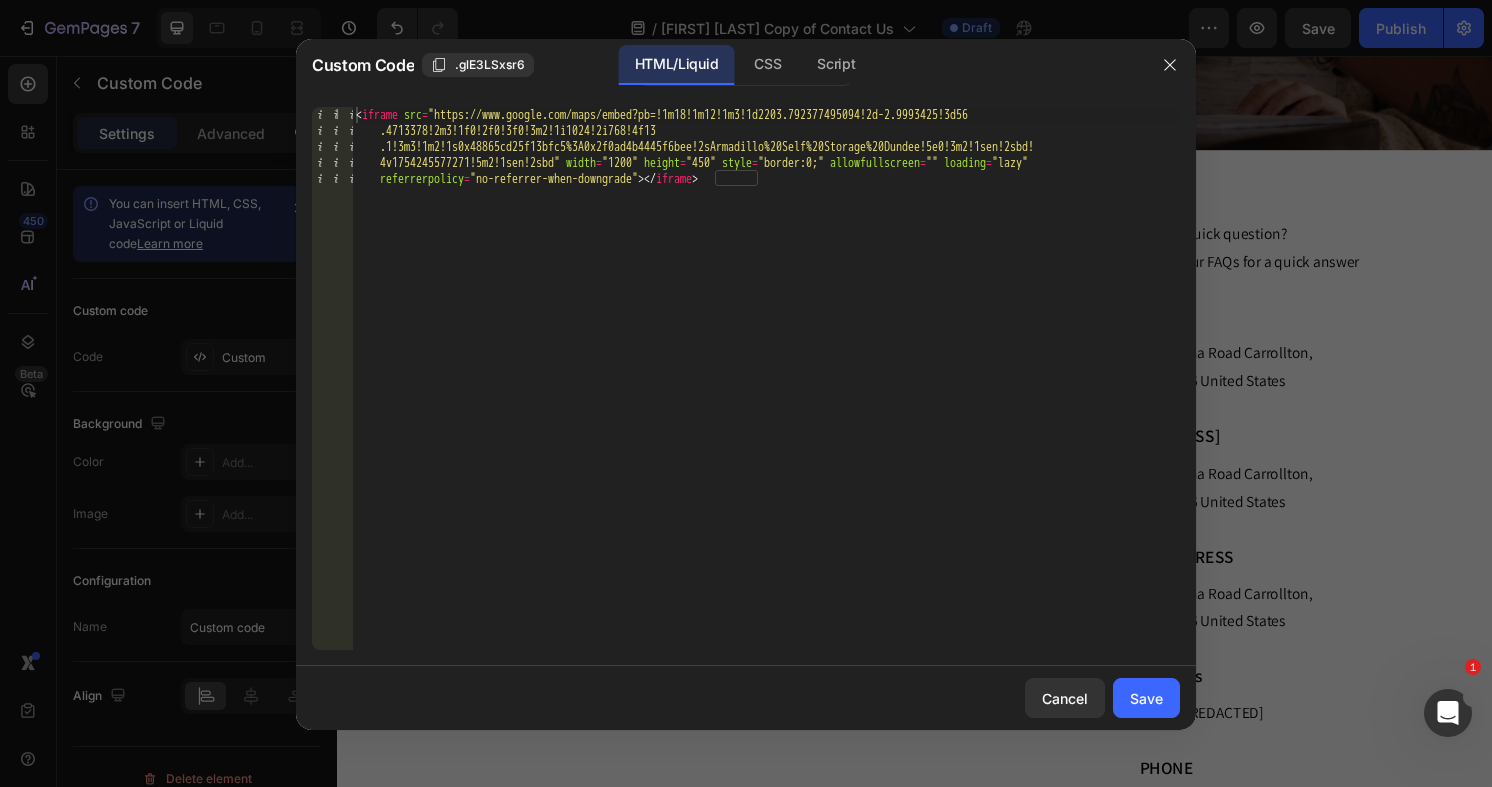 click on "< iframe   src = "https://www.google.com/maps/embed?pb=!1m18!1m12!1m3!1d2203.792377495094!2d-2.9993425!3d56     .4713378!2m3!1f0!2f0!3f0!3m2!1i1024!2i768!4f13     .1!3m3!1m2!1s0x48865cd25f13bfc5%3A0x2f0ad4b4445f6bee!2sArmadillo%20Self%20Storage%20Dundee!5e0!3m2!1sen!2sbd!     4v1754245577271!5m2!1sen!2sbd"   width = "1200"   height = "450"   style = "border:0;"   allowfullscreen = ""   loading = "lazy"     referrerpolicy = "no-referrer-when-downgrade" > < / iframe >" at bounding box center [766, 458] 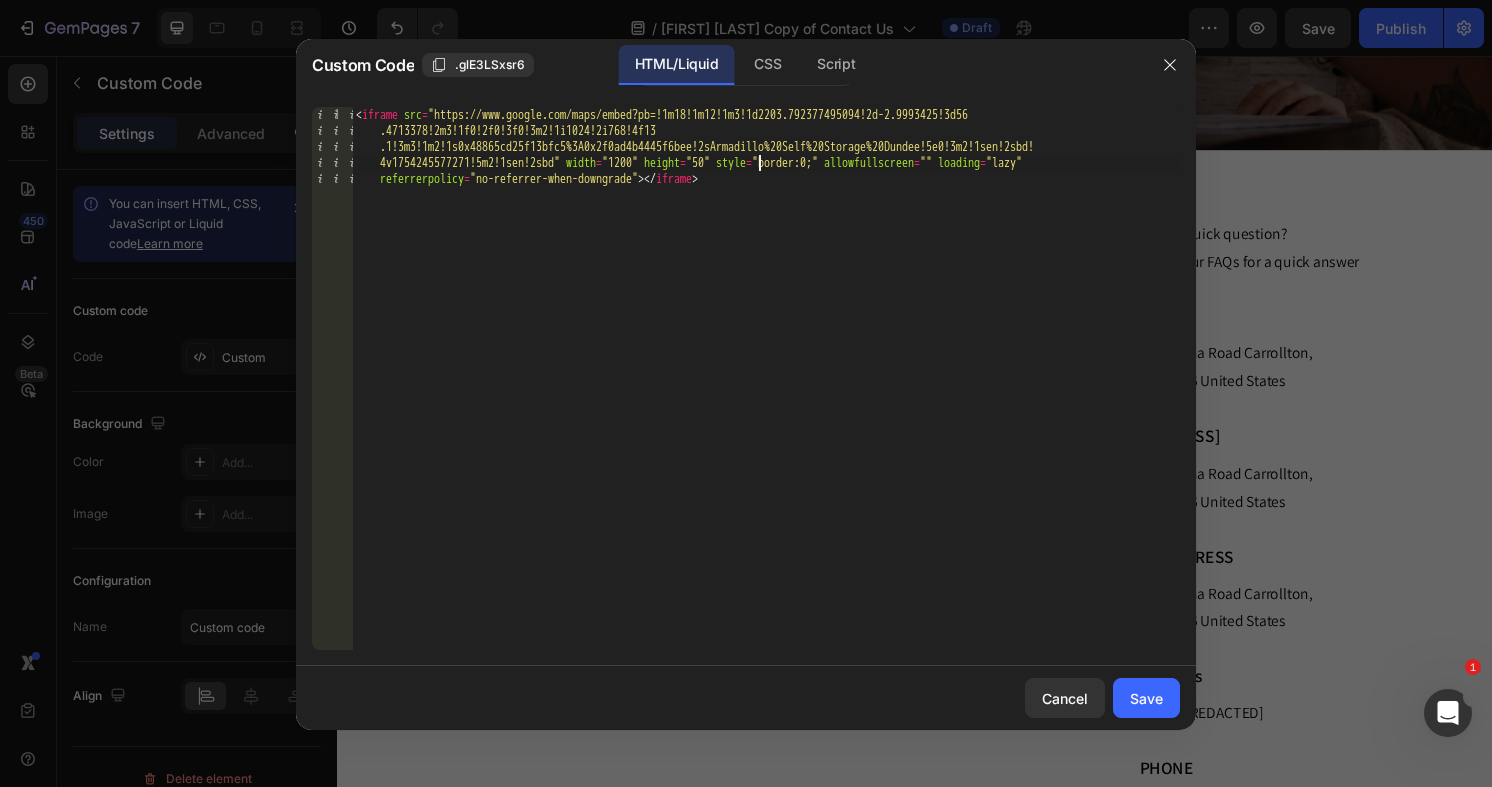 type on "<iframe src="https://www.google.com/maps/embed?pb=!1m18!1m12!1m3!1d2203.792377495094!2d-2.9993425!3d56.4713378!2m3!1f0!2f0!3f0!3m2!1i1024!2i768!4f13.1!3m3!1m2!1s0x48865cd25f13bfc5%3A0x2f0ad4b4445f6bee!2sArmadillo%20Self%20Storage%20Dundee!5e0!3m2!1sen!2sbd!4v1754245577271!5m2!1sen!2sbd" width="1200" height="650" style="border:0;" allowfullscreen="" loading="lazy" referrerpolicy="no-referrer-when-do" 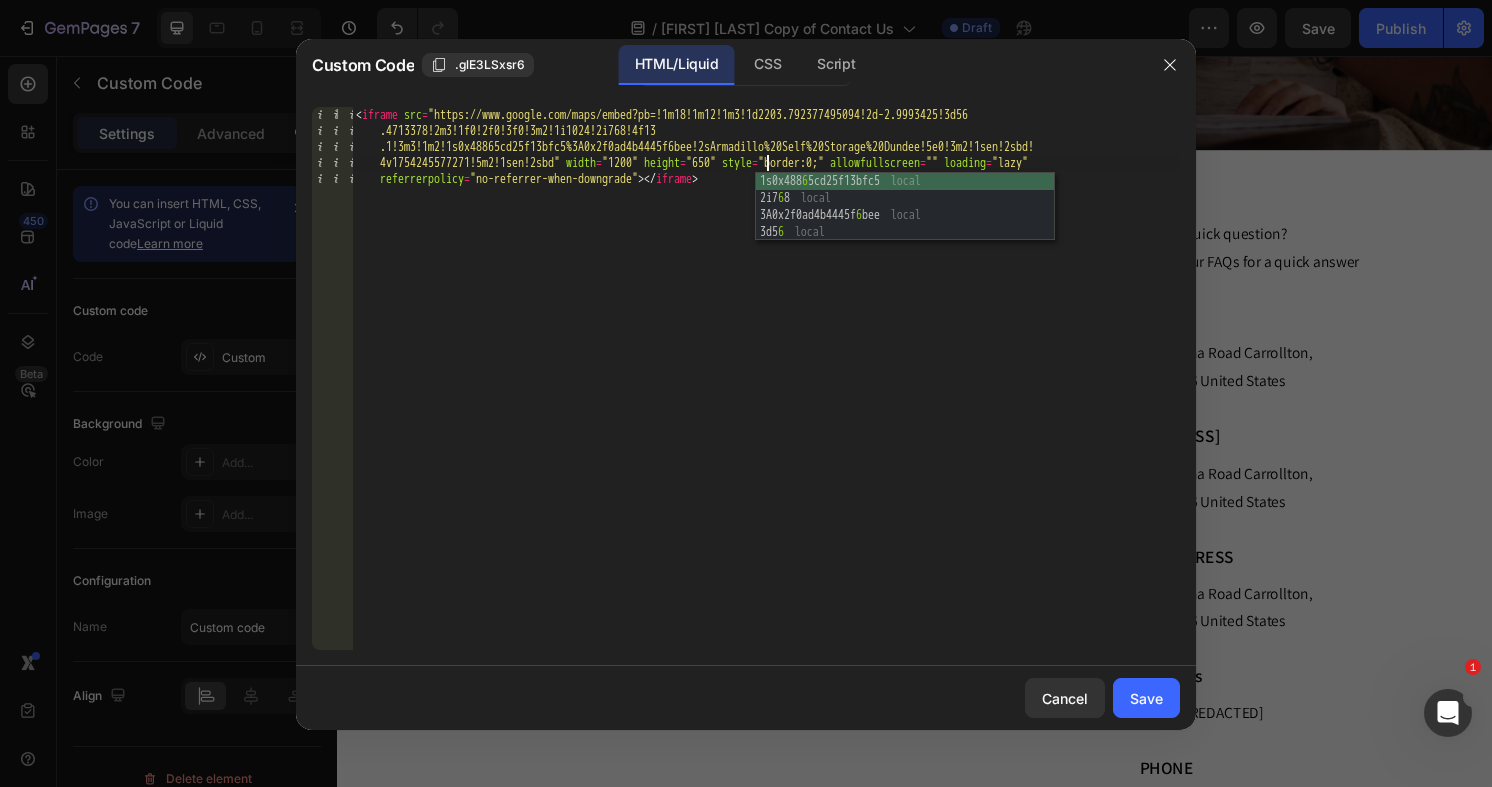 scroll, scrollTop: 0, scrollLeft: 186, axis: horizontal 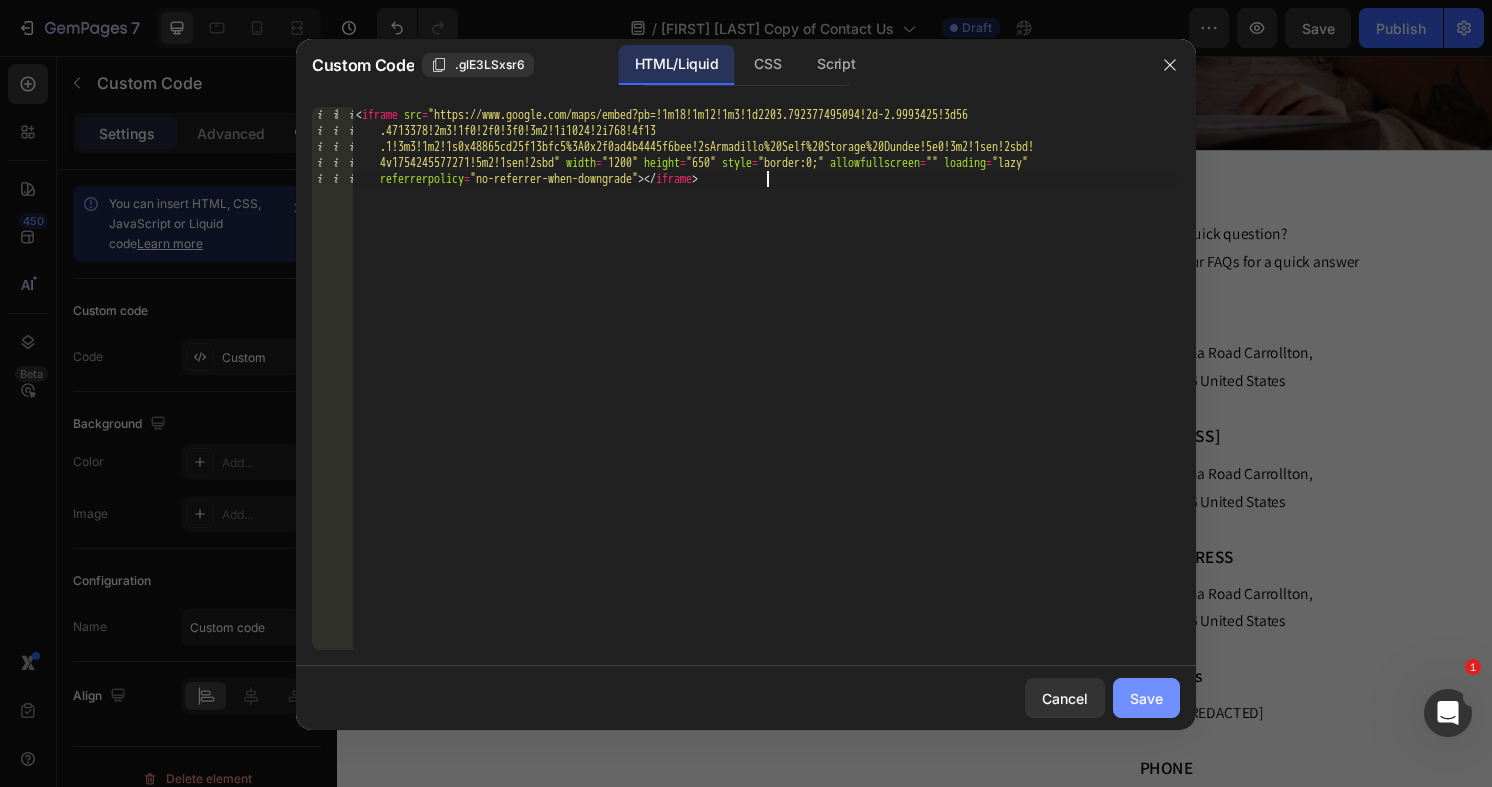 type 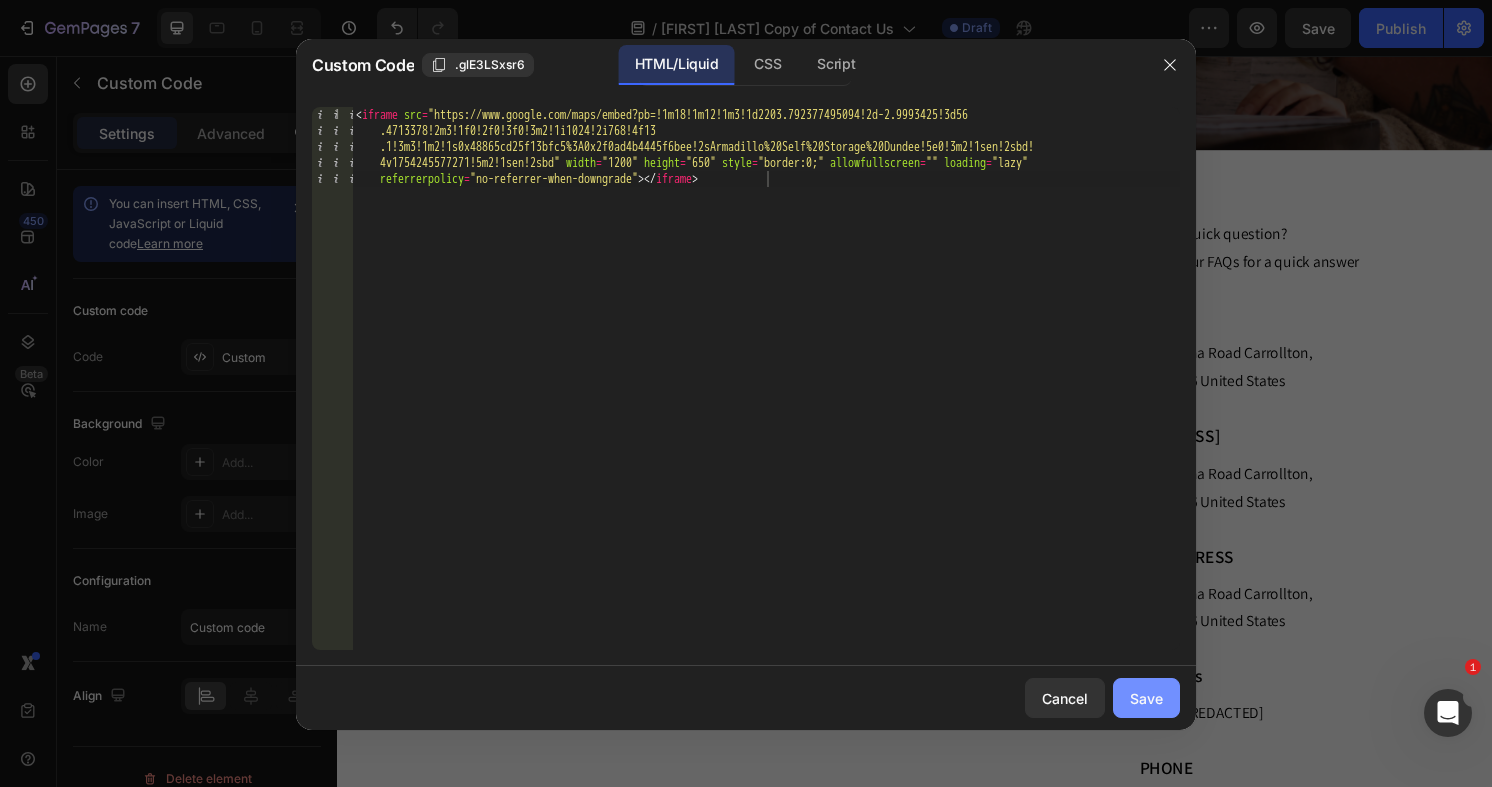 click on "Save" at bounding box center [1146, 698] 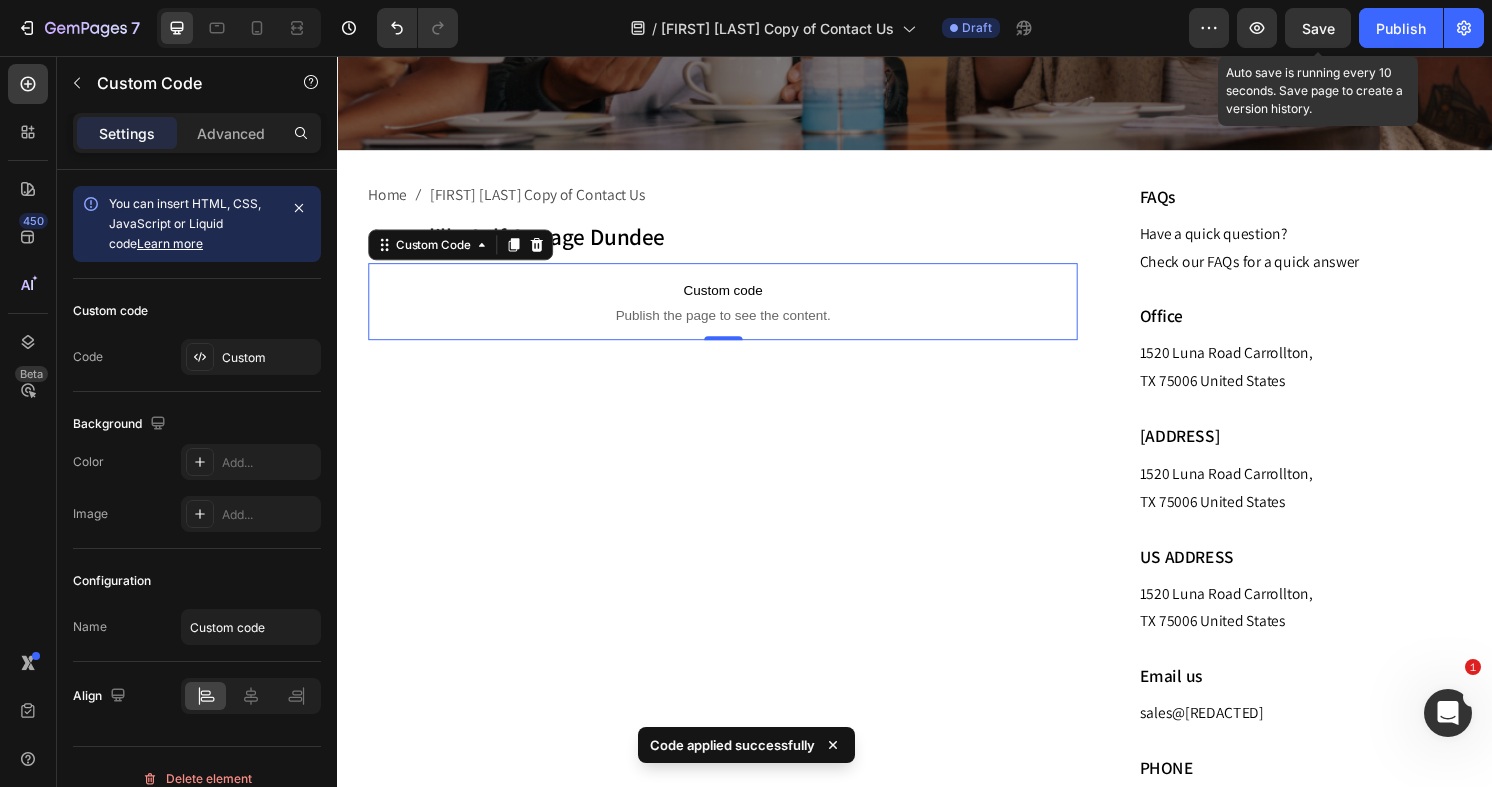 click on "Save" 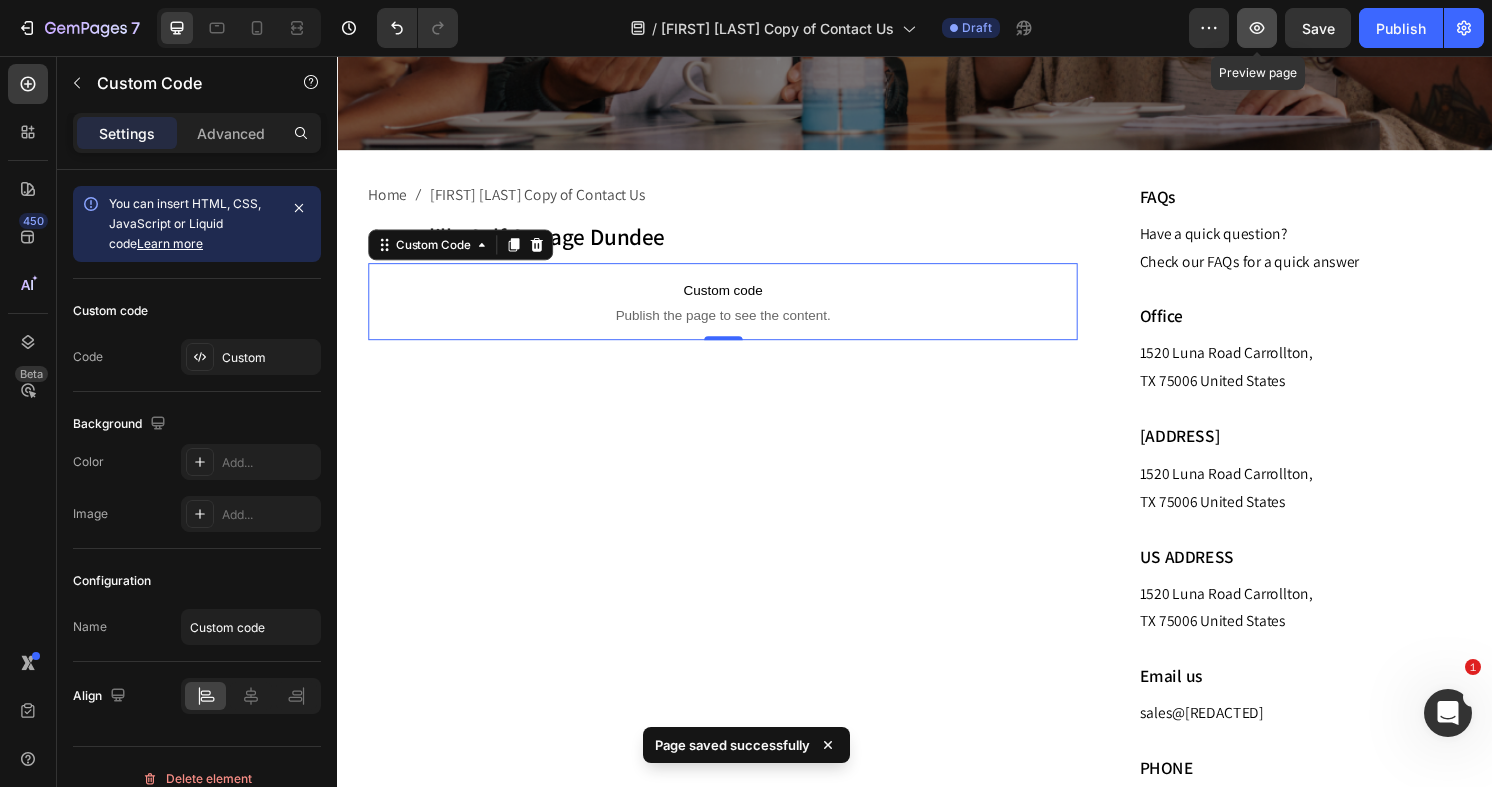 click 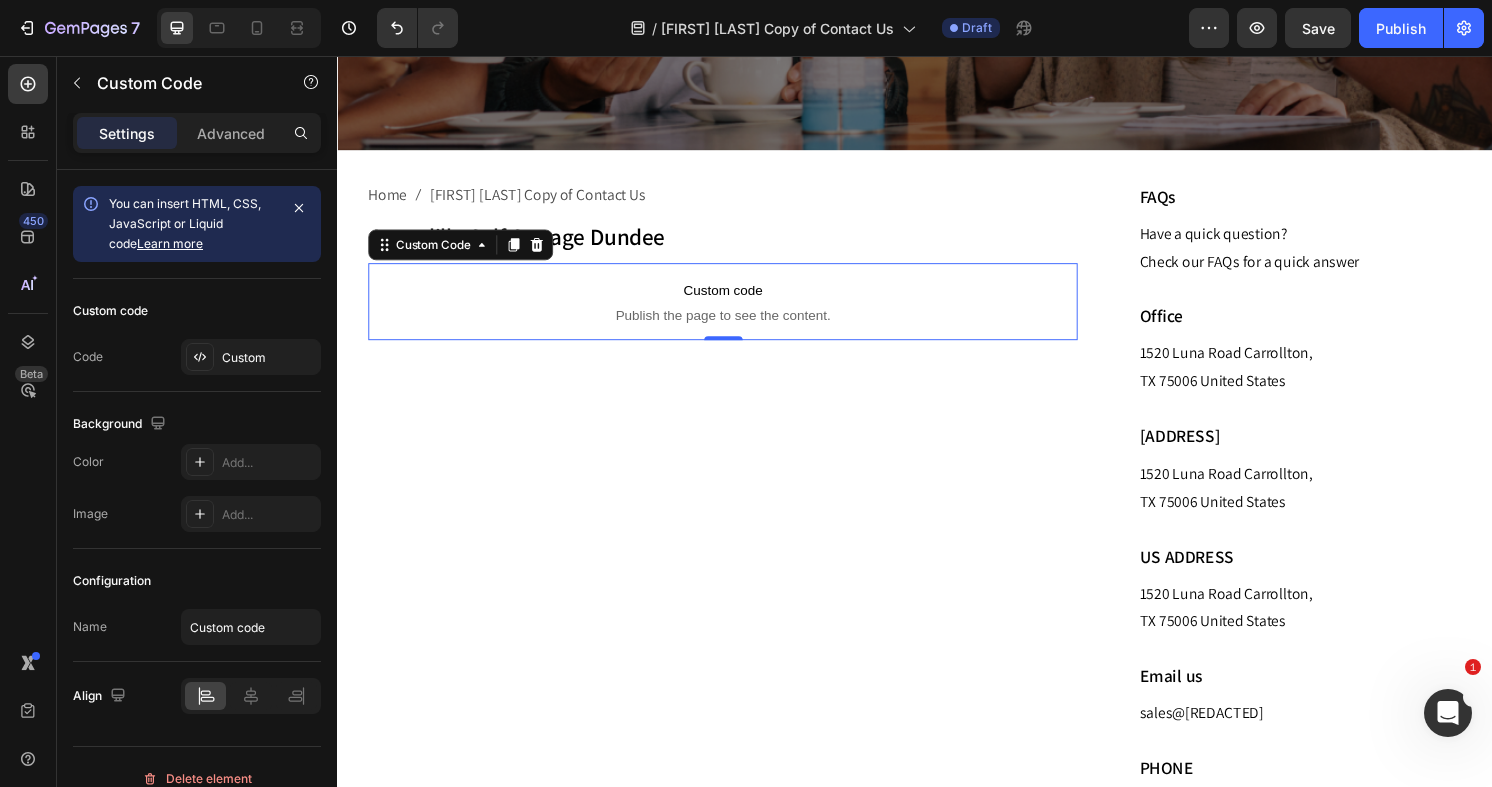 click on "Custom code" at bounding box center [737, 299] 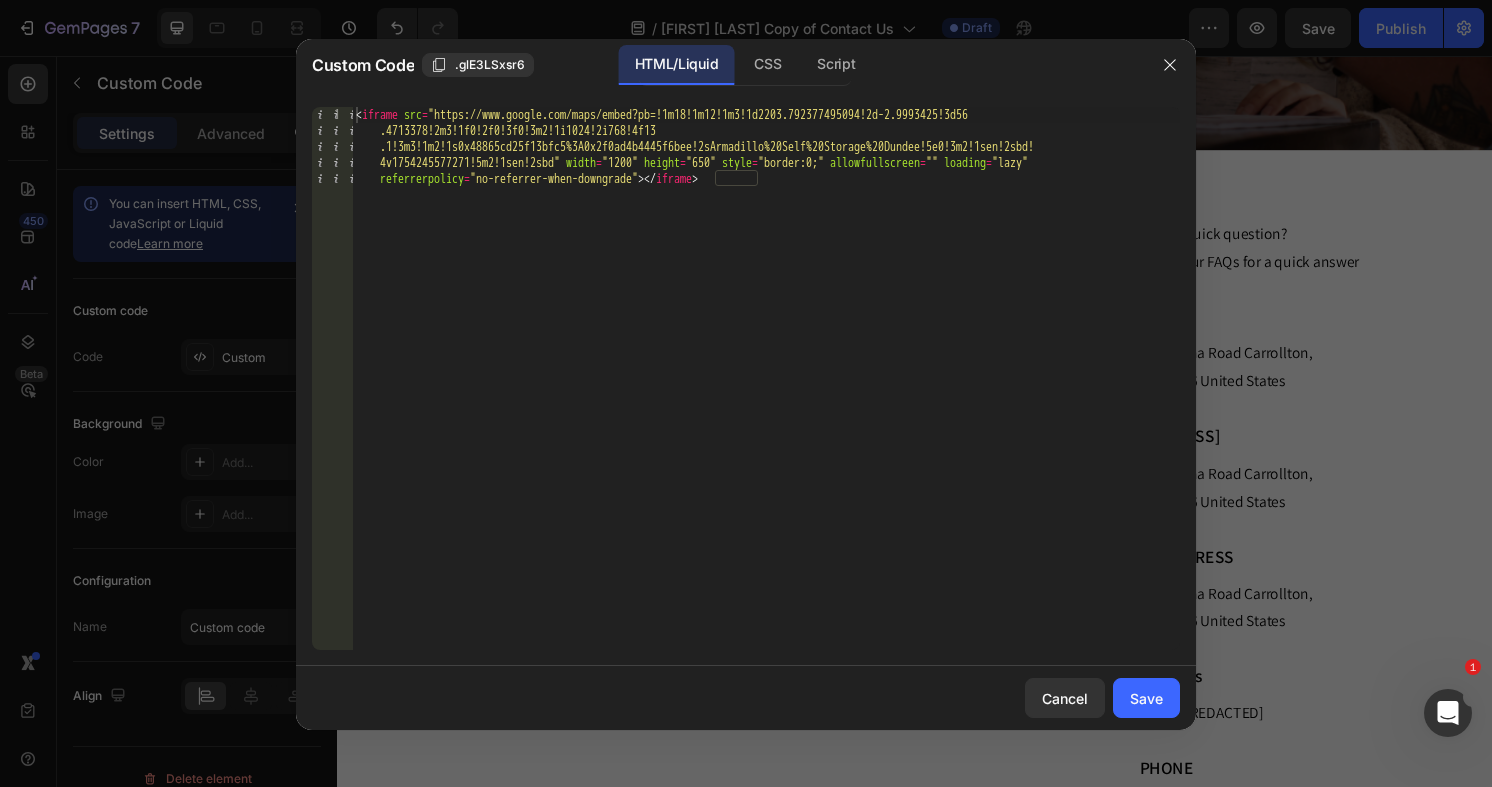 click on "< iframe   src = "https://www.google.com/maps/embed?pb=!1m18!1m12!1m3!1d2203.792377495094!2d-2.9993425!3d56     .4713378!2m3!1f0!2f0!3f0!3m2!1i1024!2i768!4f13     .1!3m3!1m2!1s0x48865cd25f13bfc5%3A0x2f0ad4b4445f6bee!2sArmadillo%20Self%20Storage%20Dundee!5e0!3m2!1sen!2sbd!     4v1754245577271!5m2!1sen!2sbd"   width = "1200"   height = "650"   style = "border:0;"   allowfullscreen = ""   loading = "lazy"     referrerpolicy = "no-referrer-when-downgrade" > < / iframe >" at bounding box center (766, 458) 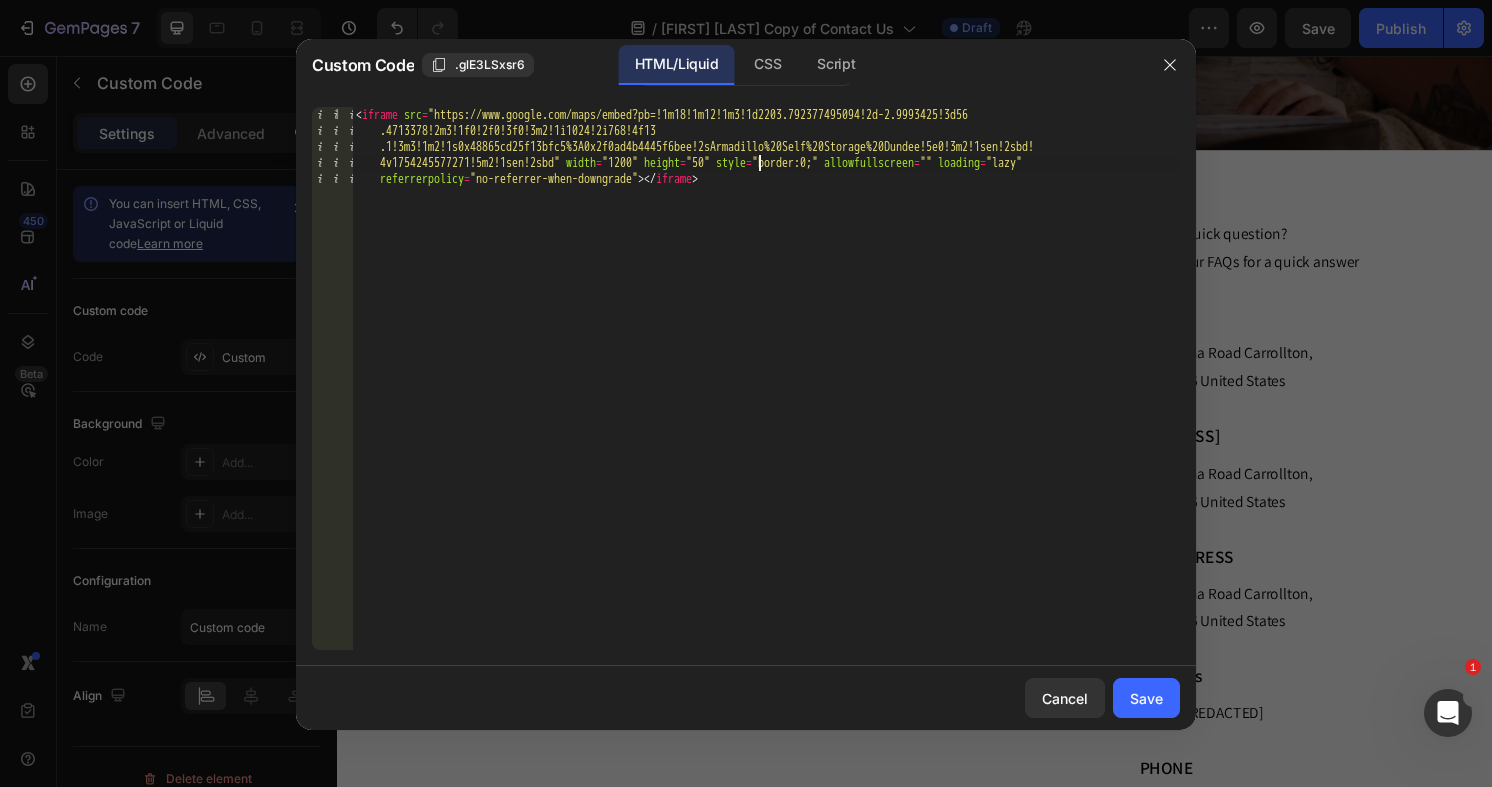 type on "<iframe src="https://www.google.com/maps/embed?pb=!1m18!1m12!1m3!1d2203.792377495094!2d-2.9993425!3d56.4713378!2m3!1f0!2f0!3f0!3m2!1i1024!2i768!4f13.1!3m3!1m2!1s0x48865cd25f13bfc5%3A0x2f0ad4b4445f6bee!2sArmadillo%20Self%20Storage%20Dundee!5e0!3m2!1sen!2sbd!4v1754245577271!5m2!1sen!2sbd" width="1200" height="550" style="border:0;" allowfullscreen="" loading="lazy" referrerpolicy="no-referrer-when-do" 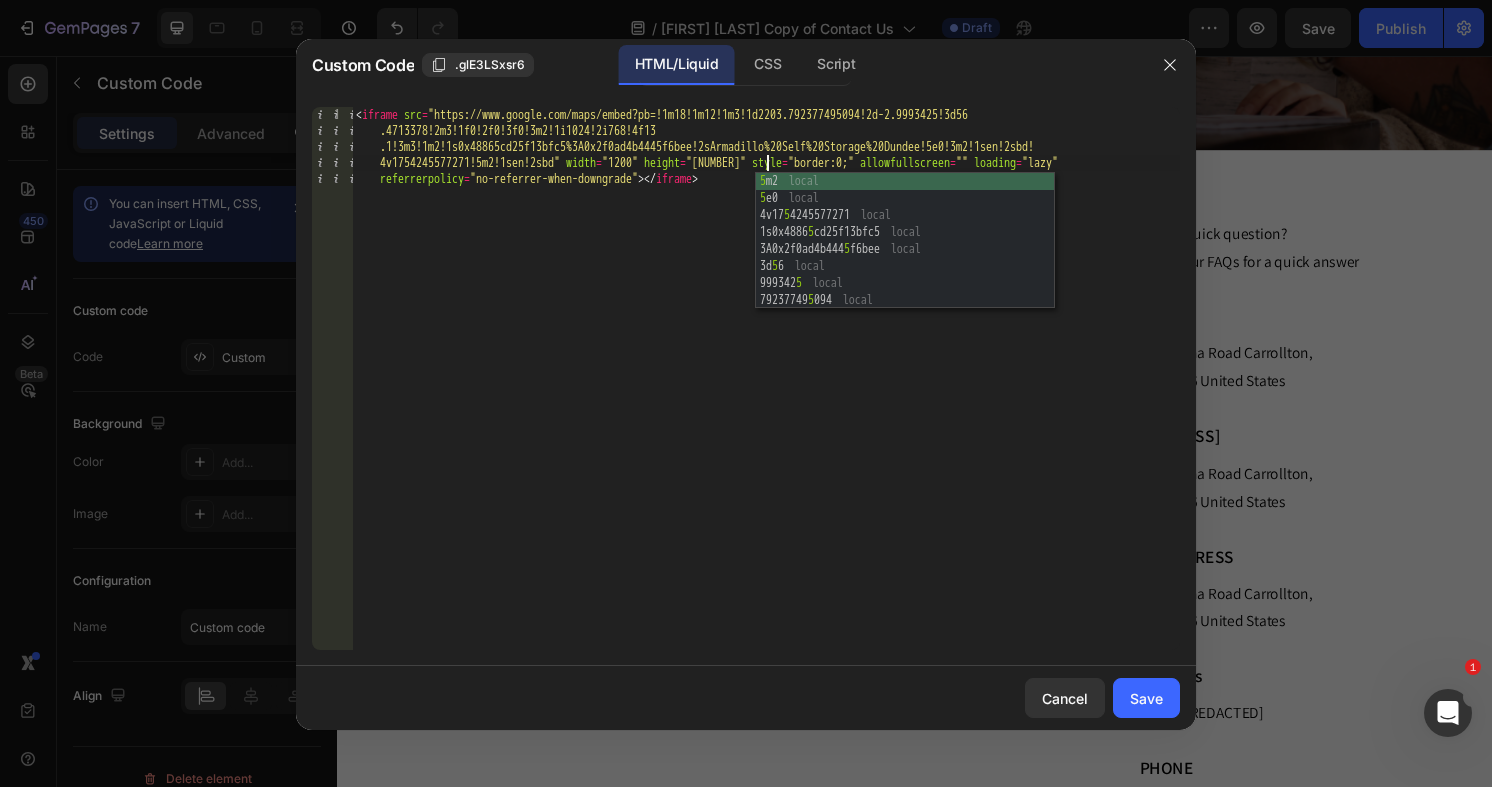 scroll, scrollTop: 0, scrollLeft: 186, axis: horizontal 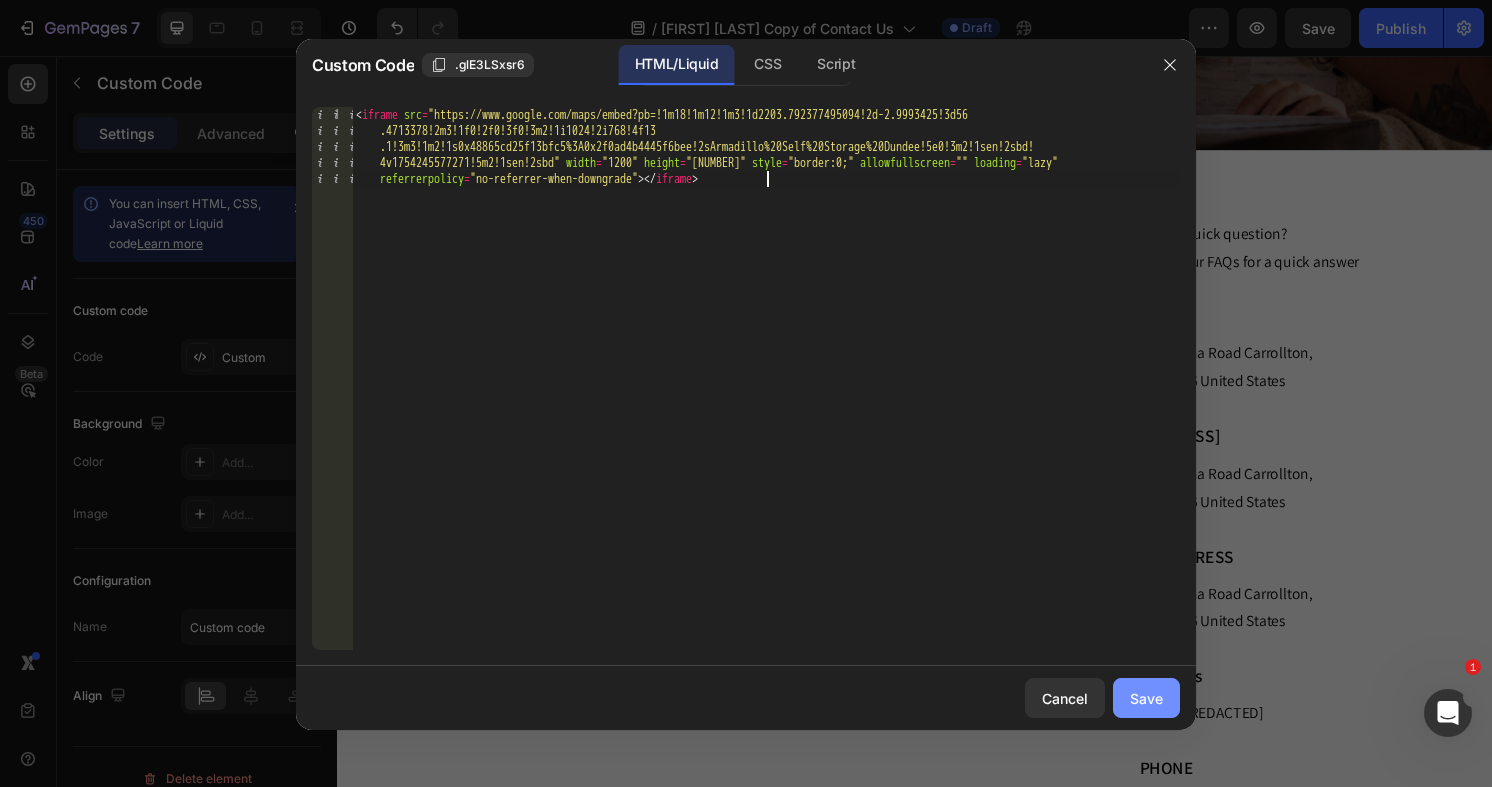 type 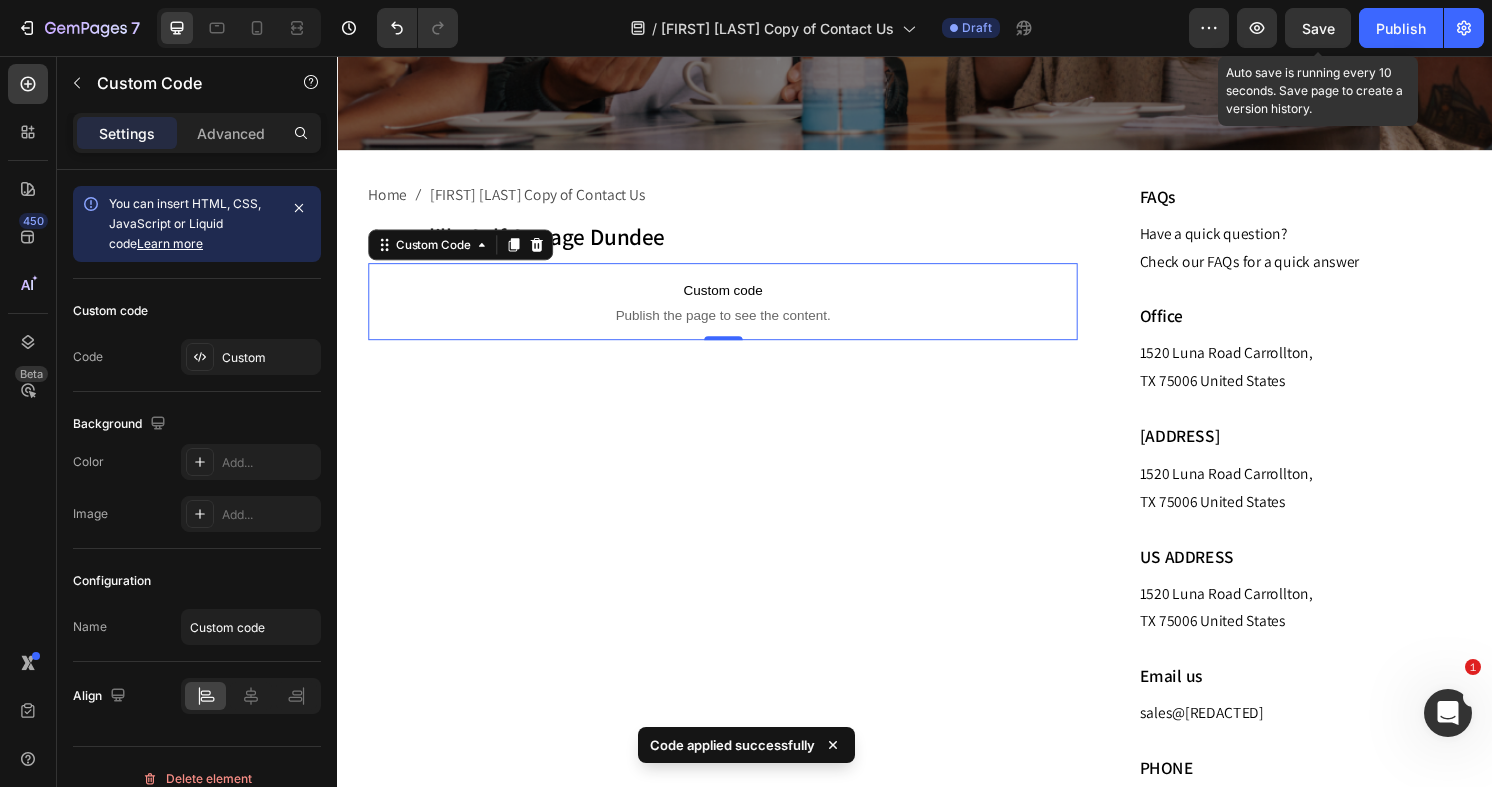 click on "Save" at bounding box center (1318, 28) 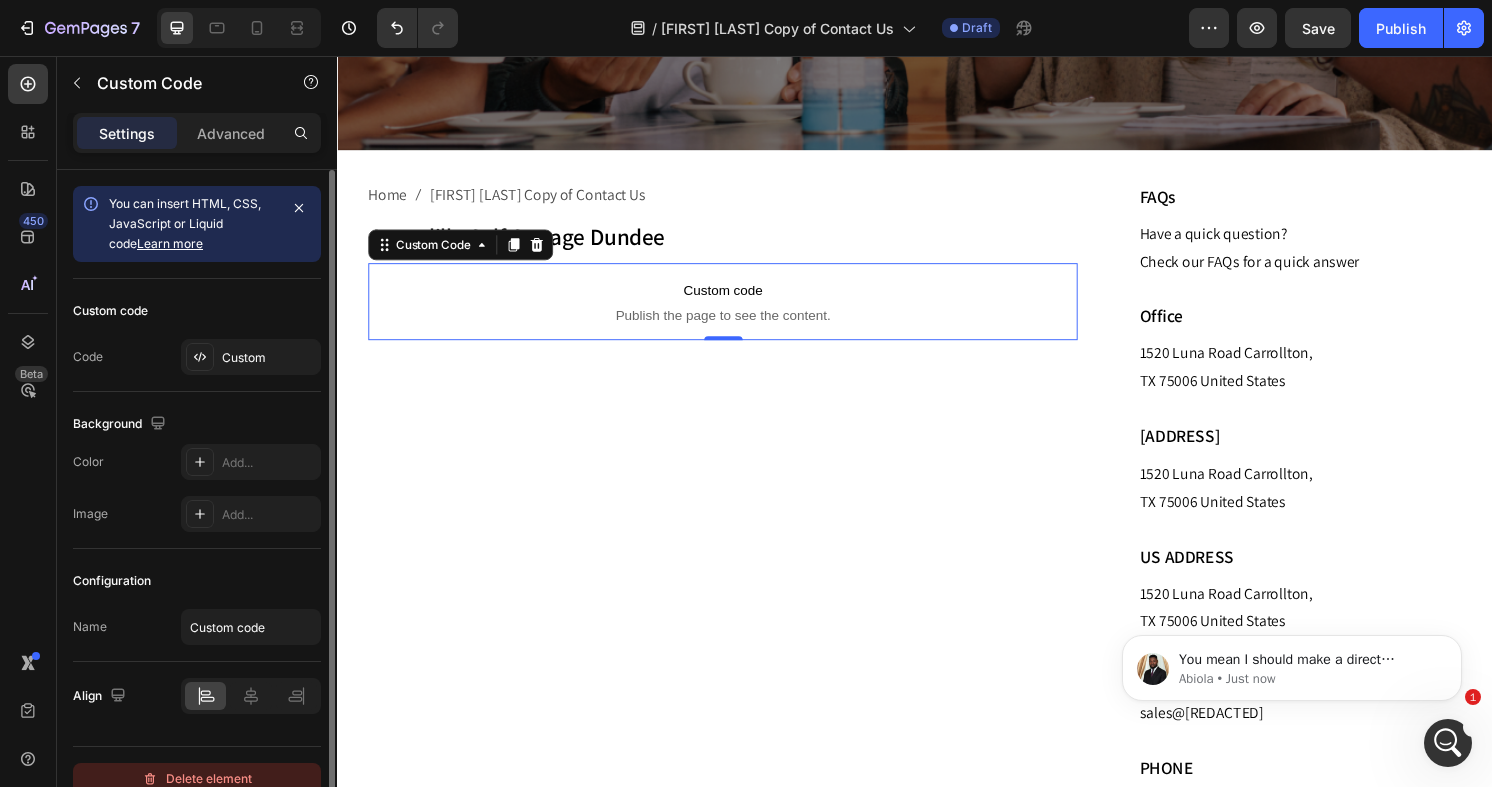 scroll, scrollTop: 0, scrollLeft: 0, axis: both 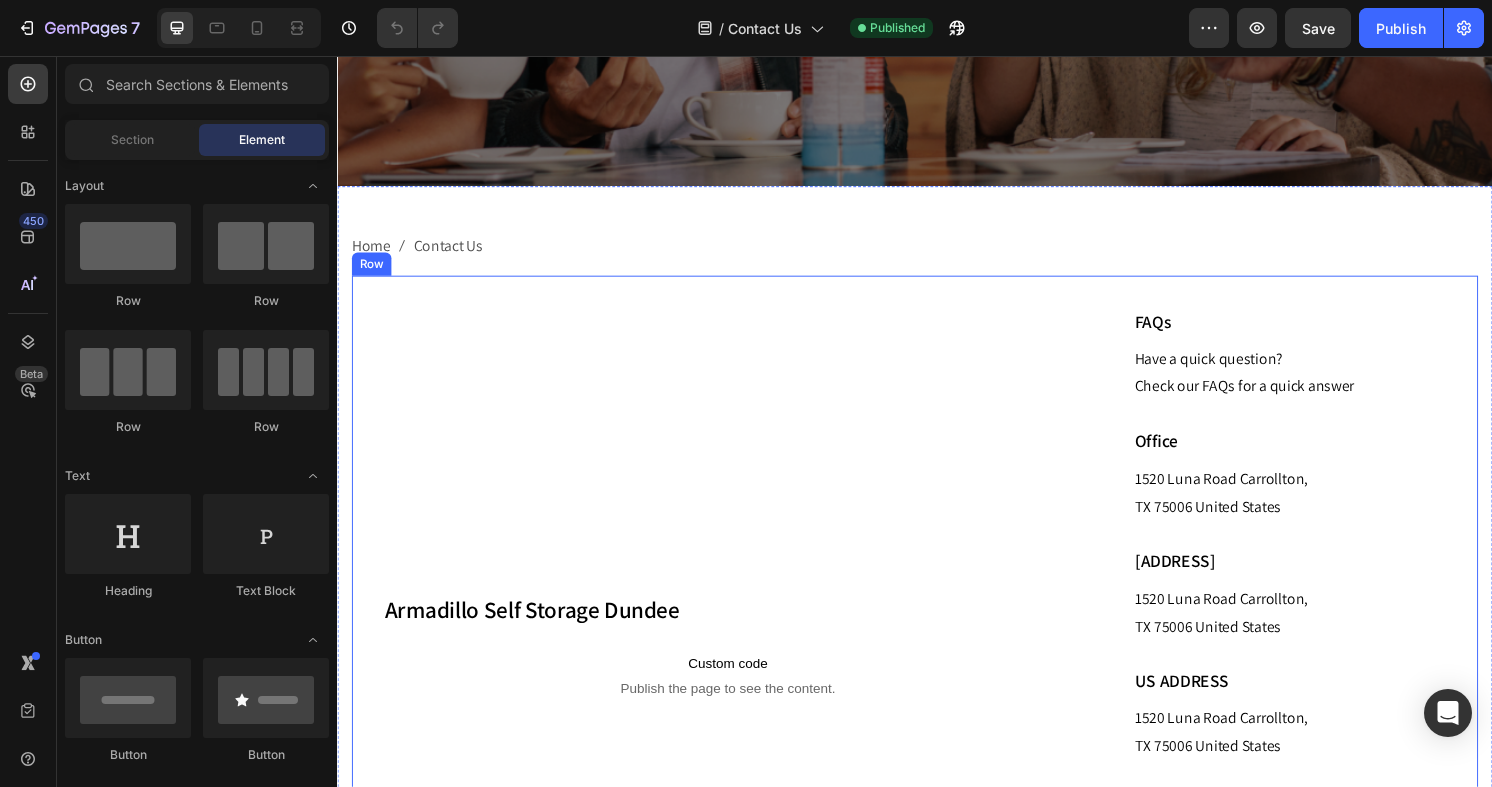 click on "Armadillo Self Storage Dundee Heading
Custom code
Publish the page to see the content.
Custom Code" at bounding box center (742, 675) 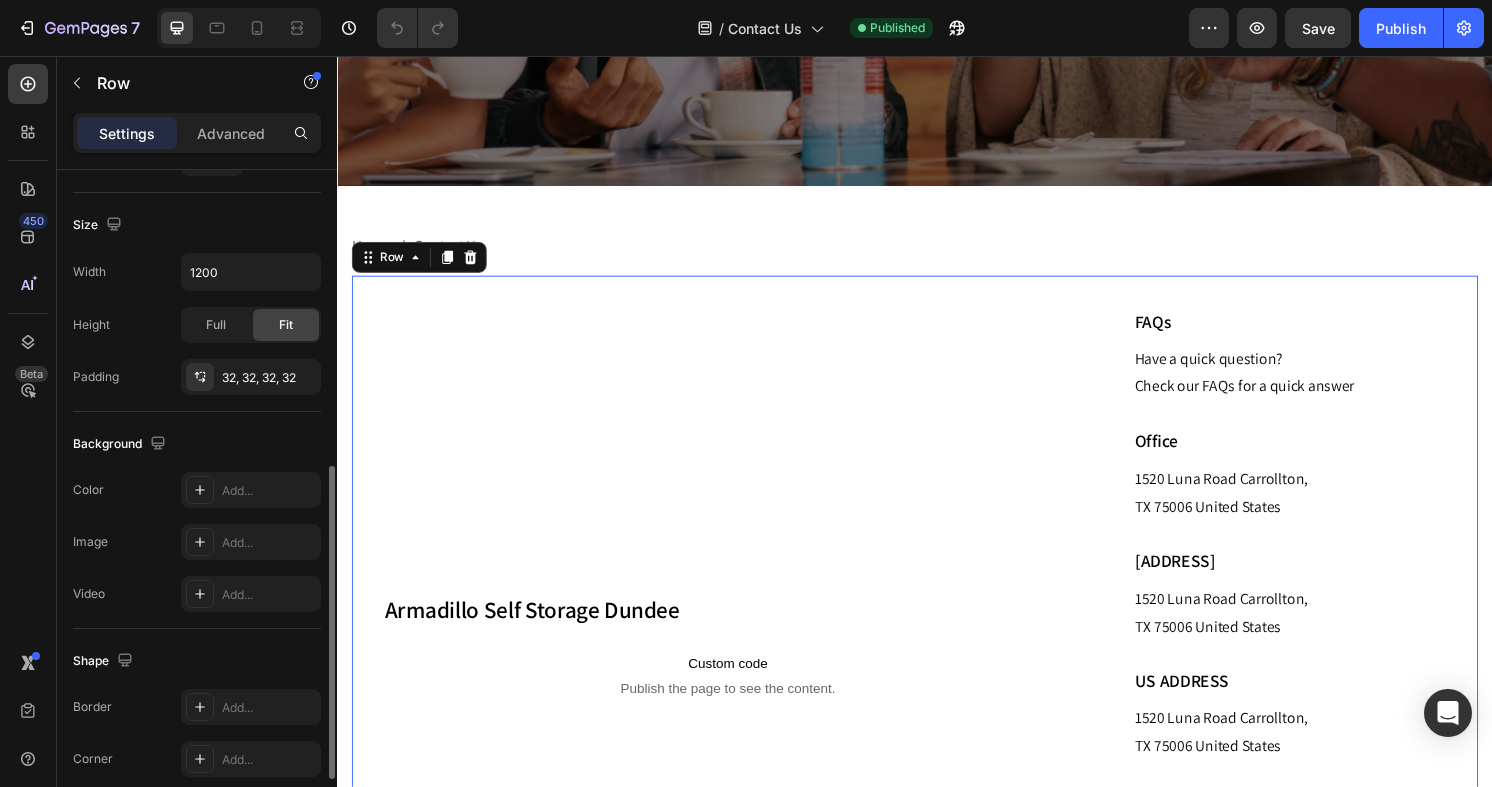 scroll, scrollTop: 750, scrollLeft: 0, axis: vertical 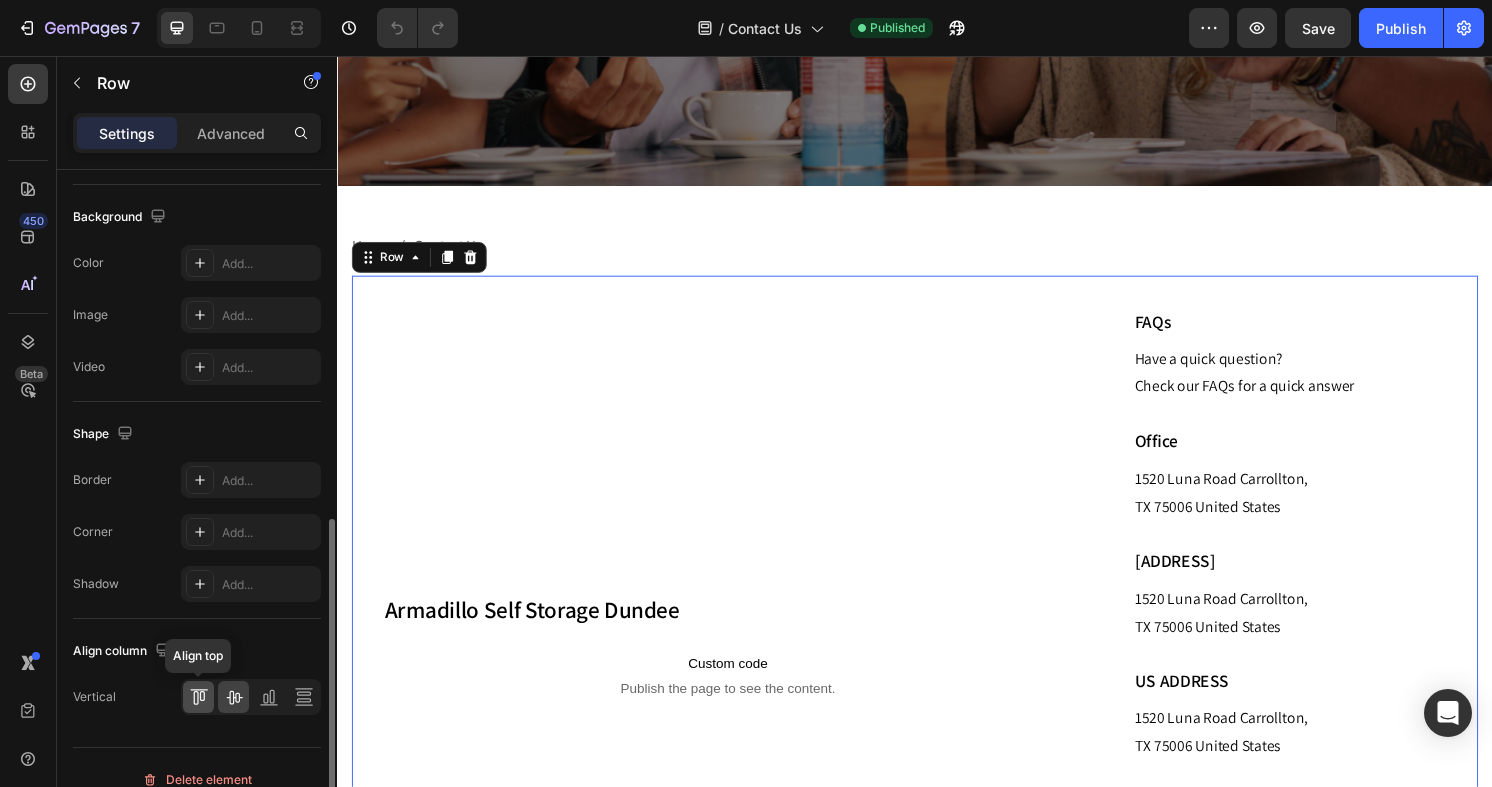 click 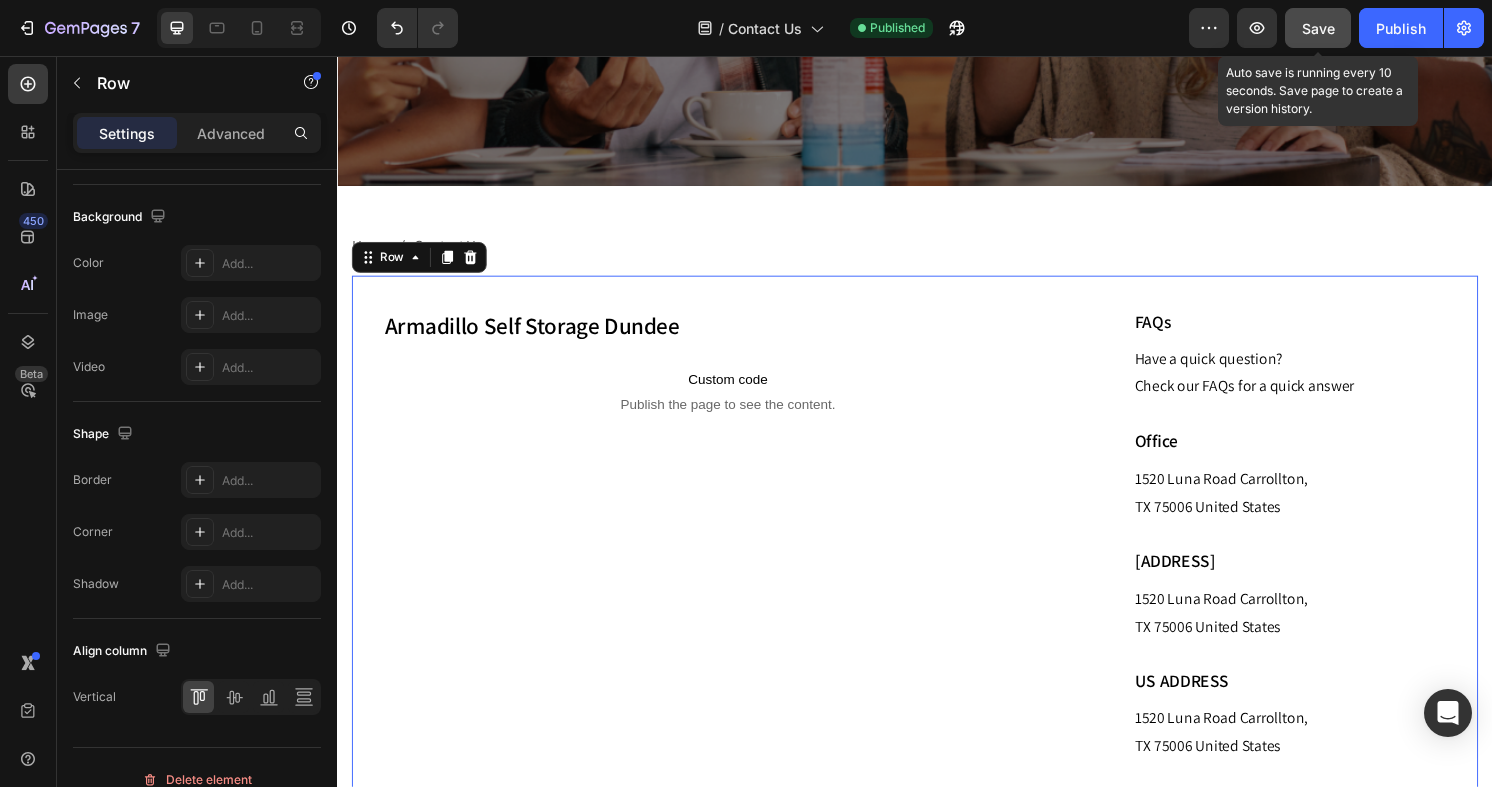 click on "Save" at bounding box center [1318, 28] 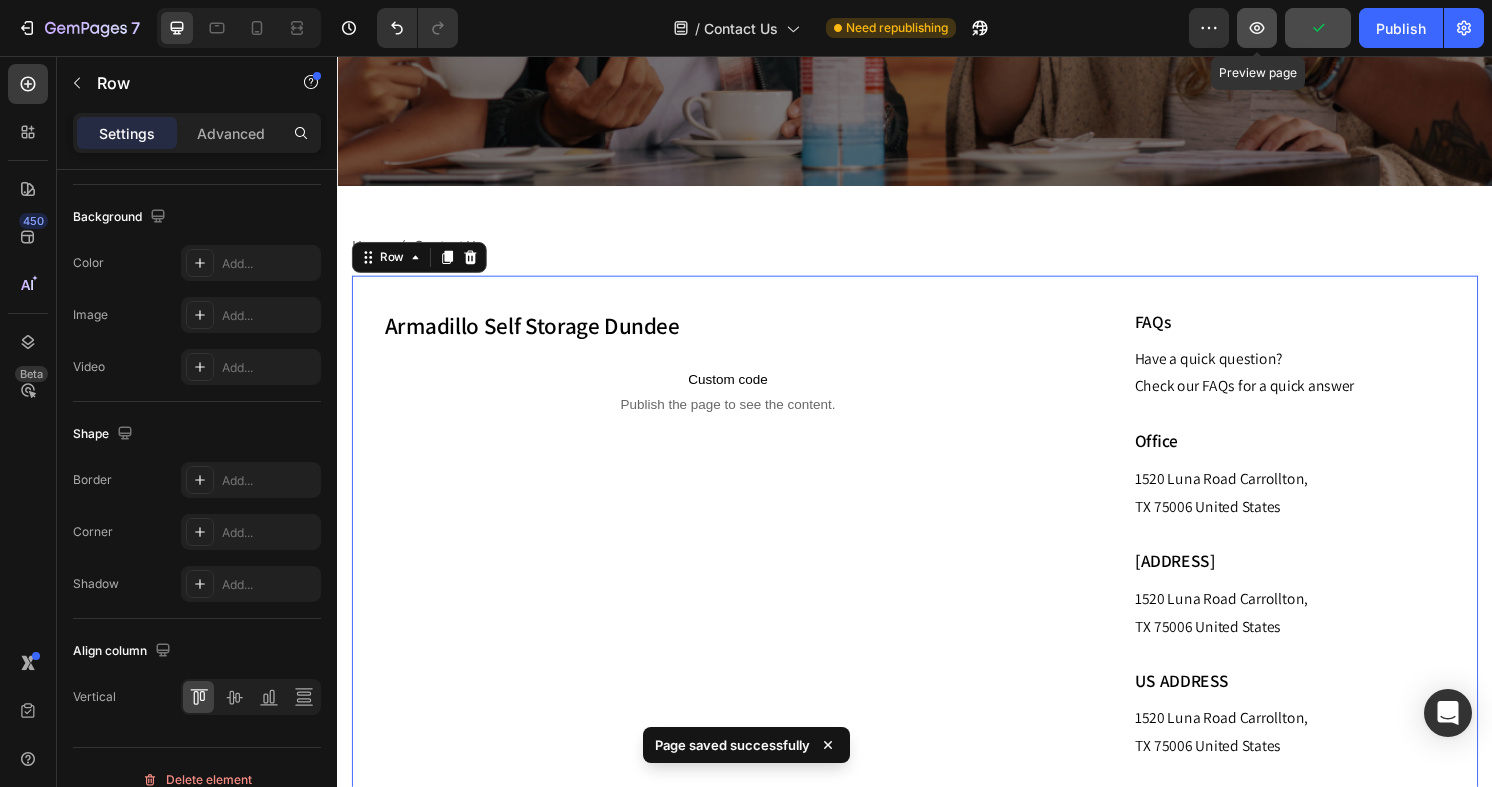 click 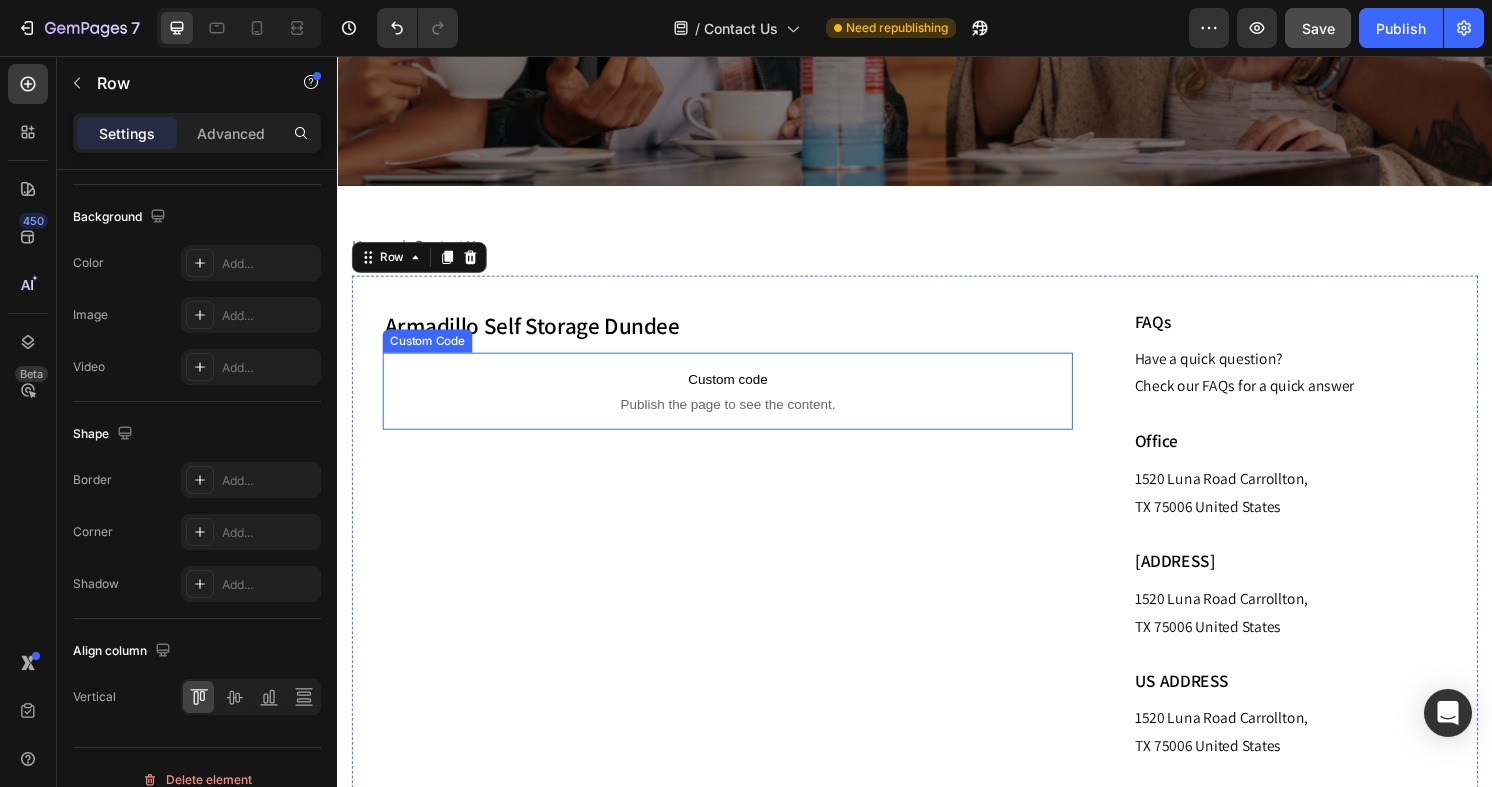 scroll, scrollTop: 0, scrollLeft: 0, axis: both 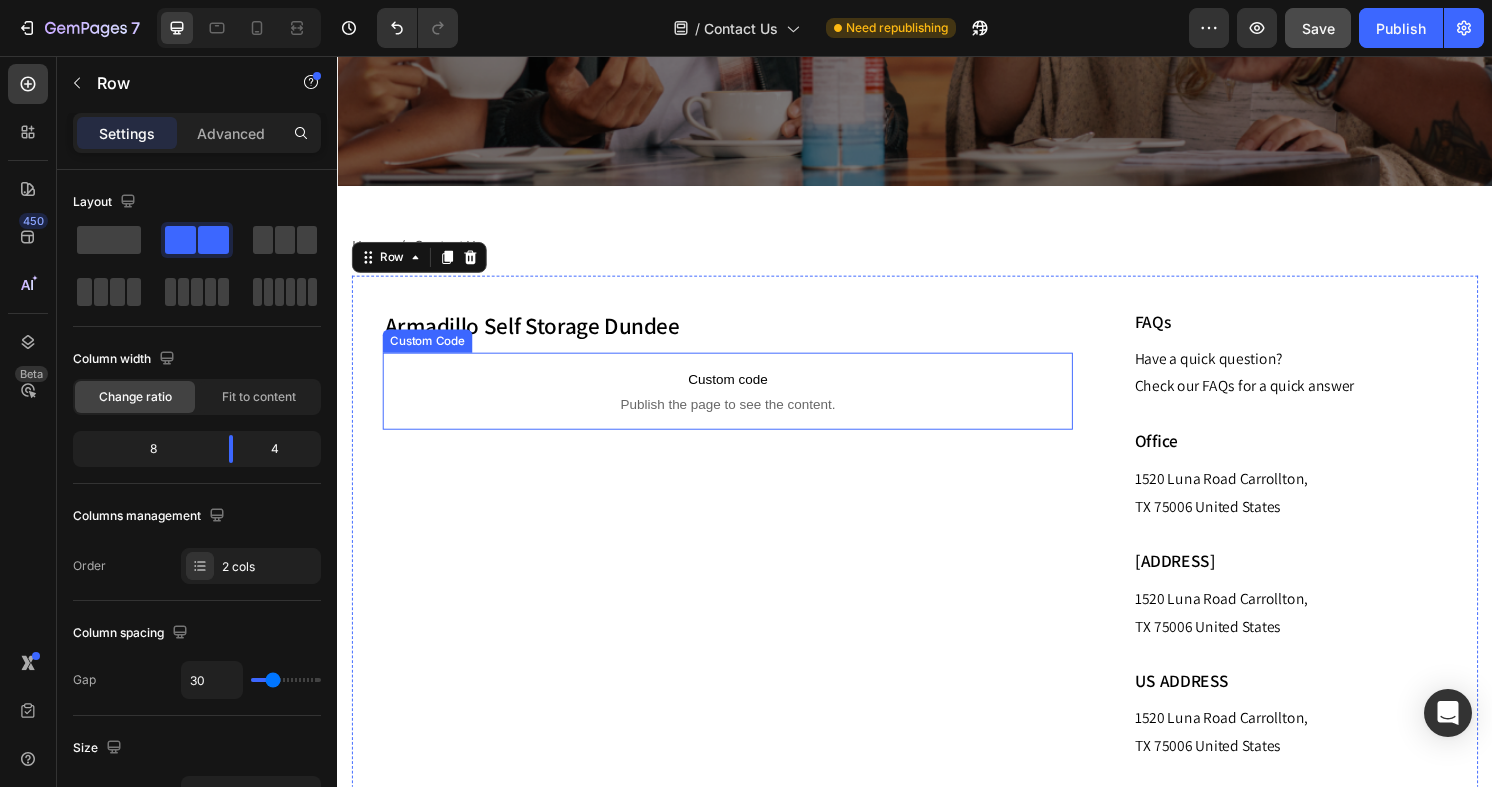 click on "Publish the page to see the content." at bounding box center (742, 418) 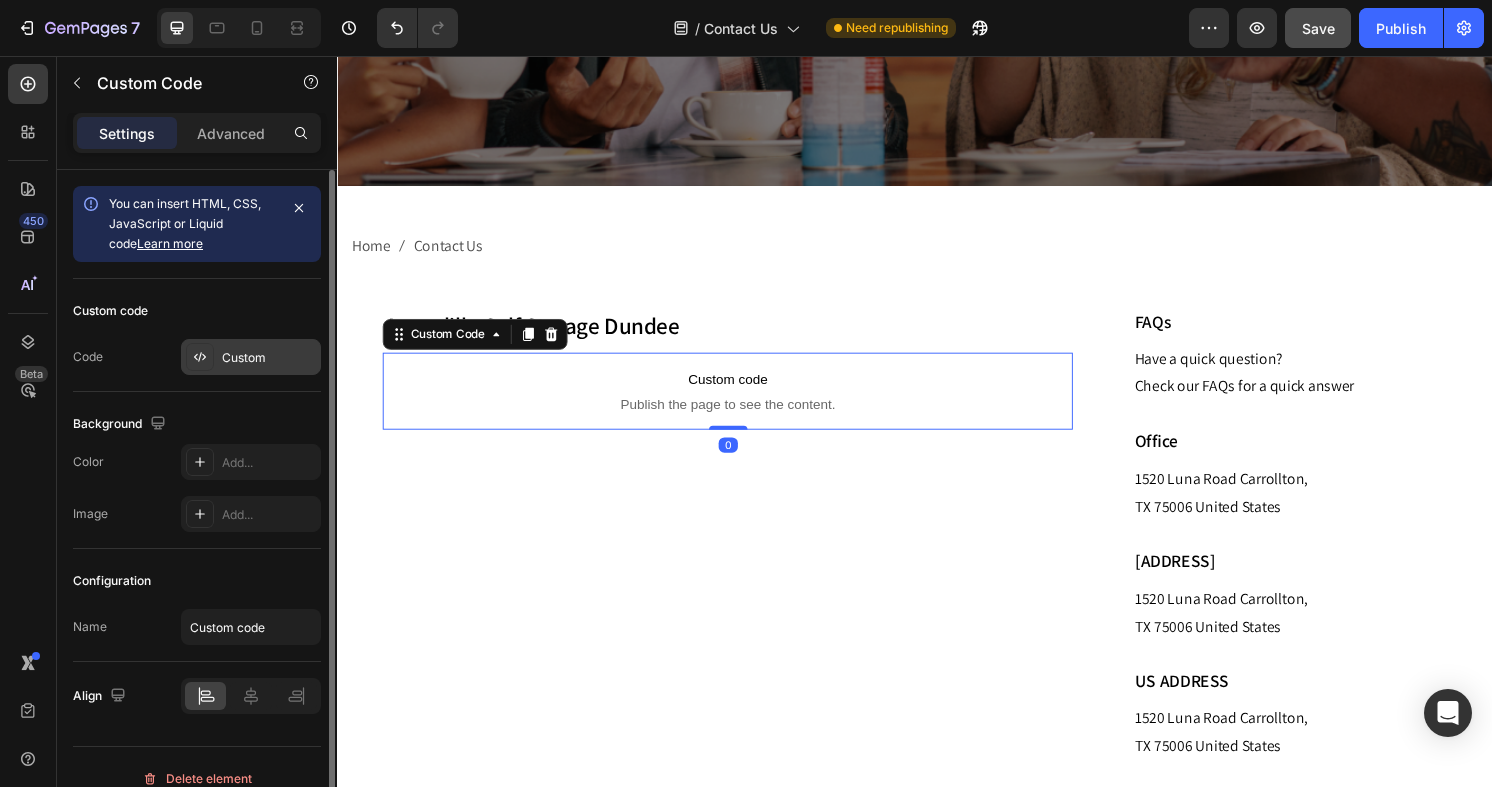 click on "Custom" at bounding box center (269, 358) 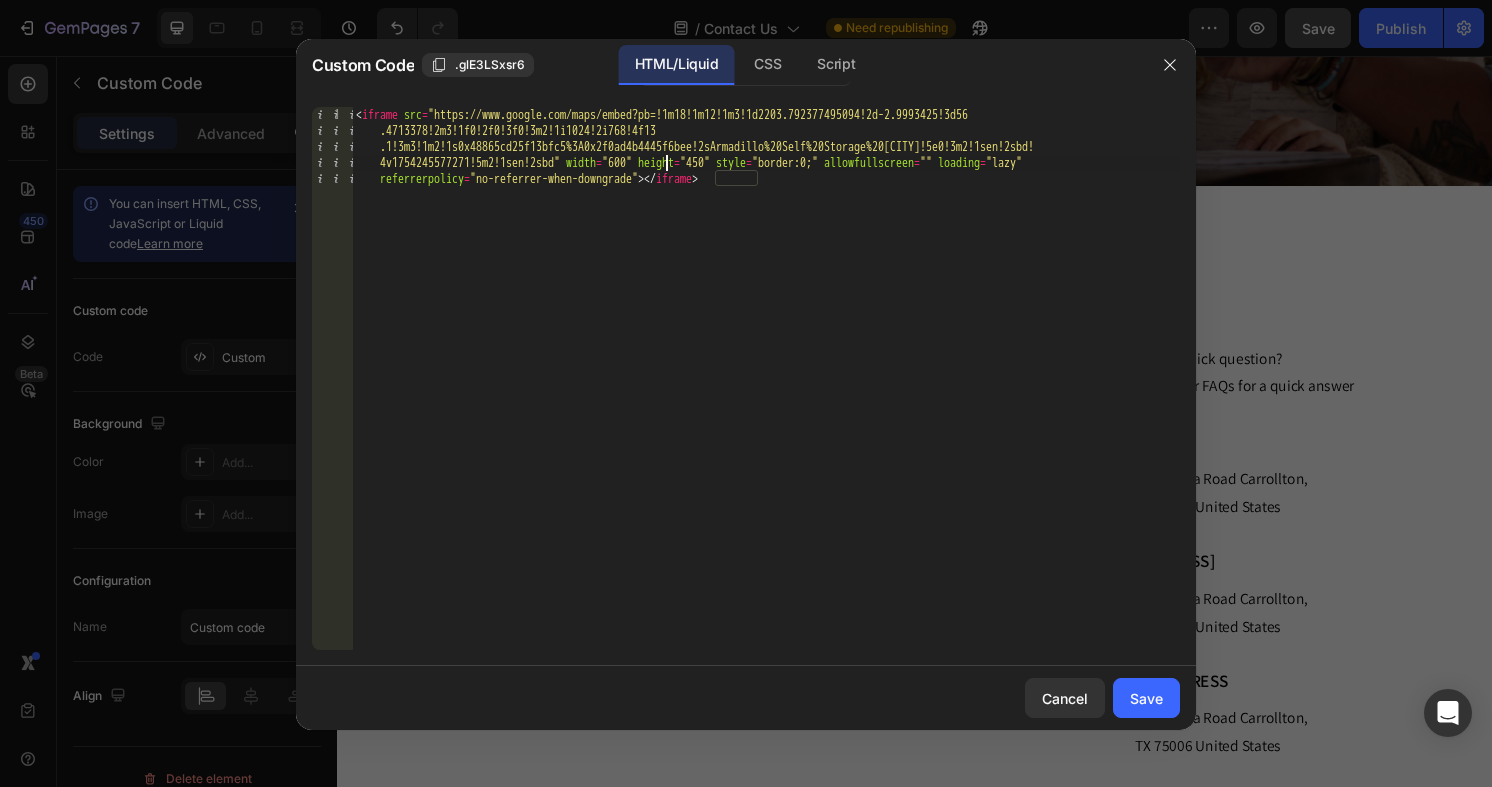 click on "< iframe   src = "https://www.google.com/maps/embed?pb=!1m18!1m12!1m3!1d2203.792377495094!2d-2.9993425!3d56     .4713378!2m3!1f0!2f0!3f0!3m2!1i1024!2i768!4f13     .1!3m3!1m2!1s0x48865cd25f13bfc5%3A0x2f0ad4b4445f6bee!2sArmadillo%20Self%20Storage%20Dundee!5e0!3m2!1sen!2sbd!     4v1754245577271!5m2!1sen!2sbd"   width = "600"   height = "450"   style = "border:0;"   allowfullscreen = ""   loading = "lazy"     referrerpolicy = "no-referrer-when-downgrade" > < / iframe >" at bounding box center (766, 458) 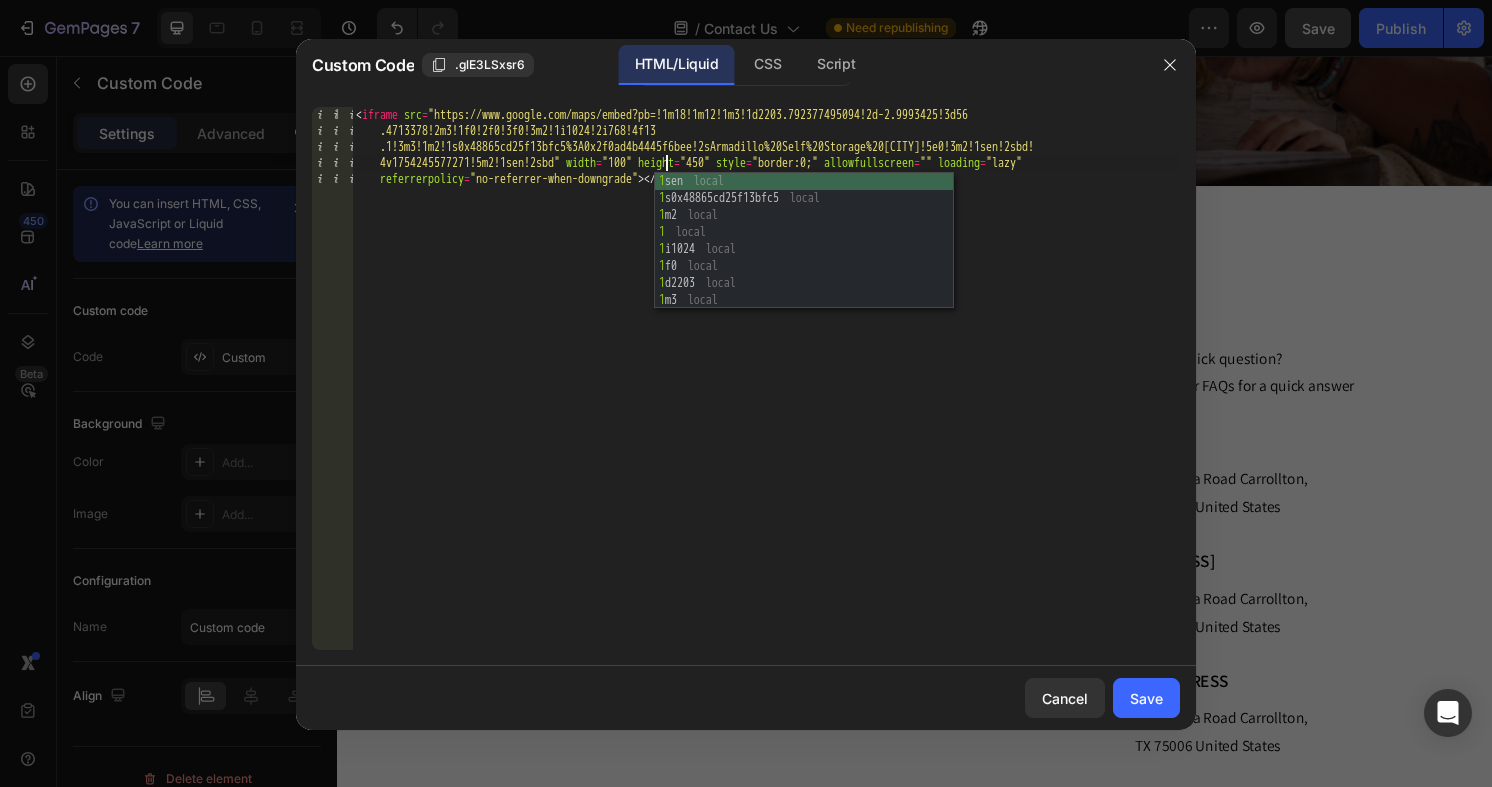 scroll, scrollTop: 0, scrollLeft: 178, axis: horizontal 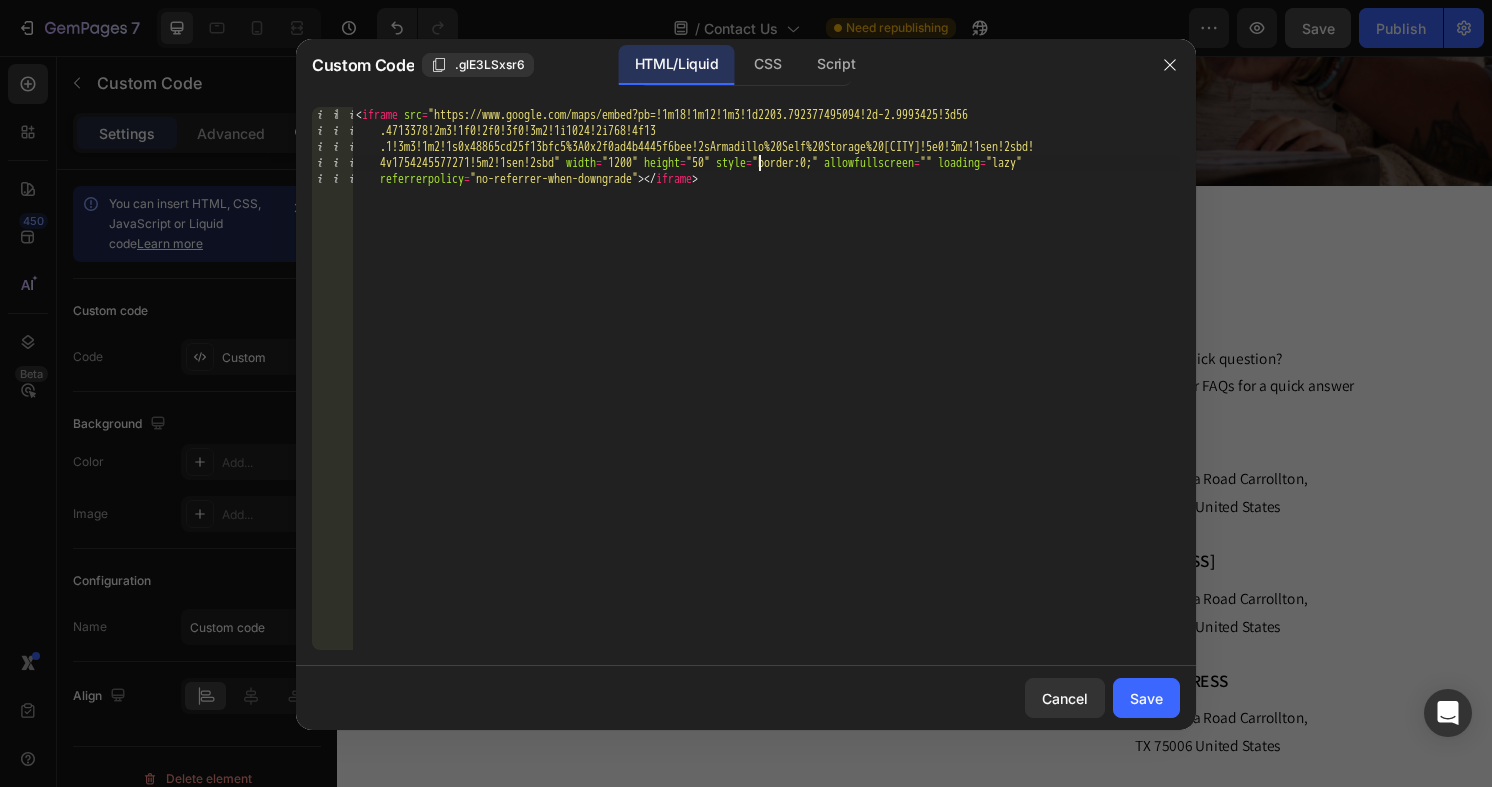 type on "<iframe src="https://www.google.com/maps/embed?pb=!1m18!1m12!1m3!1d2203.792377495094!2d-2.9993425!3d56.4713378!2m3!1f0!2f0!3f0!3m2!1i1024!2i768!4f13.1!3m3!1m2!1s0x48865cd25f13bfc5%3A0x2f0ad4b4445f6bee!2sArmadillo%20Self%20Storage%20Dundee!5e0!3m2!1sen!2sbd!4v1754245577271!5m2!1sen!2sbd" width="1200" height="550" style="border:0;" allowfullscreen="" loading="lazy" referrerpolicy="no-referrer-when-do" 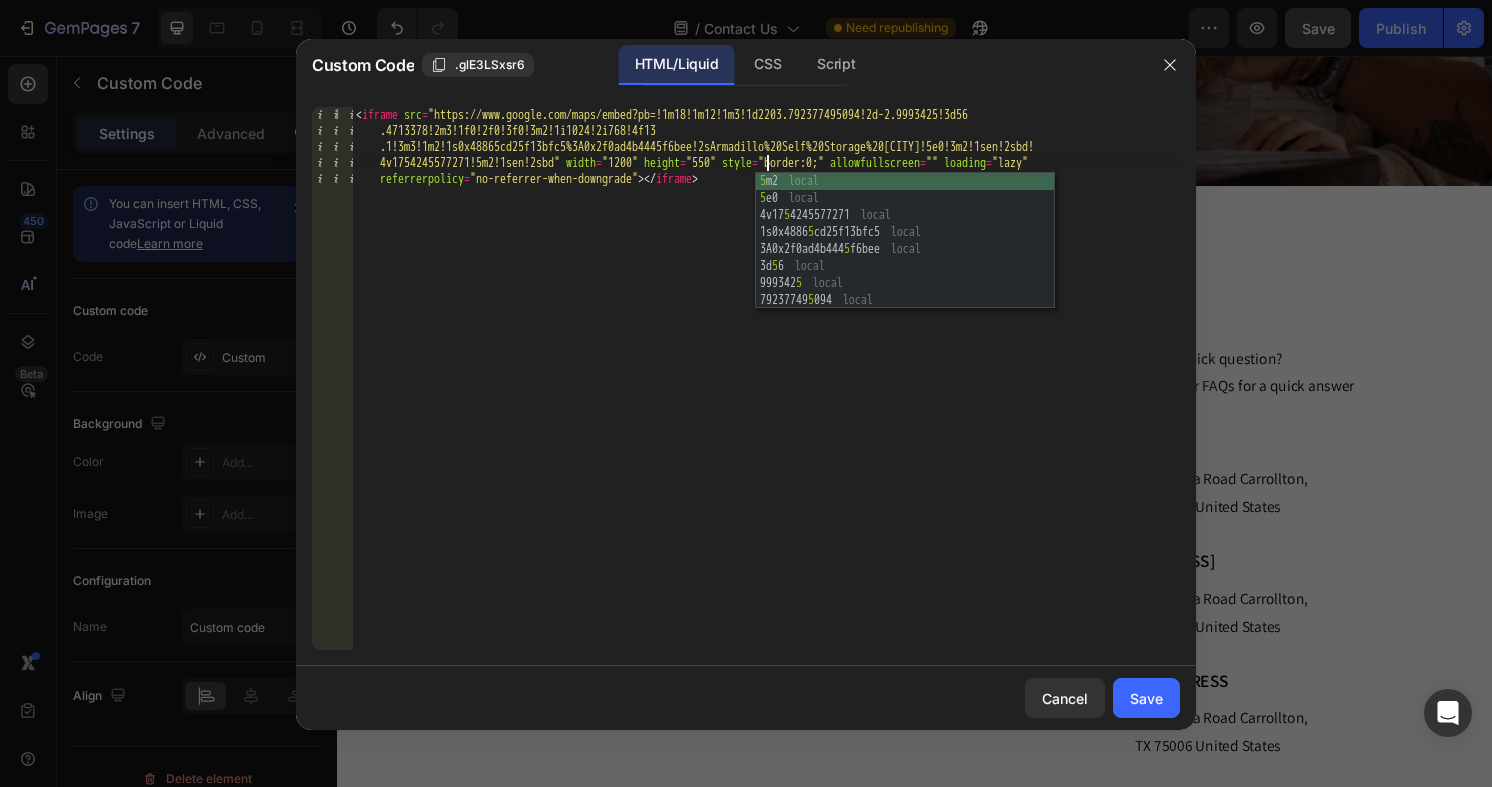 click on "< iframe   src = "https://www.google.com/maps/embed?pb=!1m18!1m12!1m3!1d2203.792377495094!2d-2.9993425!3d56     .4713378!2m3!1f0!2f0!3f0!3m2!1i1024!2i768!4f13     .1!3m3!1m2!1s0x48865cd25f13bfc5%3A0x2f0ad4b4445f6bee!2sArmadillo%20Self%20Storage%20Dundee!5e0!3m2!1sen!2sbd!     4v1754245577271!5m2!1sen!2sbd"   width = "1200"   height = "550"   style = "border:0;"   allowfullscreen = ""   loading = "lazy"     referrerpolicy = "no-referrer-when-downgrade" > < / iframe >" at bounding box center (766, 458) 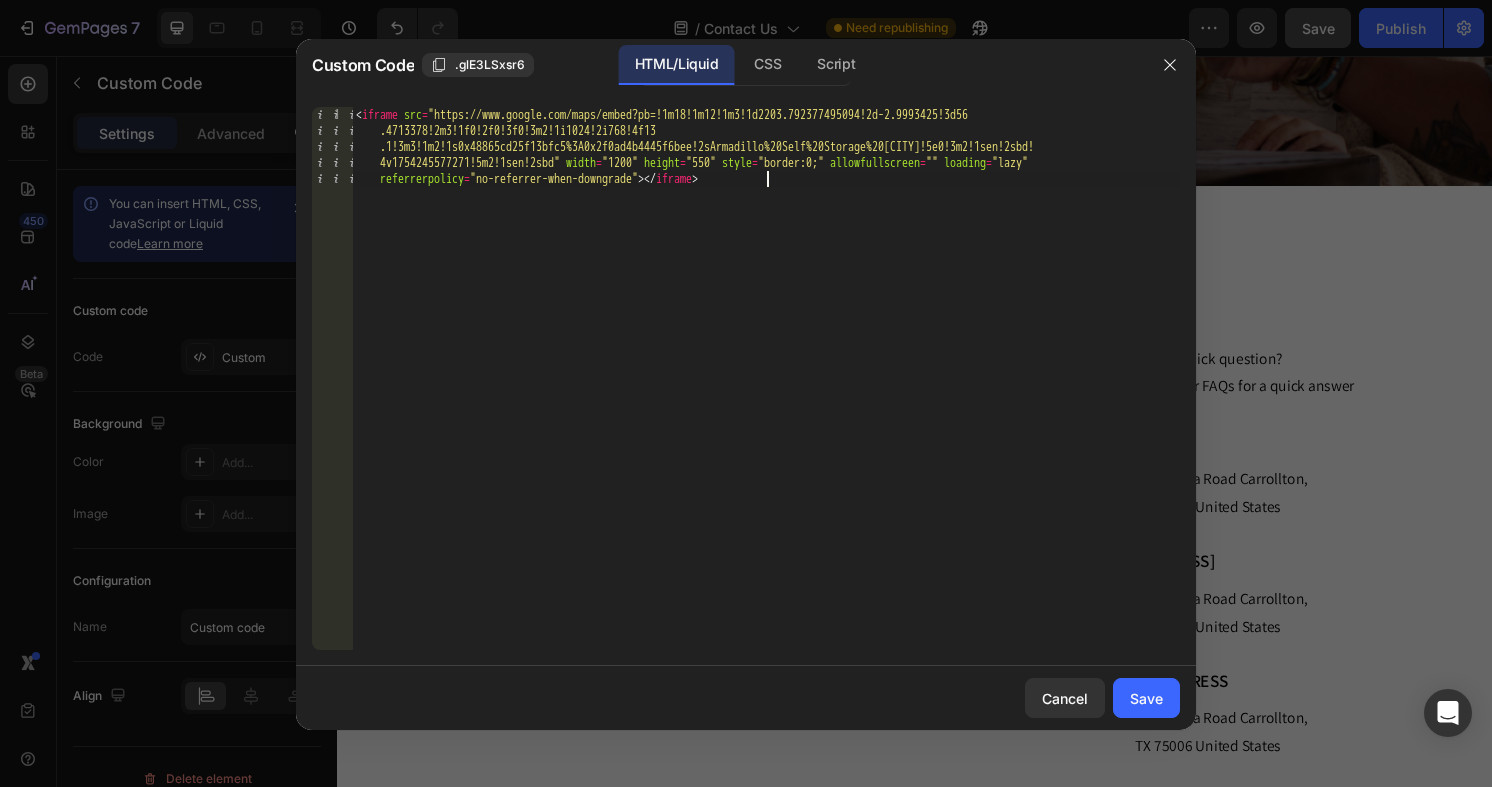 scroll, scrollTop: 0, scrollLeft: 0, axis: both 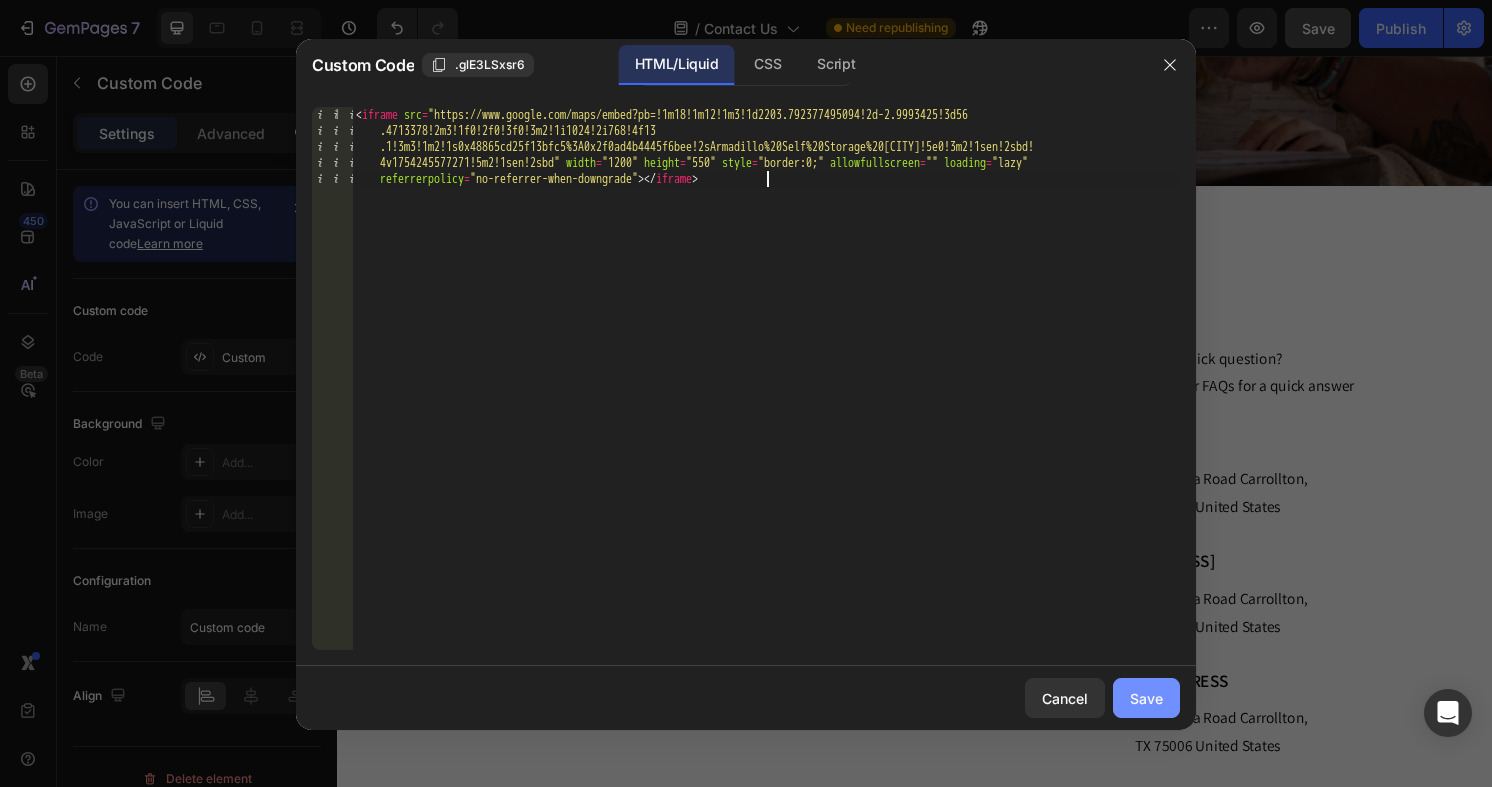 type 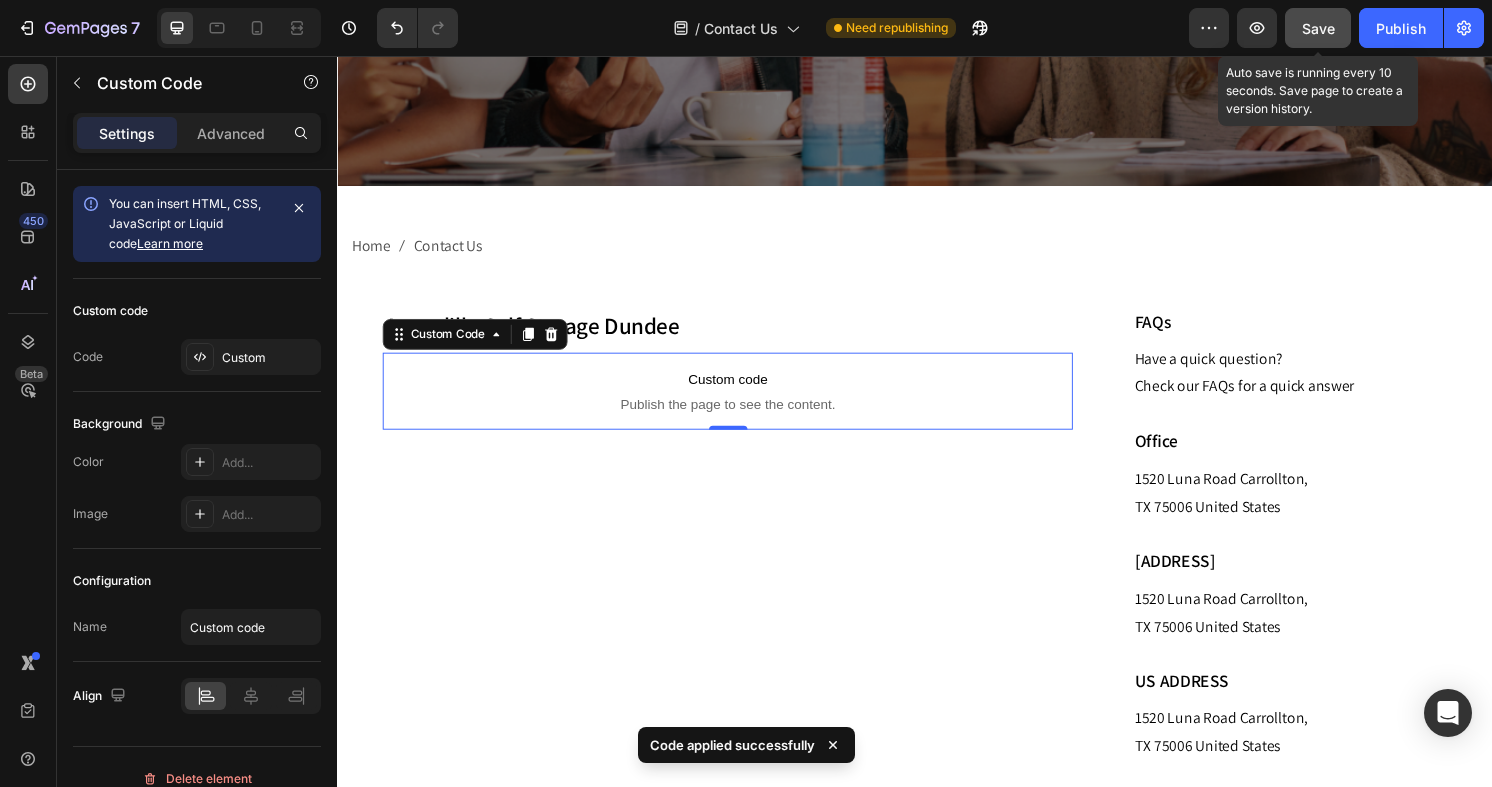 click on "Save" at bounding box center (1318, 28) 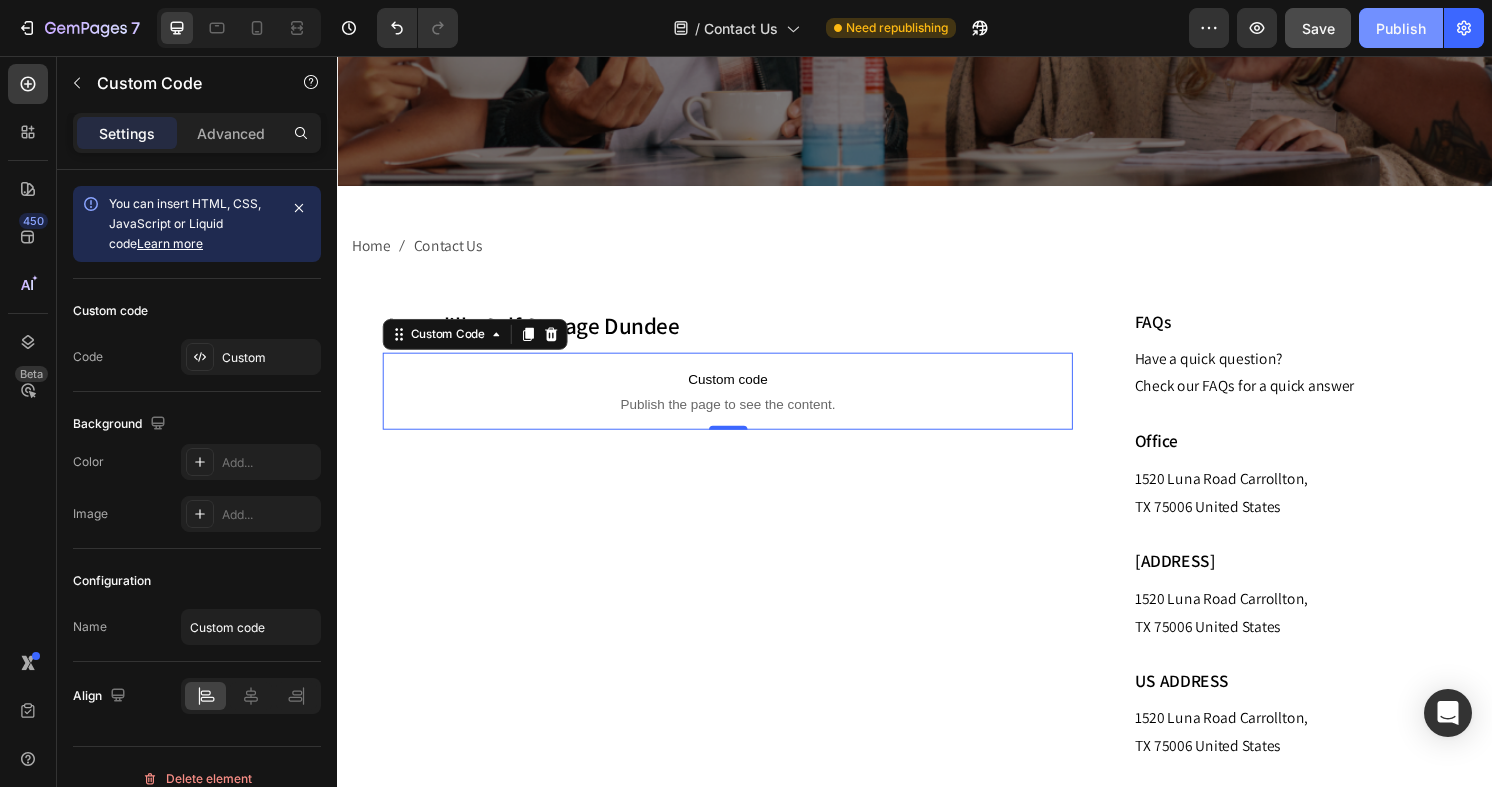 click on "Publish" at bounding box center [1401, 28] 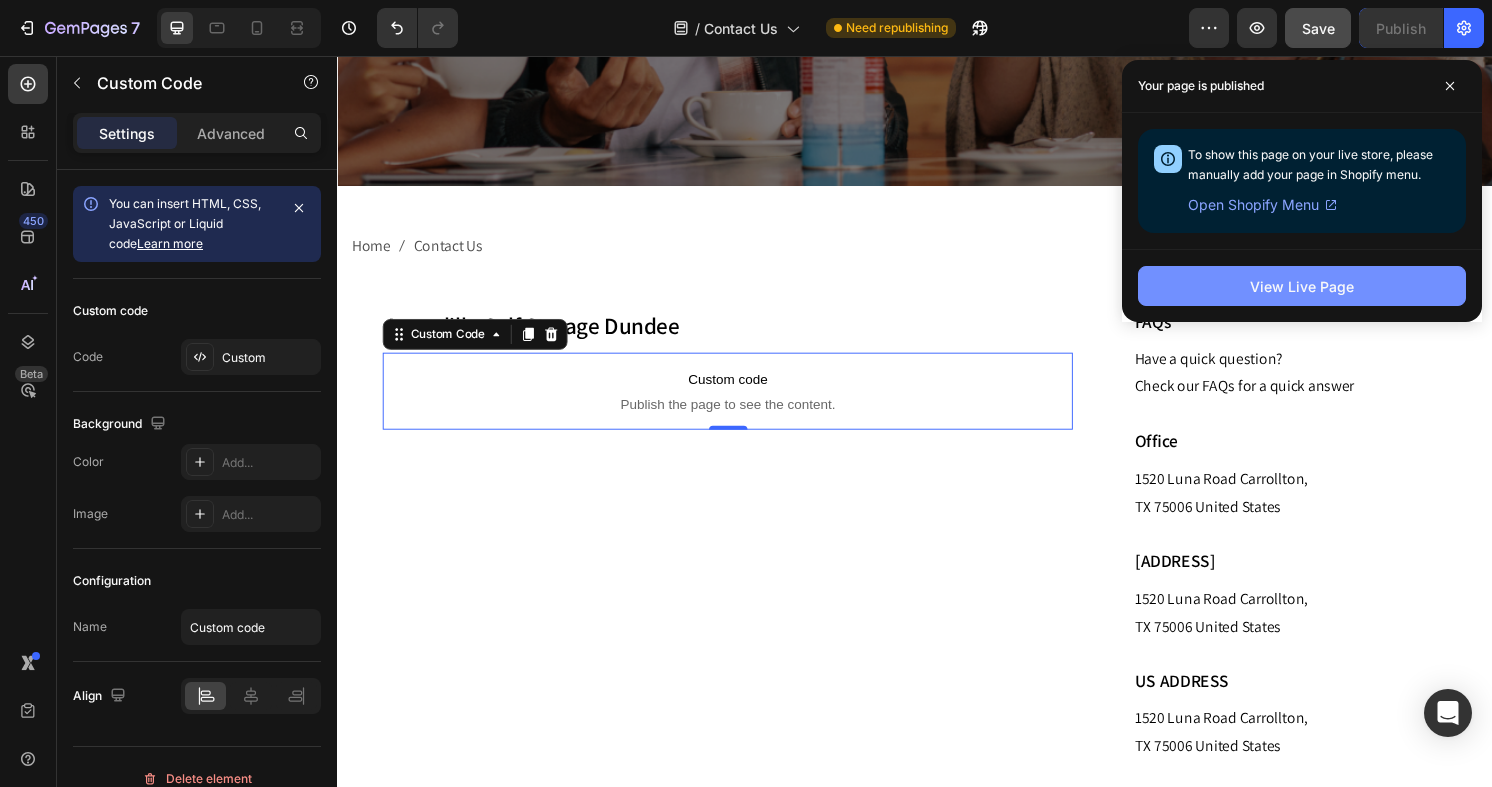 click on "View Live Page" at bounding box center [1302, 286] 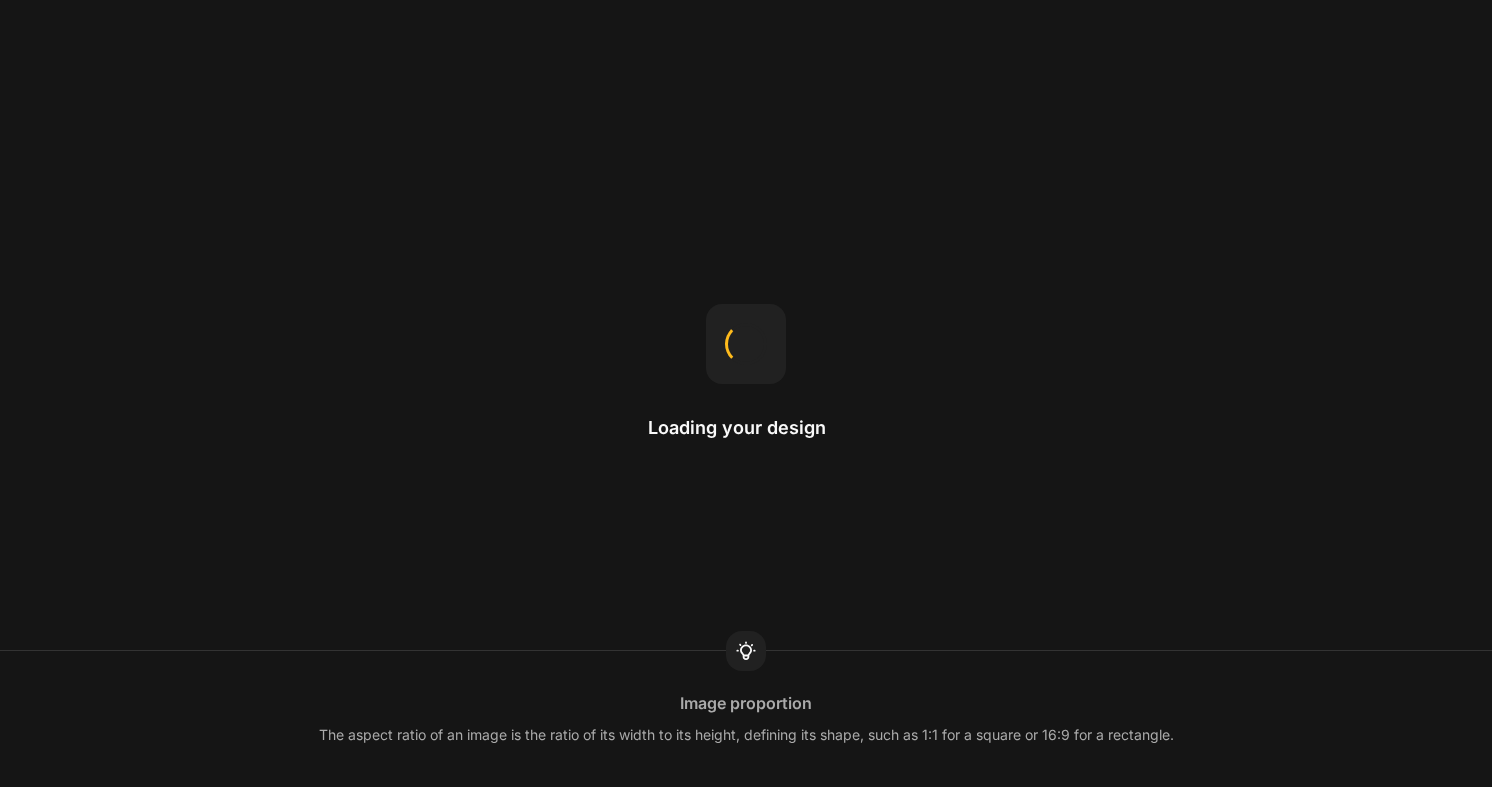 scroll, scrollTop: 0, scrollLeft: 0, axis: both 